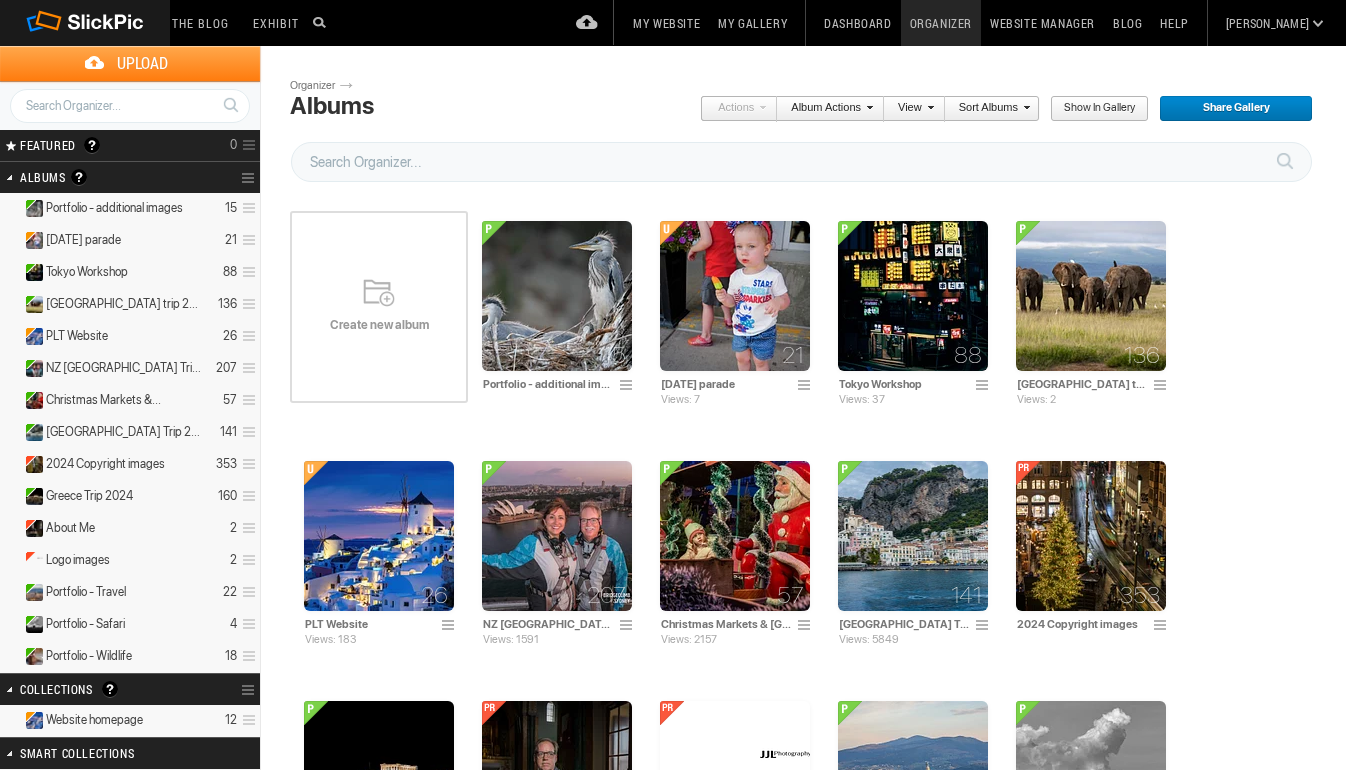 scroll, scrollTop: 0, scrollLeft: 0, axis: both 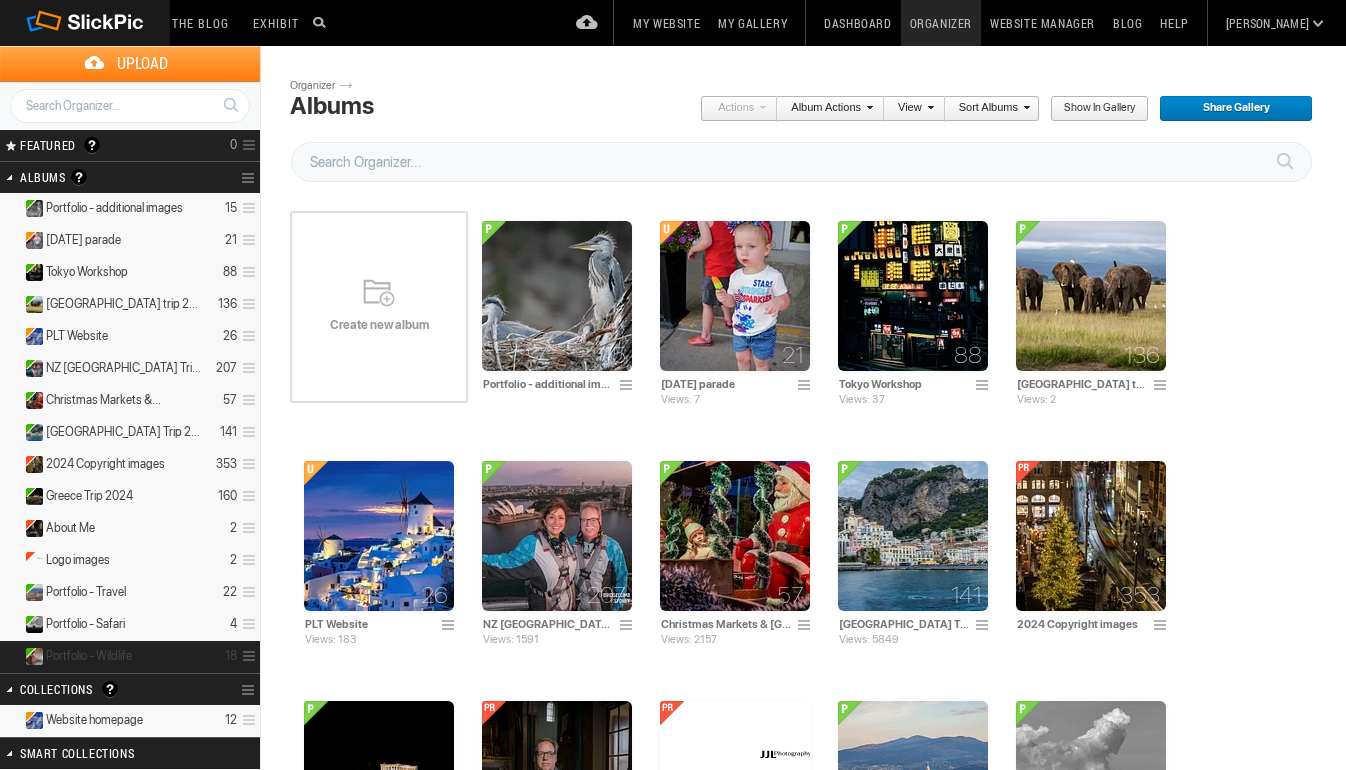 click on "Portfolio - Wildlife
18" at bounding box center [130, 657] 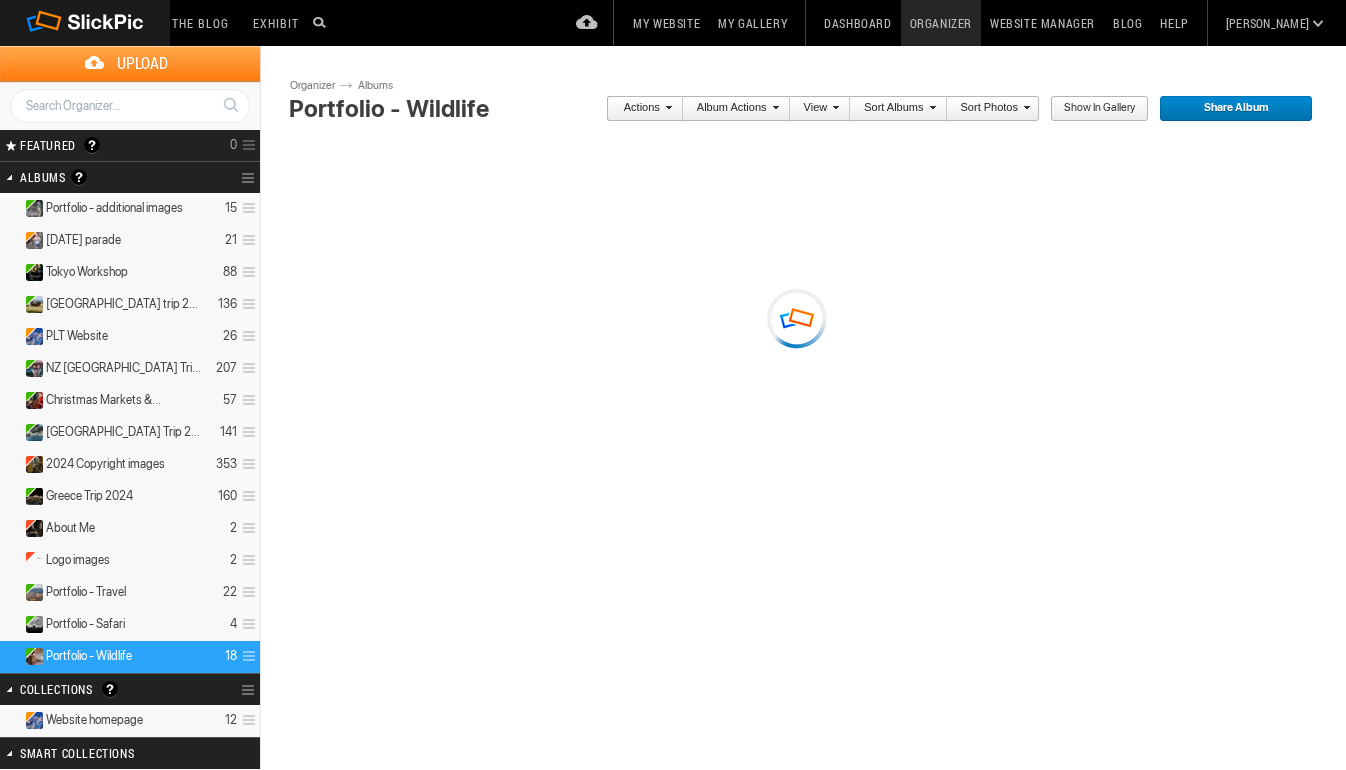 scroll, scrollTop: 0, scrollLeft: 0, axis: both 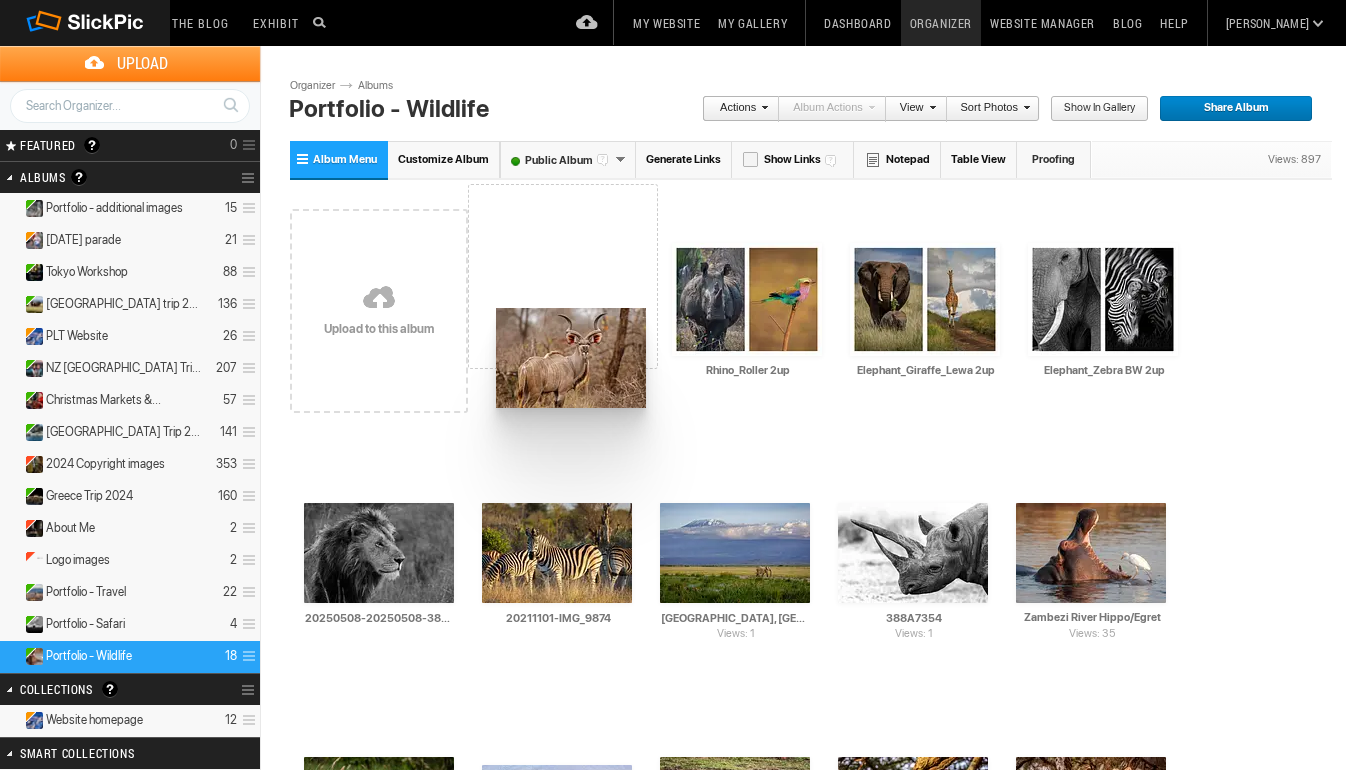 drag, startPoint x: 555, startPoint y: 561, endPoint x: 496, endPoint y: 309, distance: 258.8146 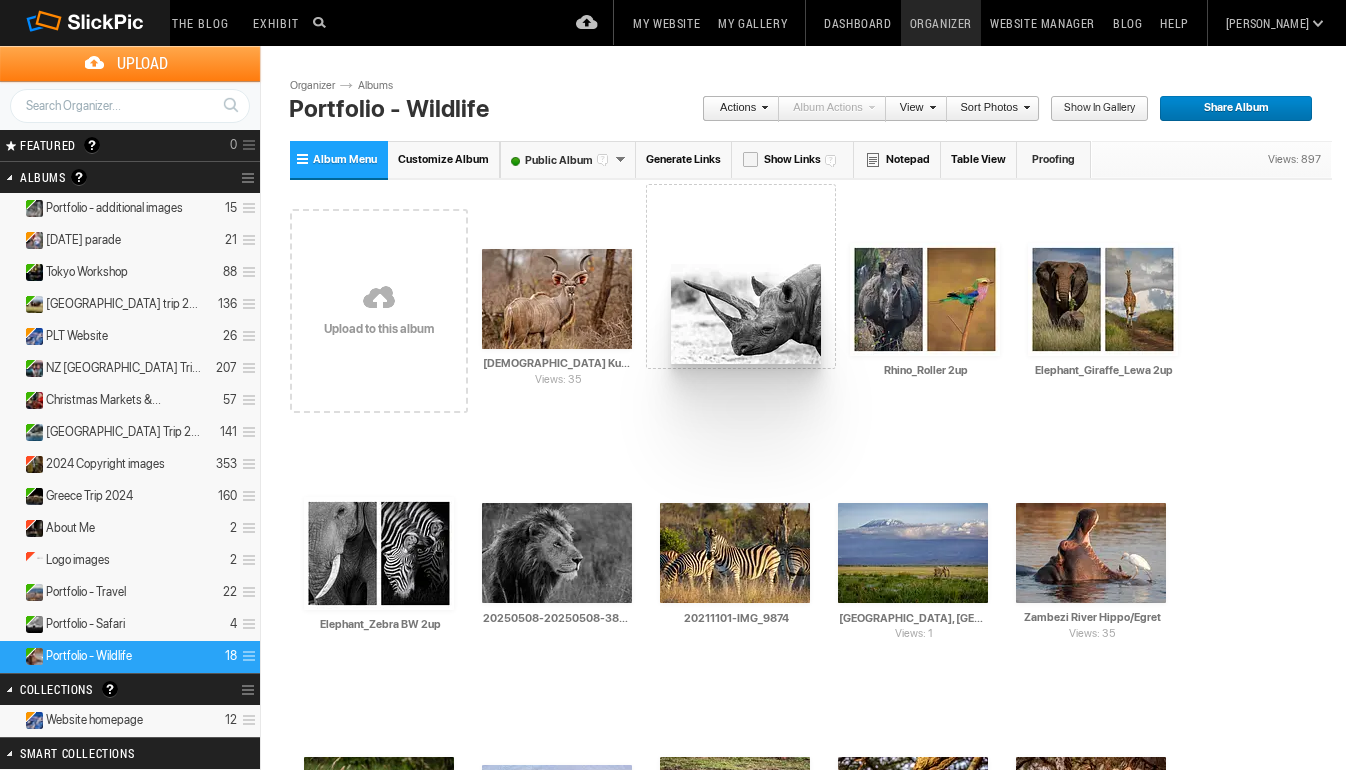 drag, startPoint x: 903, startPoint y: 548, endPoint x: 671, endPoint y: 267, distance: 364.39676 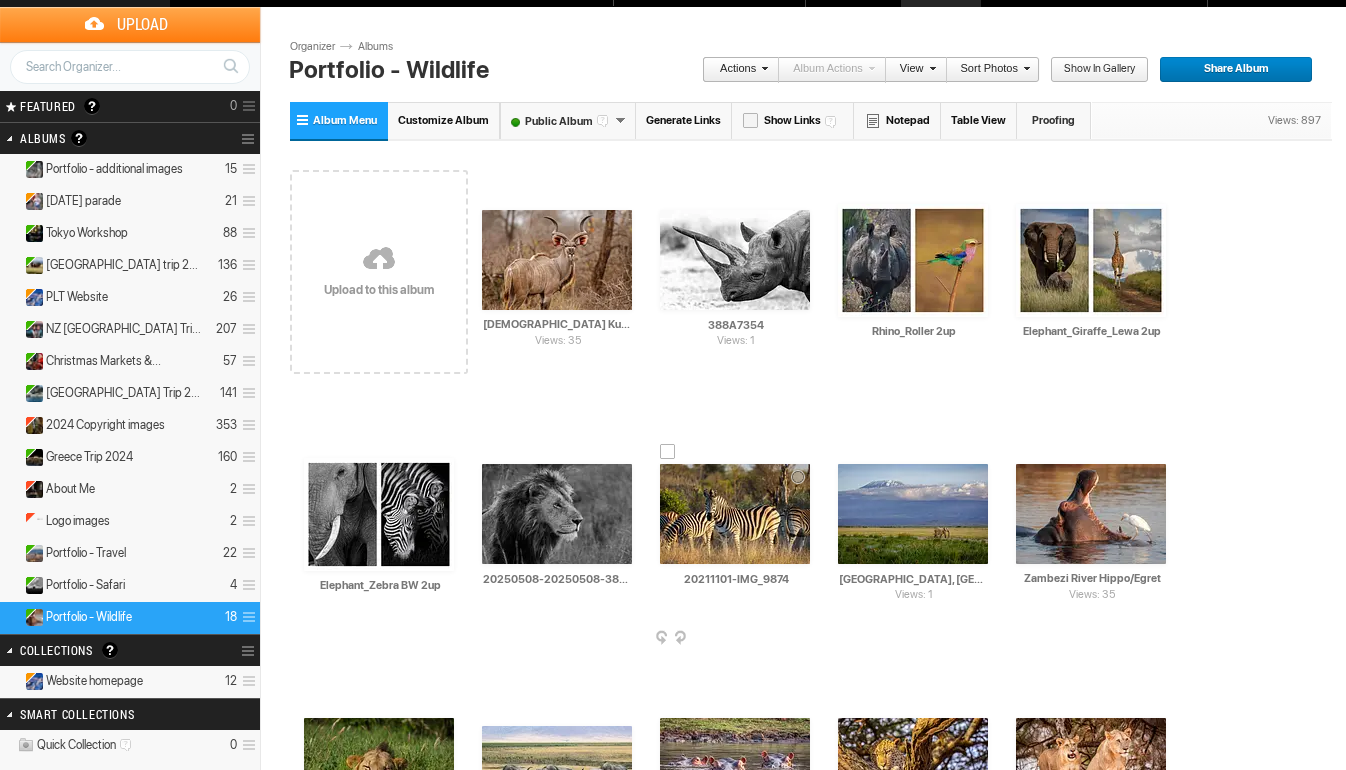 scroll, scrollTop: 48, scrollLeft: 0, axis: vertical 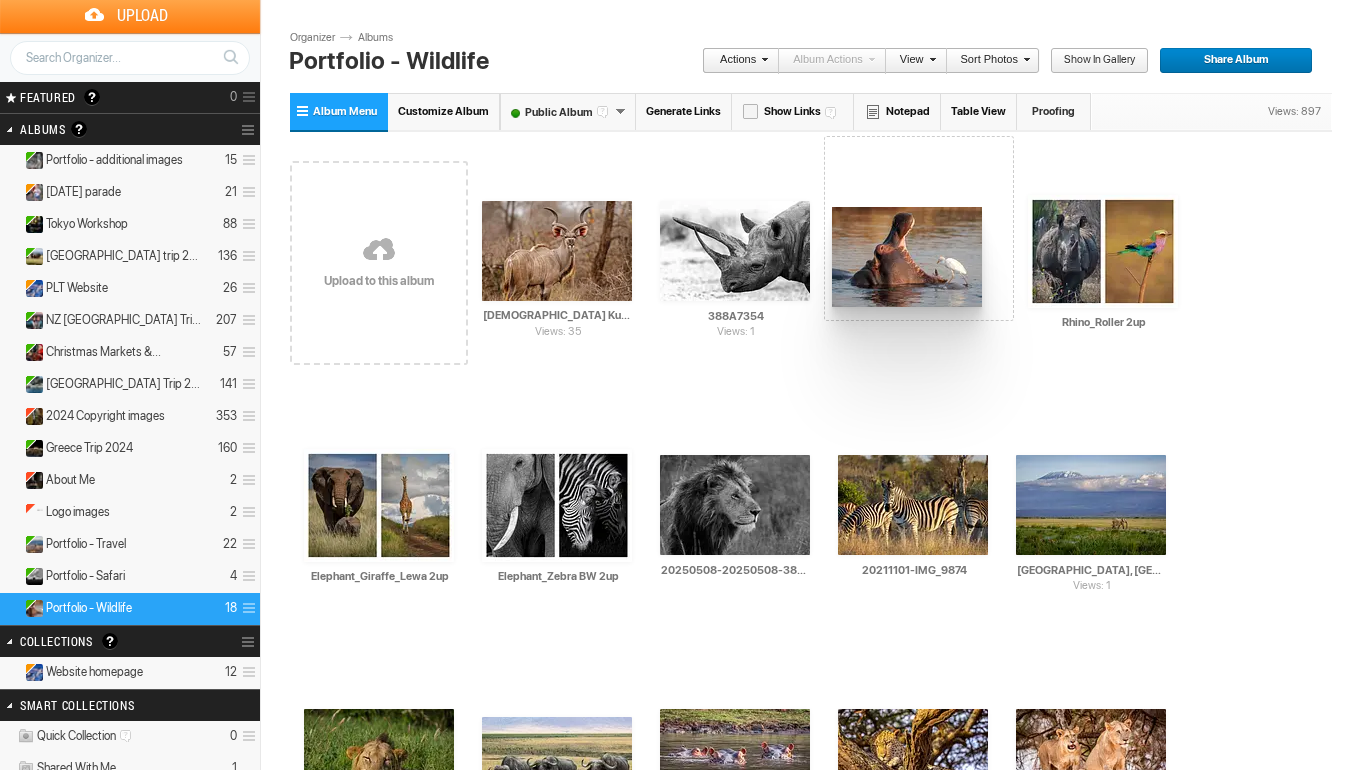 drag, startPoint x: 1087, startPoint y: 512, endPoint x: 832, endPoint y: 210, distance: 395.25815 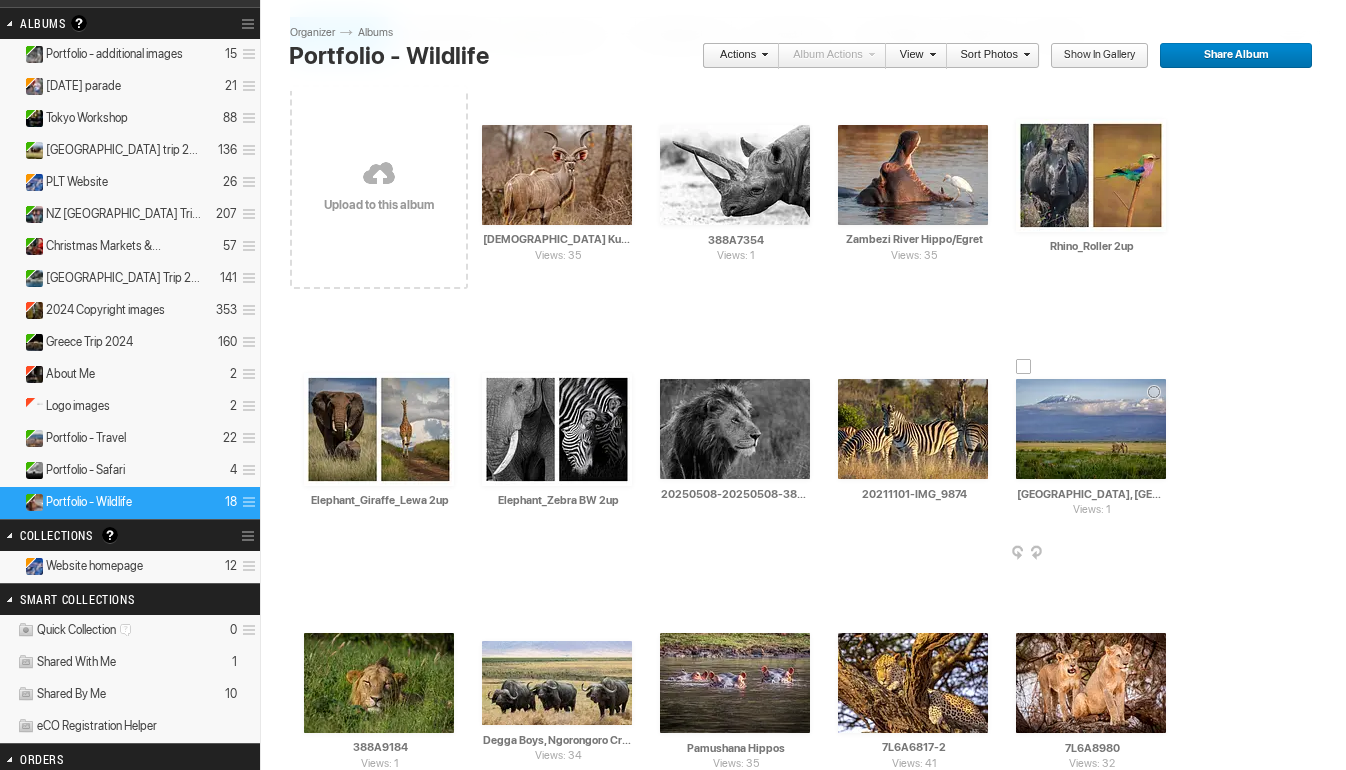 scroll, scrollTop: 158, scrollLeft: 0, axis: vertical 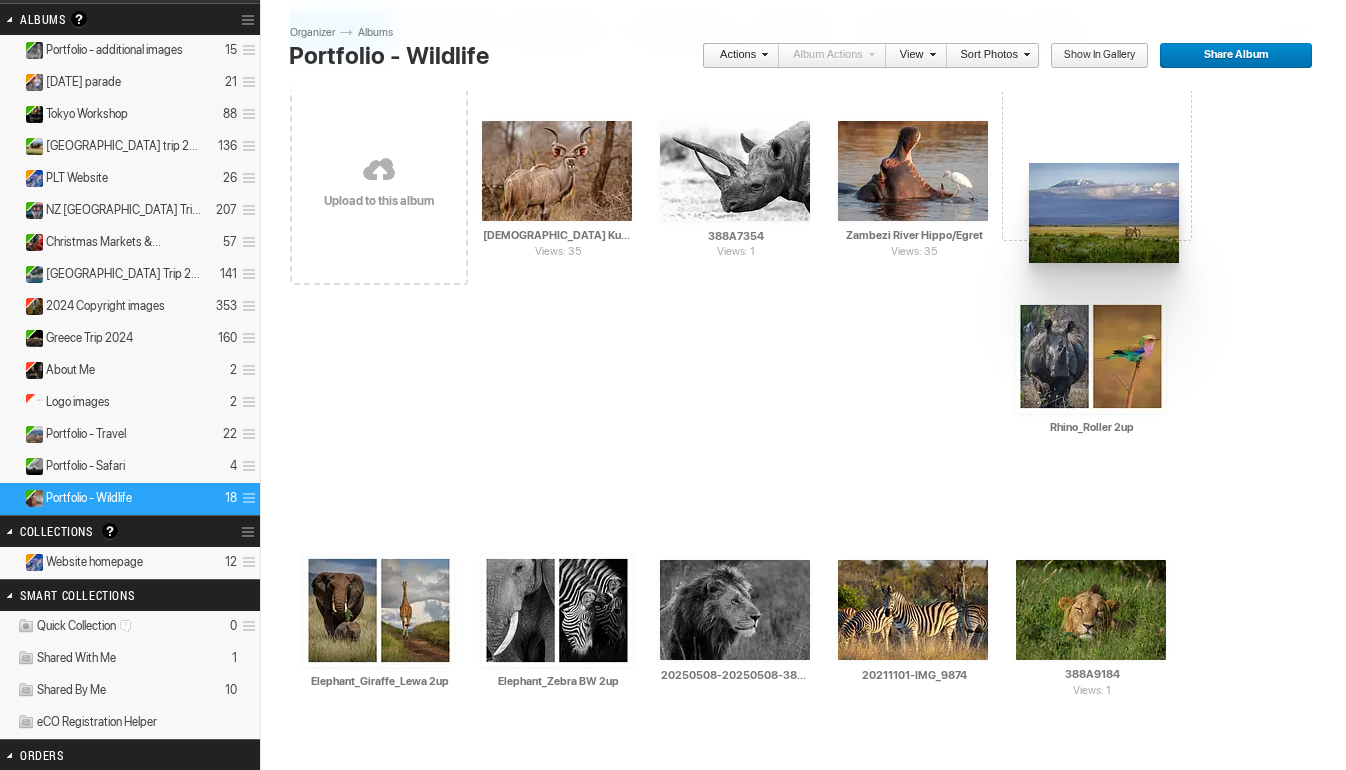 drag, startPoint x: 1089, startPoint y: 420, endPoint x: 1032, endPoint y: 164, distance: 262.26895 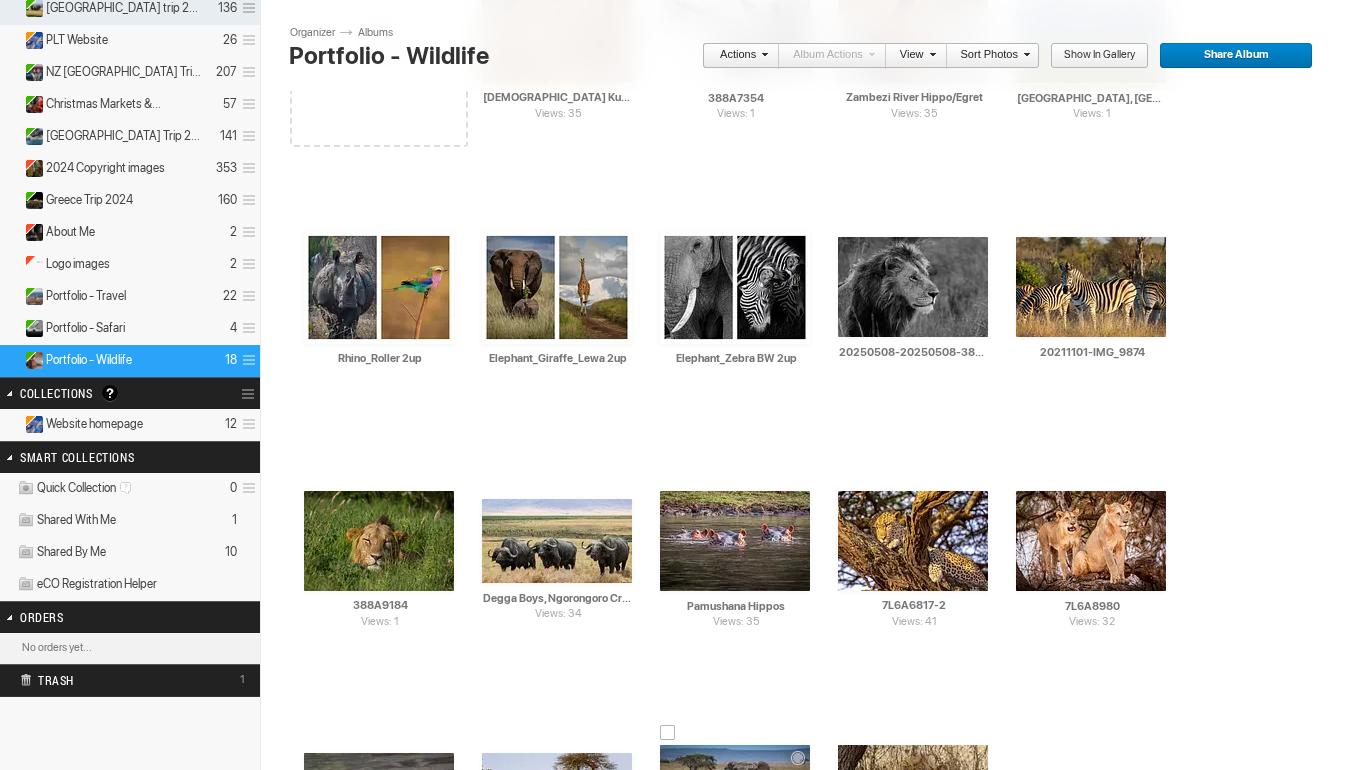 scroll, scrollTop: 280, scrollLeft: 0, axis: vertical 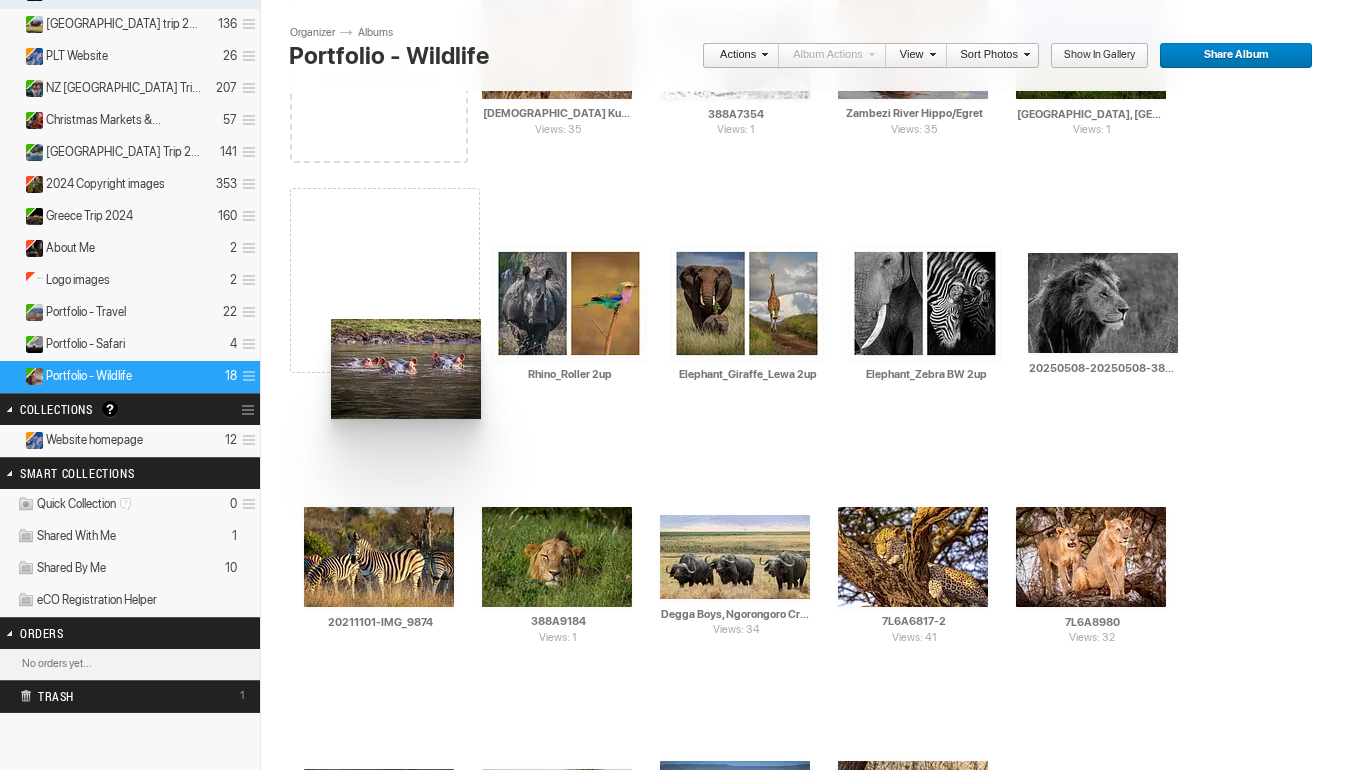 drag, startPoint x: 735, startPoint y: 561, endPoint x: 331, endPoint y: 322, distance: 469.4007 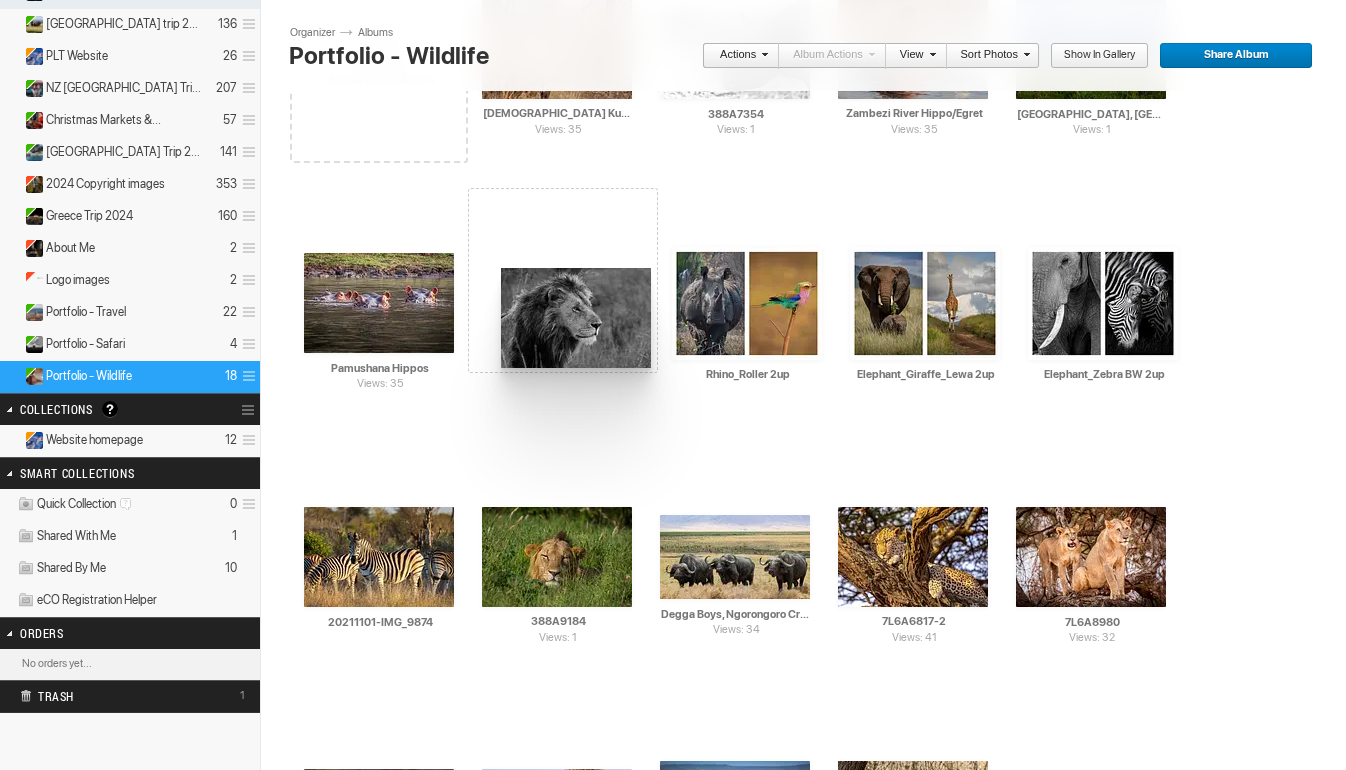 drag, startPoint x: 1059, startPoint y: 297, endPoint x: 504, endPoint y: 269, distance: 555.7059 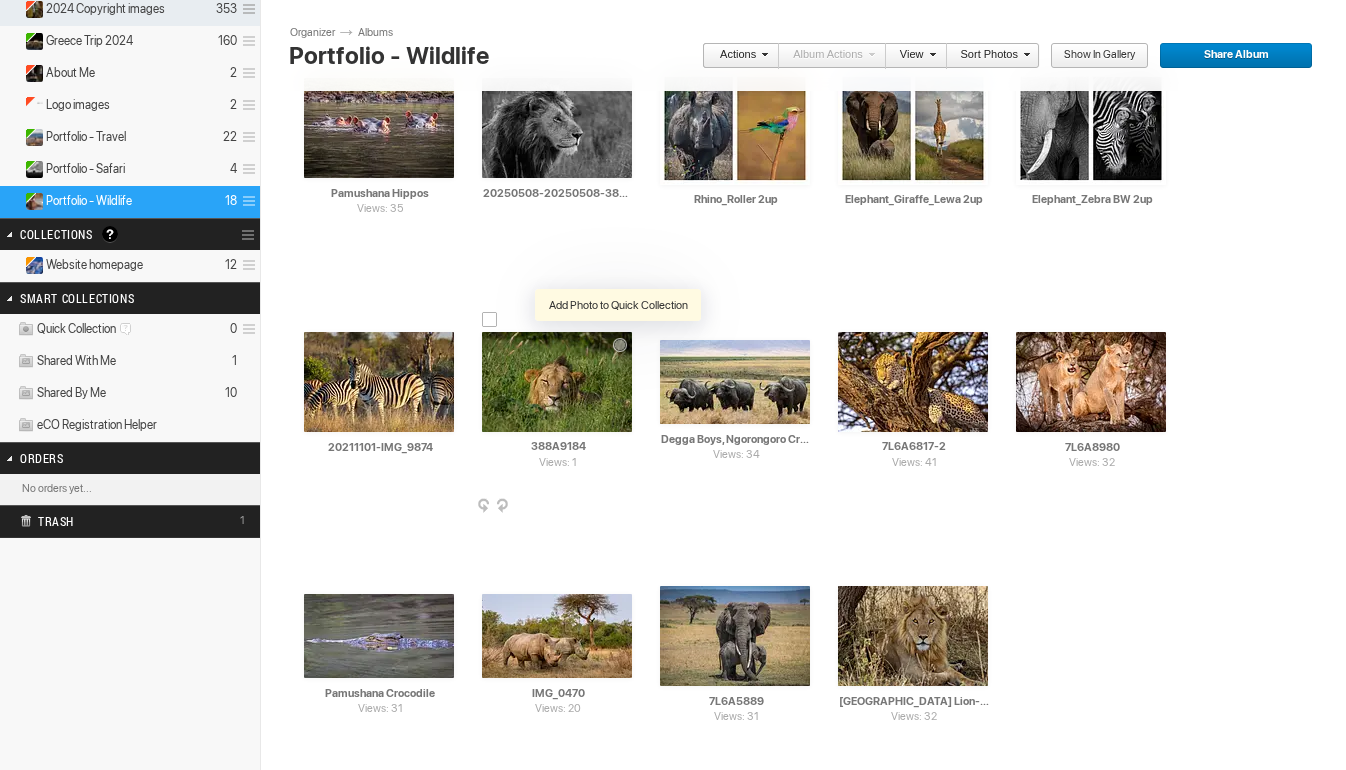 scroll, scrollTop: 463, scrollLeft: 0, axis: vertical 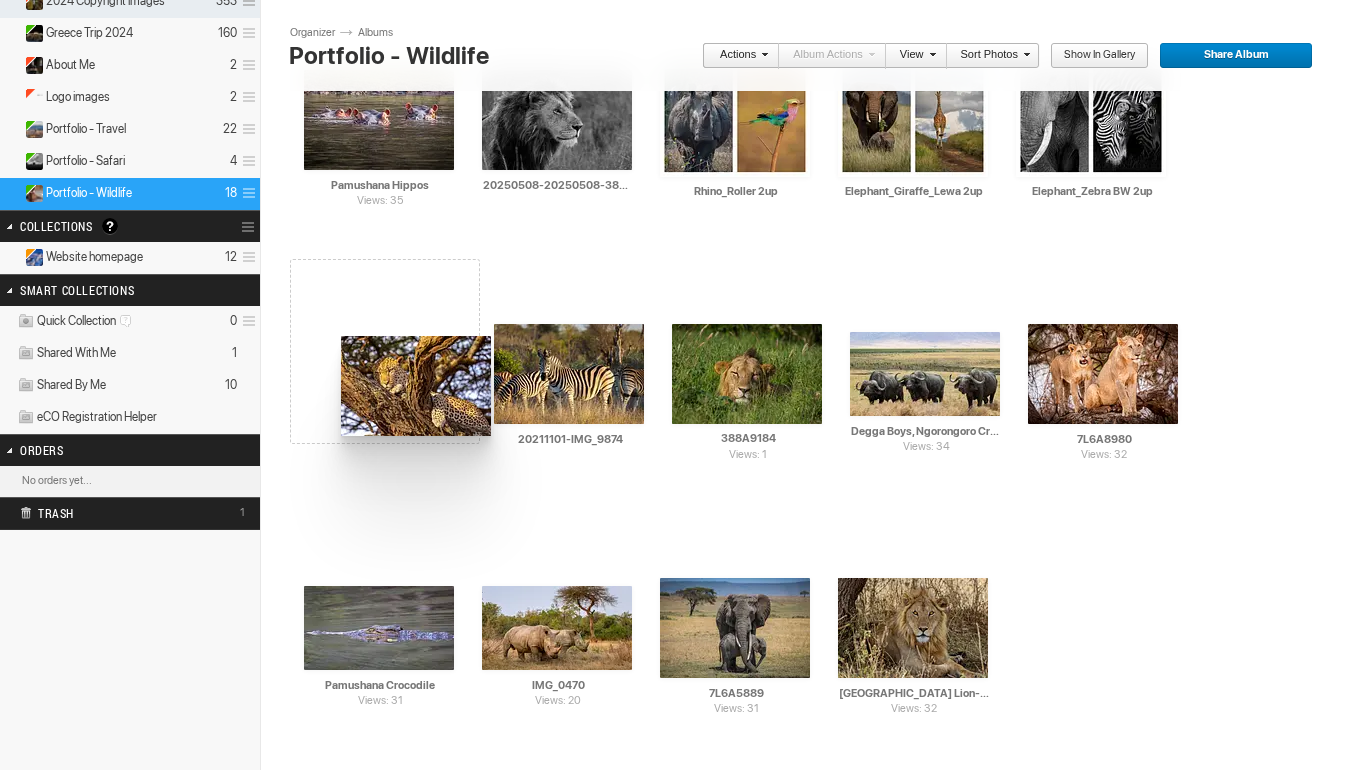 drag, startPoint x: 926, startPoint y: 350, endPoint x: 341, endPoint y: 338, distance: 585.12305 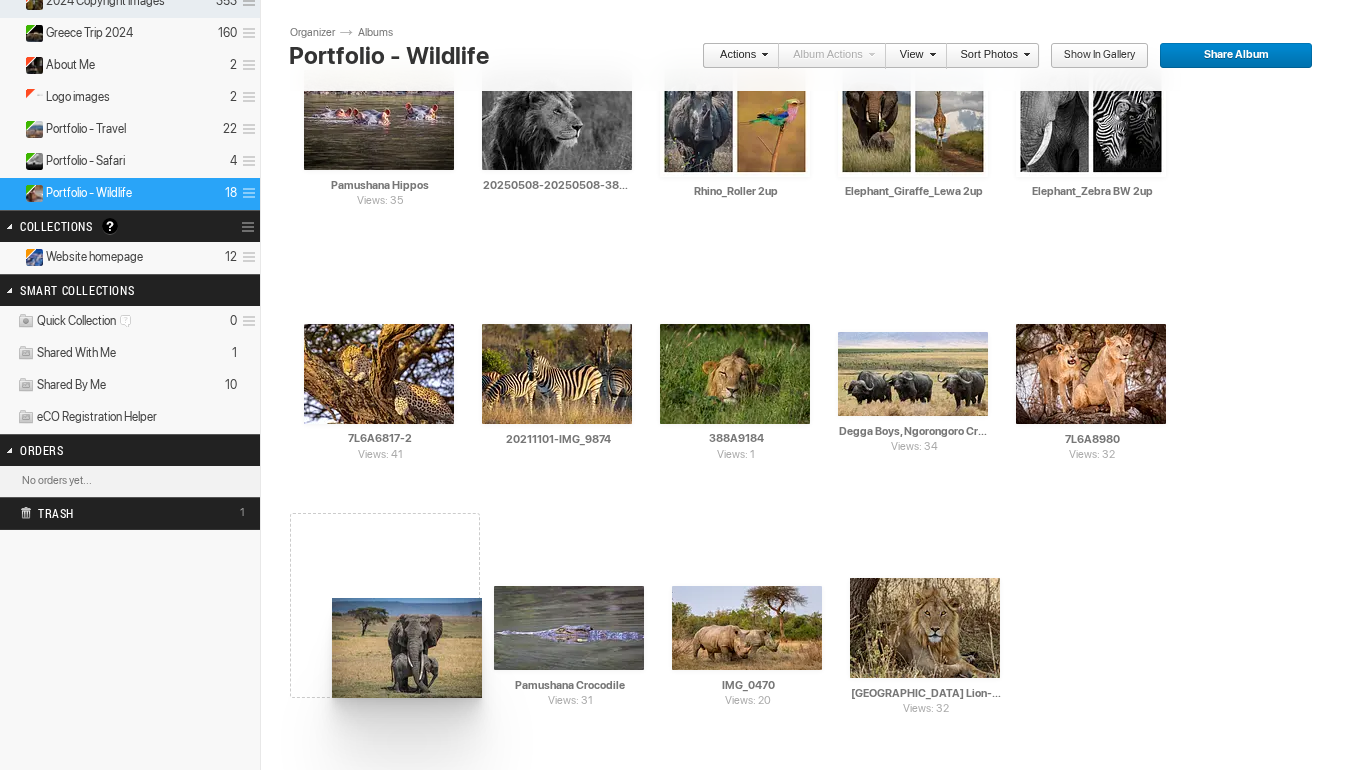 drag, startPoint x: 750, startPoint y: 618, endPoint x: 331, endPoint y: 601, distance: 419.34473 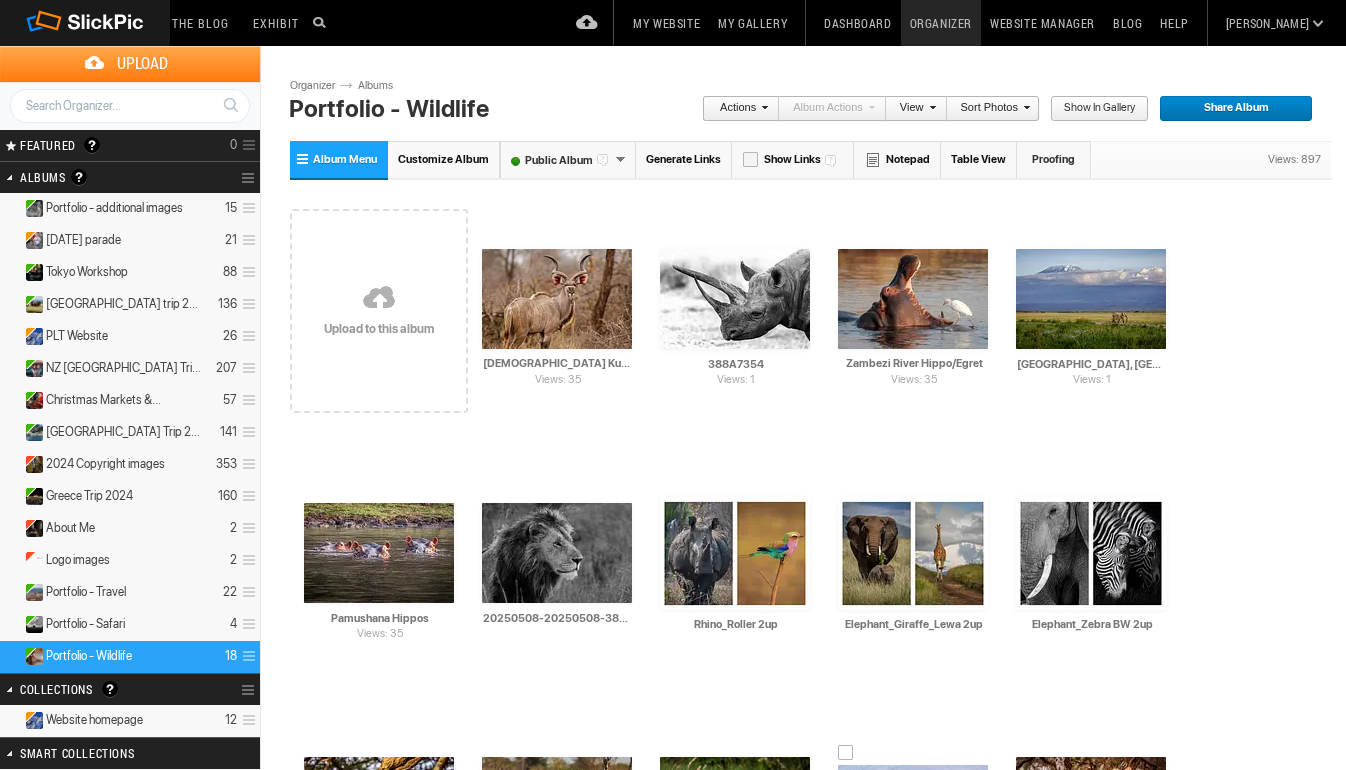 scroll, scrollTop: 0, scrollLeft: 0, axis: both 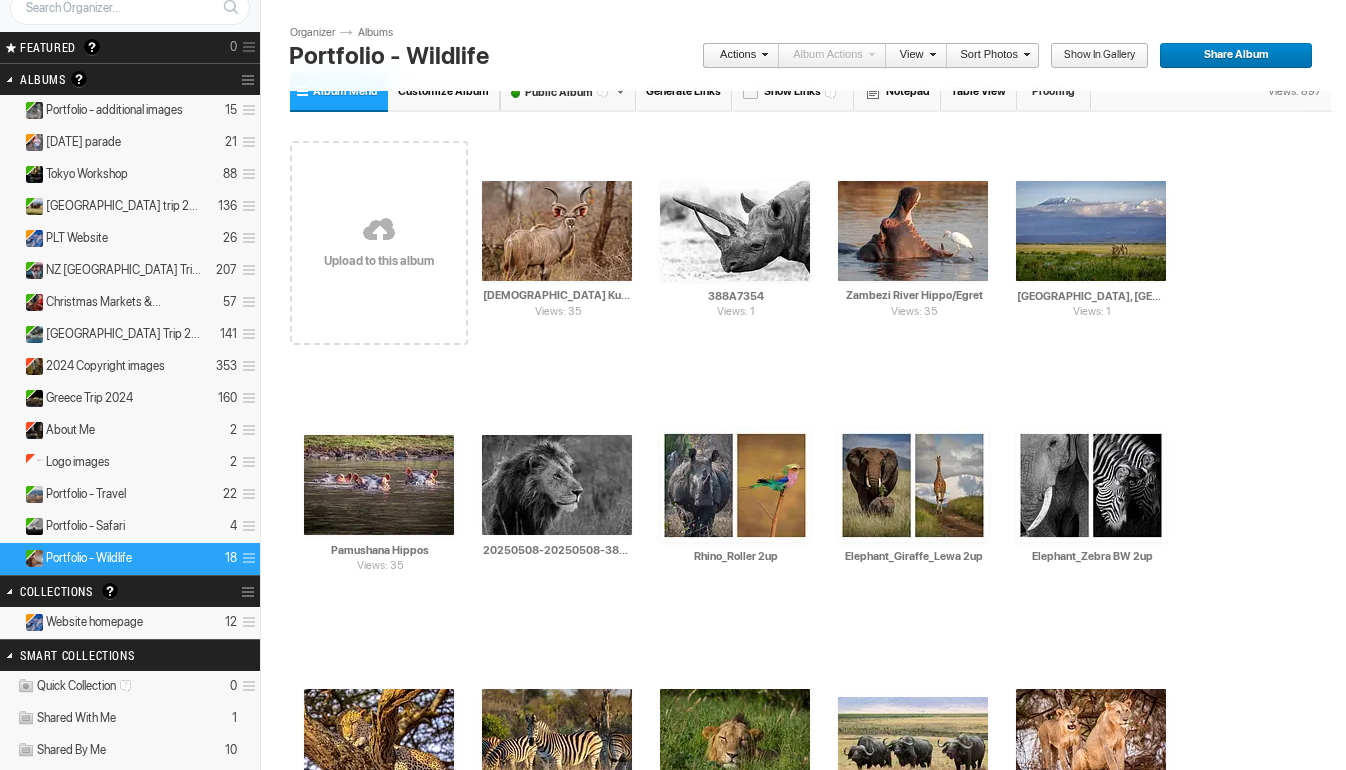 click on "Website homepage
12" at bounding box center [130, 623] 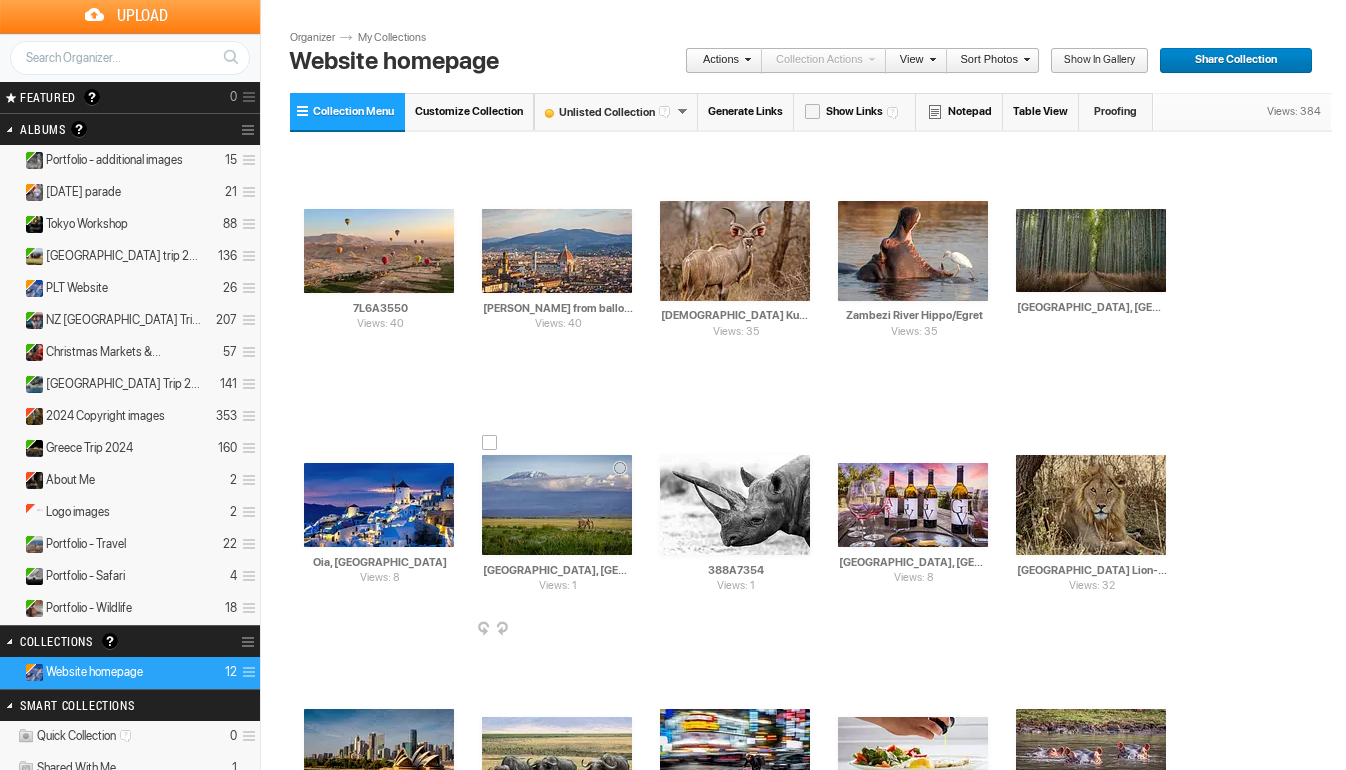 scroll, scrollTop: 51, scrollLeft: 0, axis: vertical 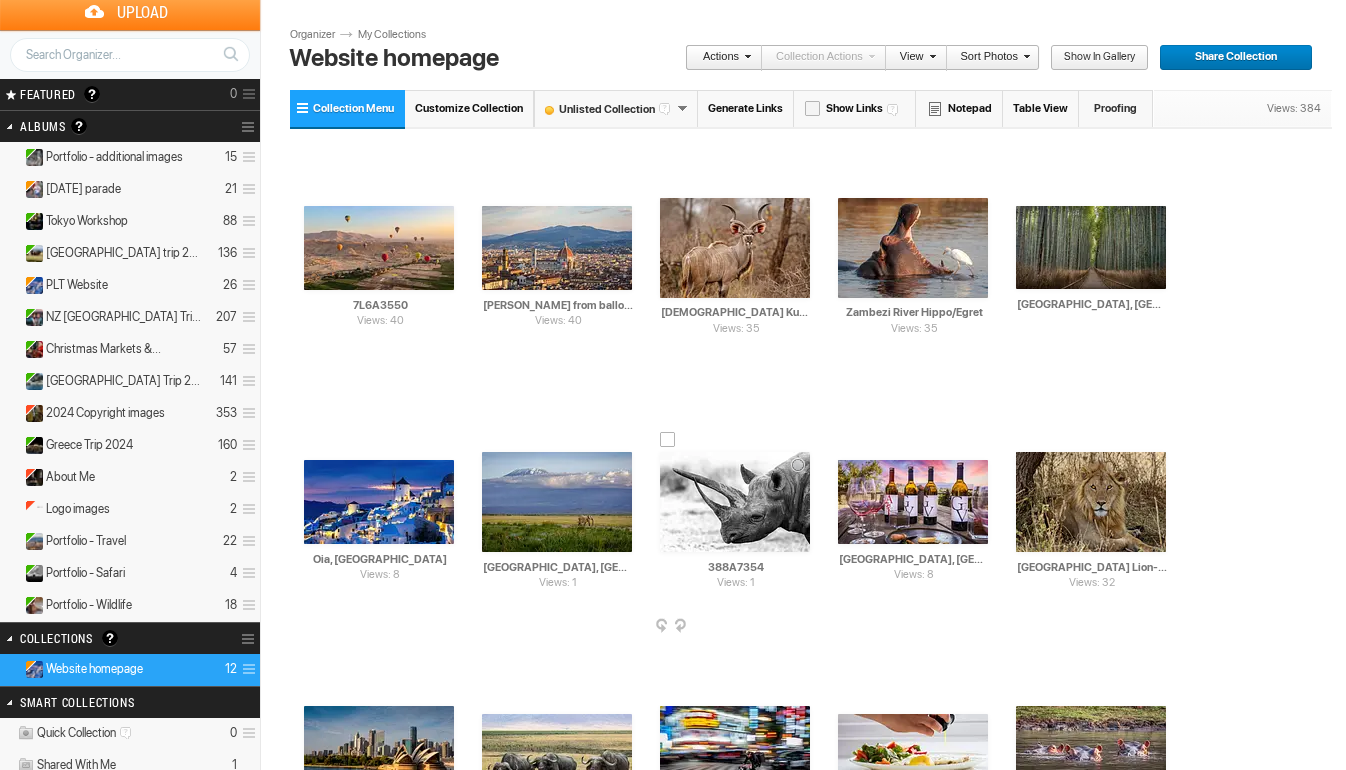 drag, startPoint x: 704, startPoint y: 566, endPoint x: 788, endPoint y: 572, distance: 84.21401 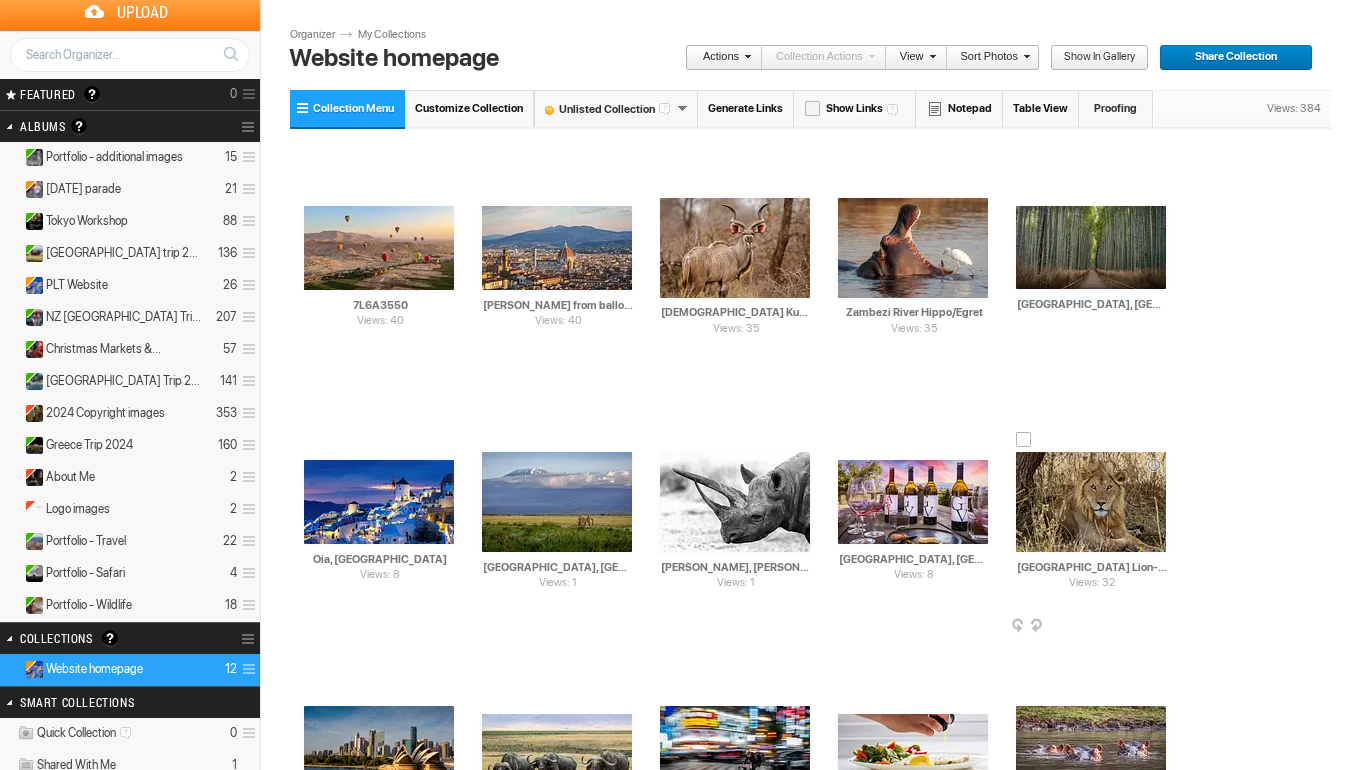 type on "Sonia, Lewa Conservancy" 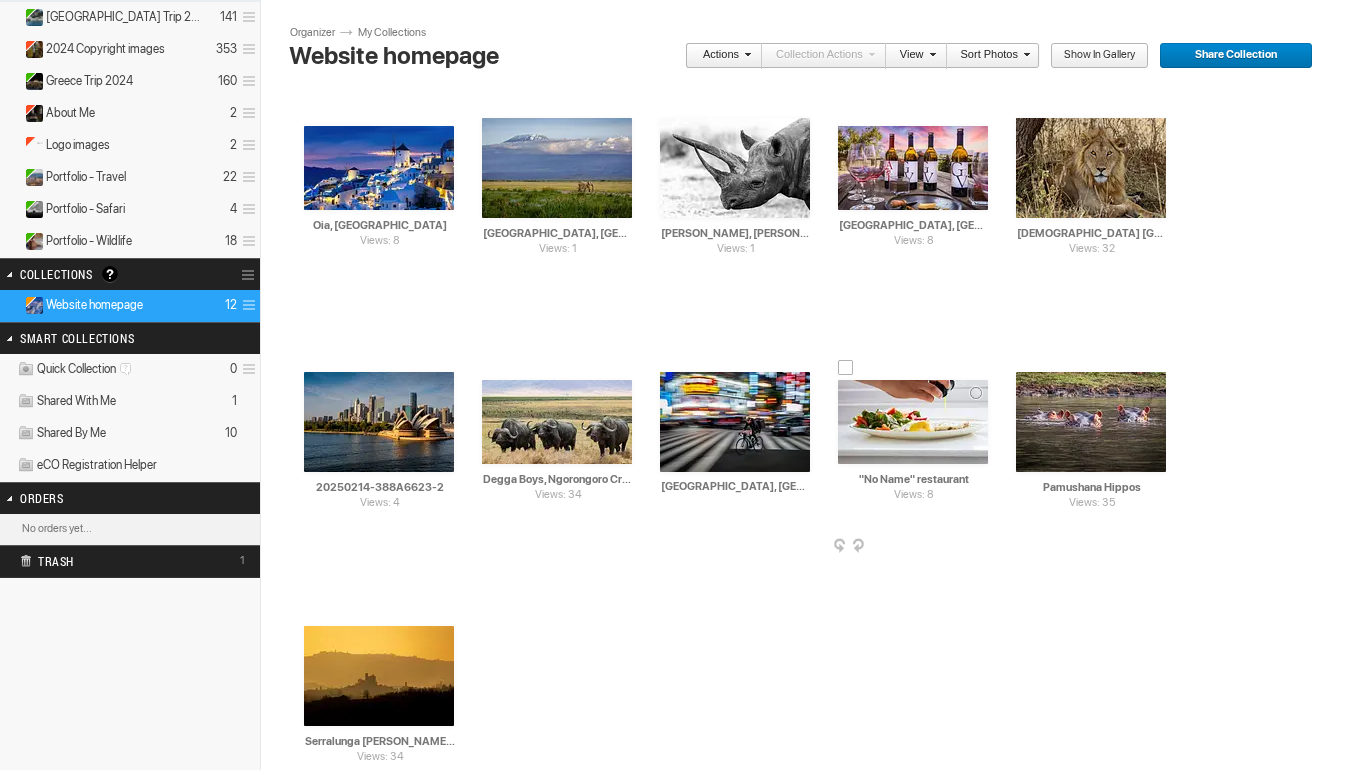 scroll, scrollTop: 418, scrollLeft: 0, axis: vertical 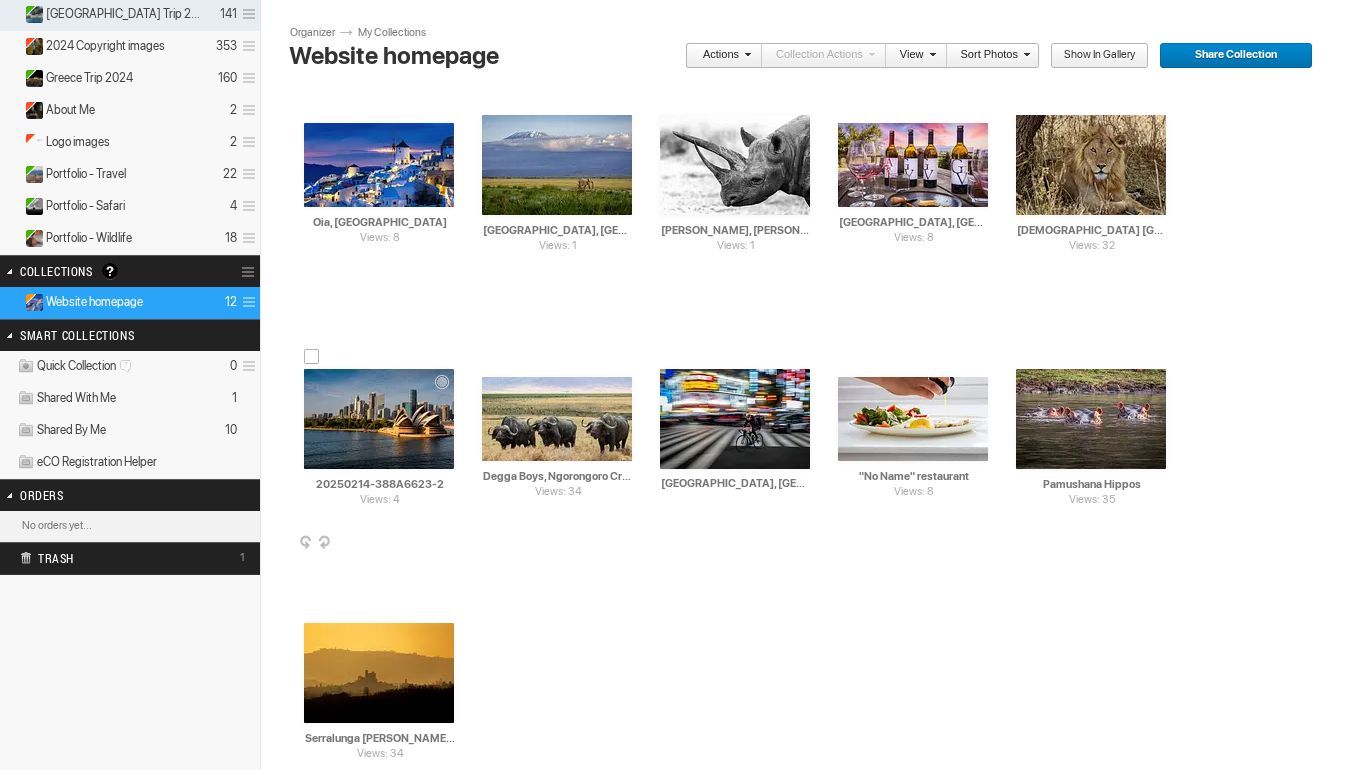 type on "Male Lion, Tanzania" 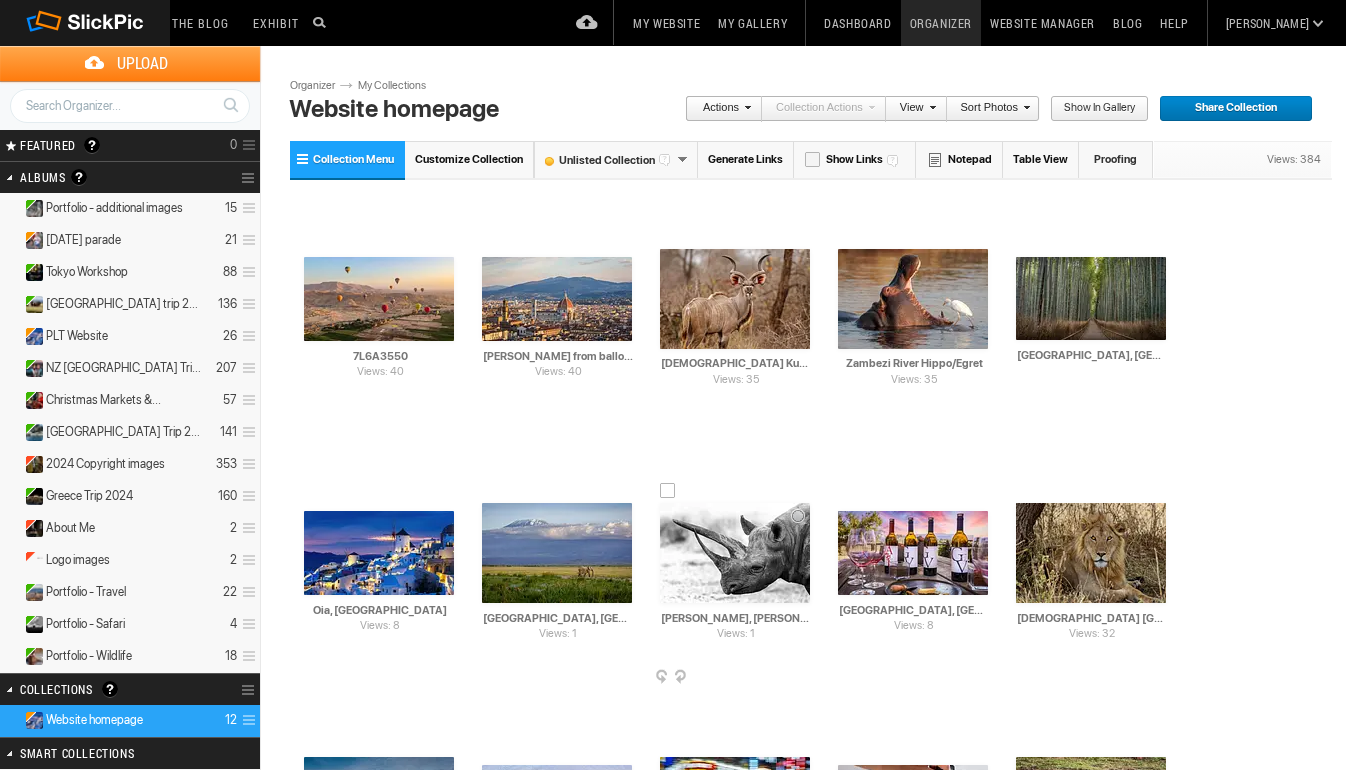 scroll, scrollTop: 0, scrollLeft: 0, axis: both 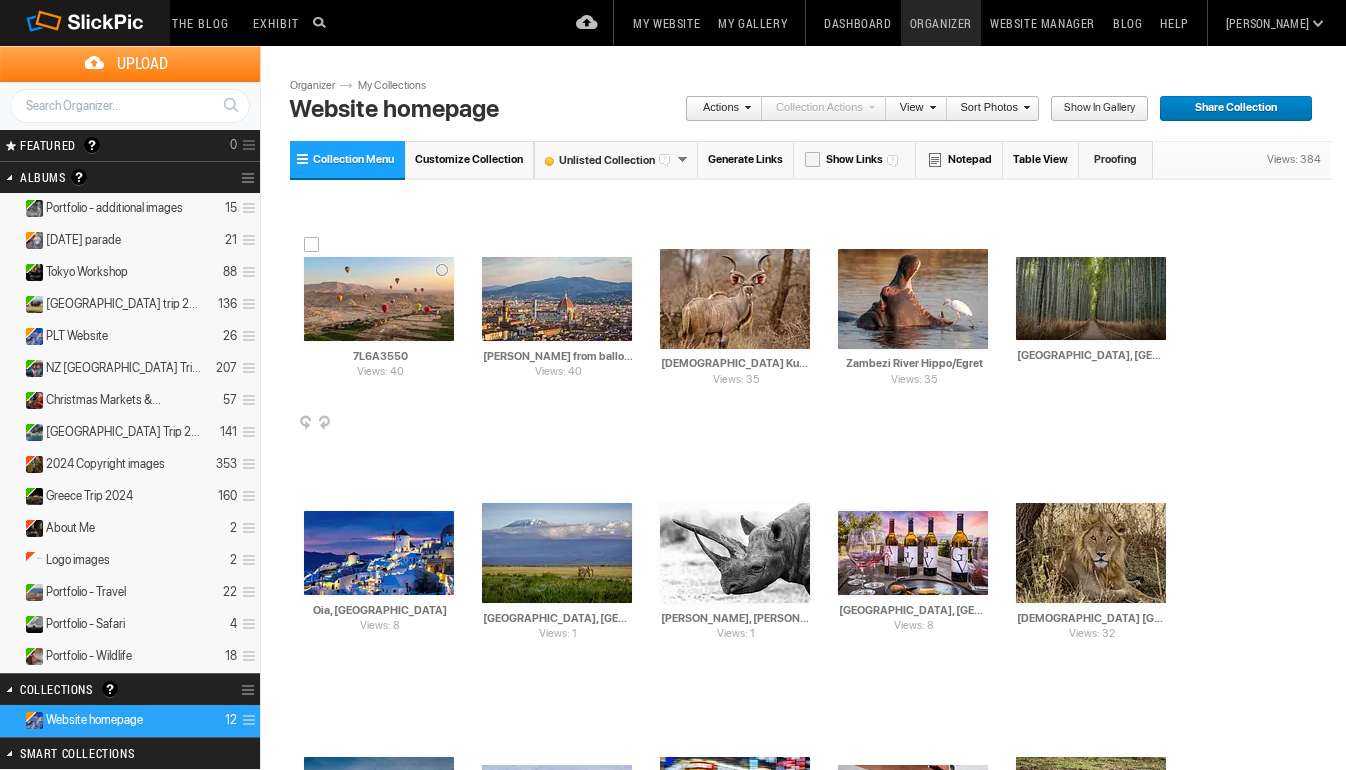 type on "Sydney, Australia" 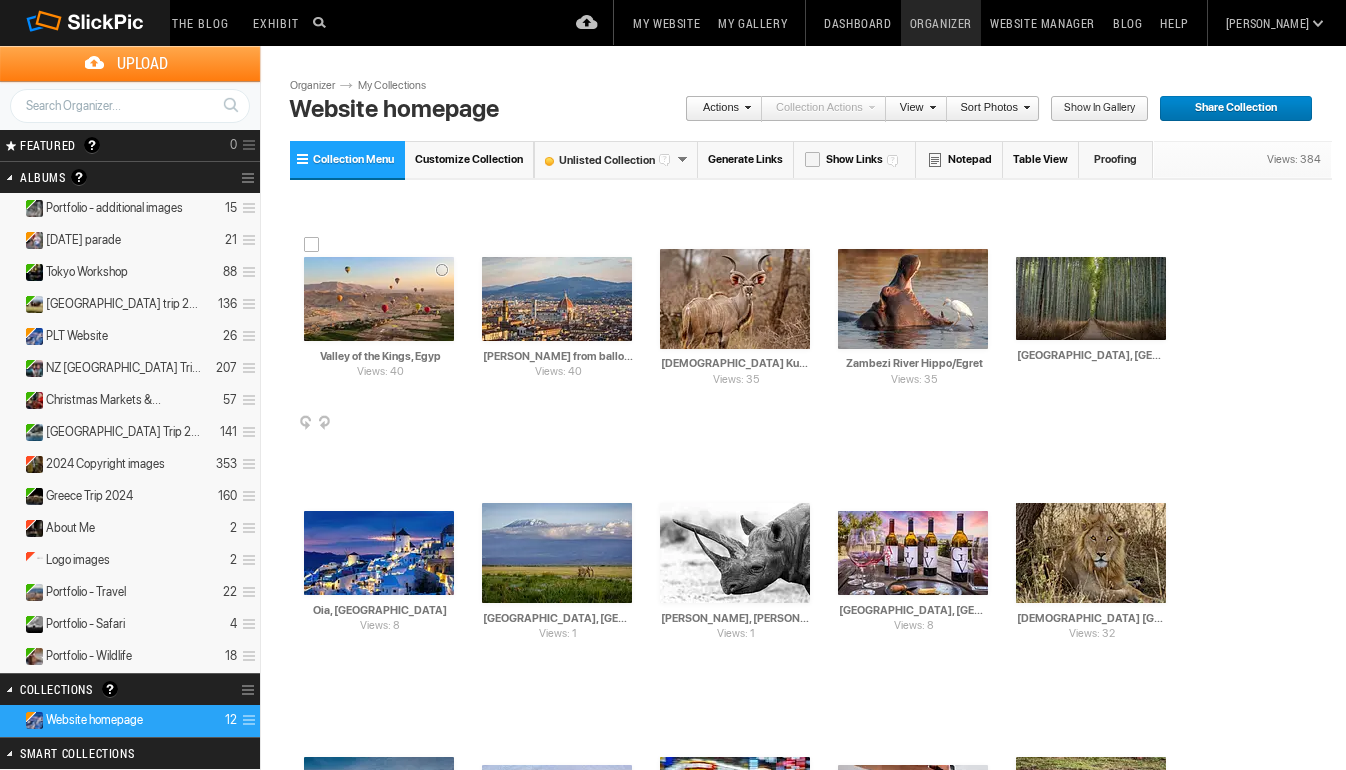 type on "Valley of the Kings, Egypt" 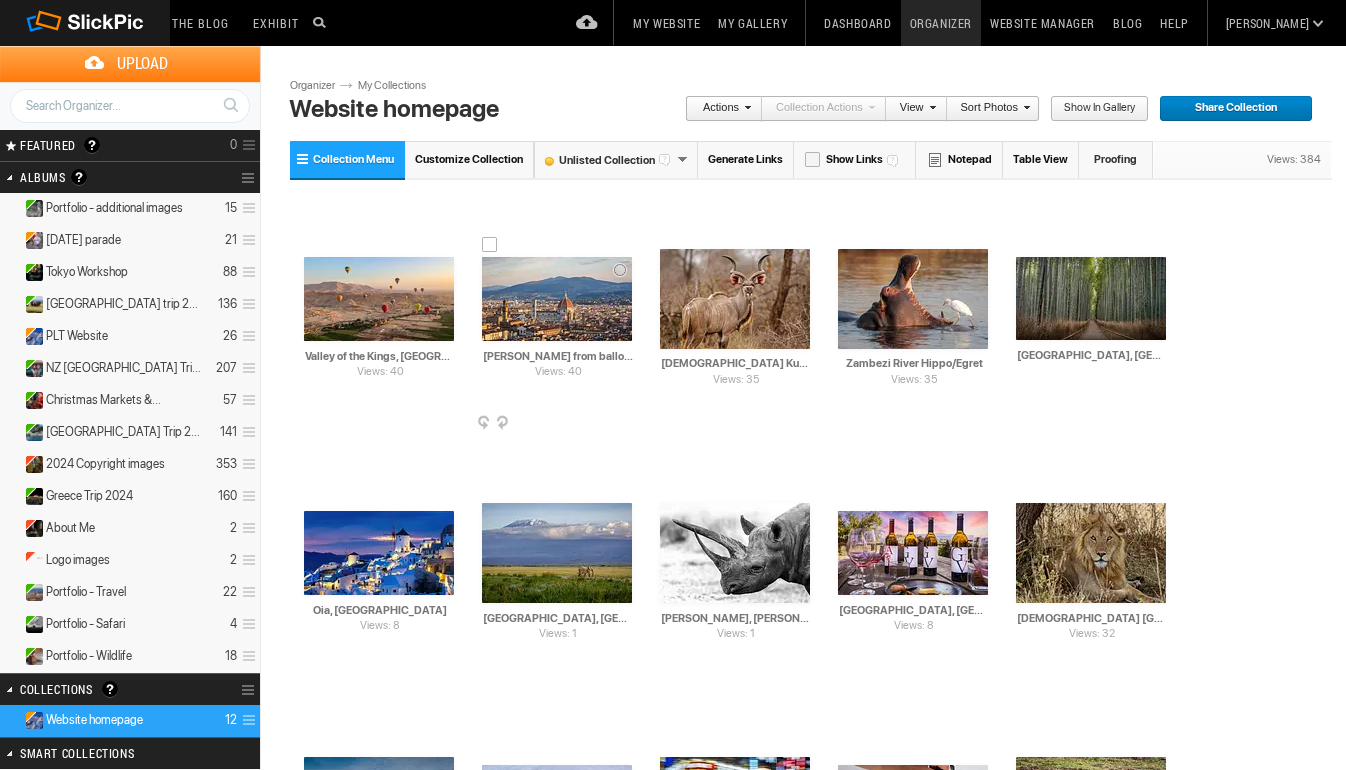 click on "Views: 40 AI Florence Duomo from balloon
HTML:
Direct:
Forum:
Photo ID:
21410240
More..." at bounding box center [557, 299] 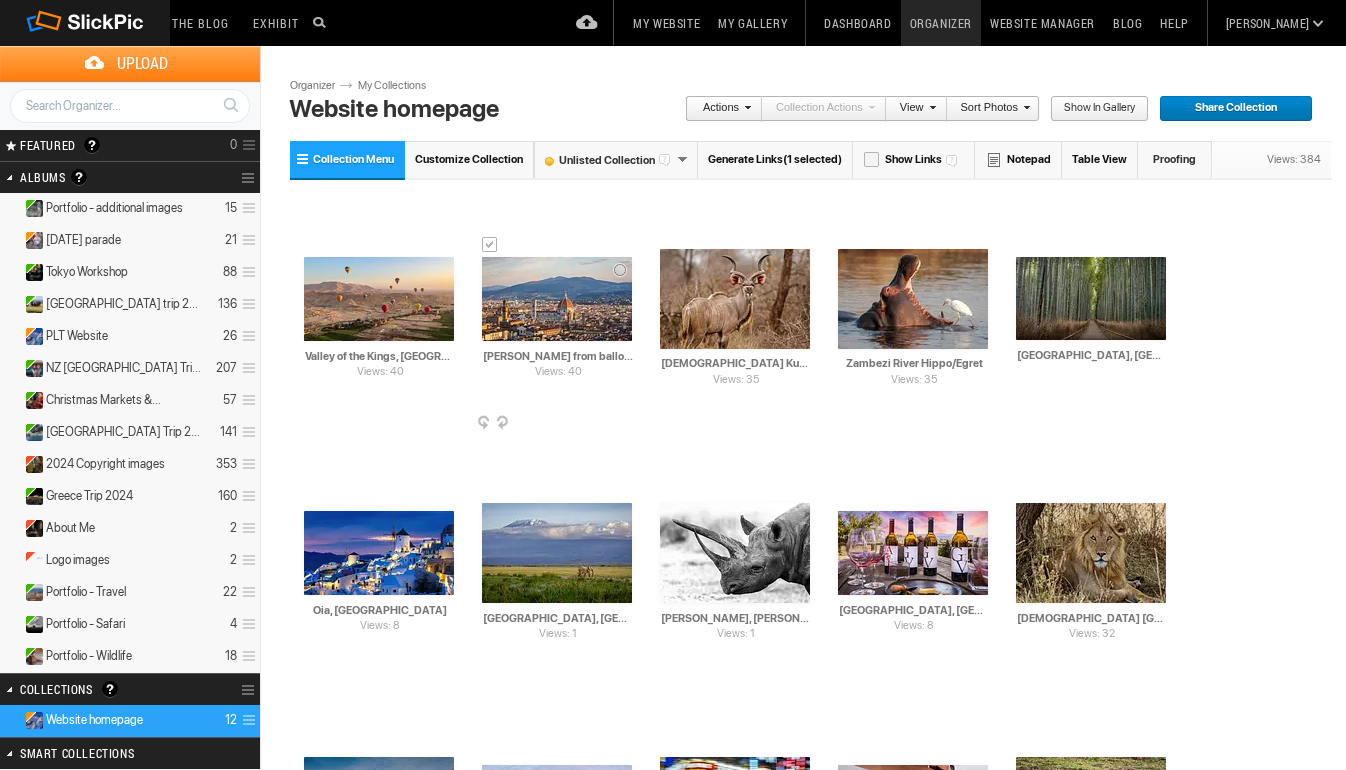 scroll, scrollTop: 0, scrollLeft: 0, axis: both 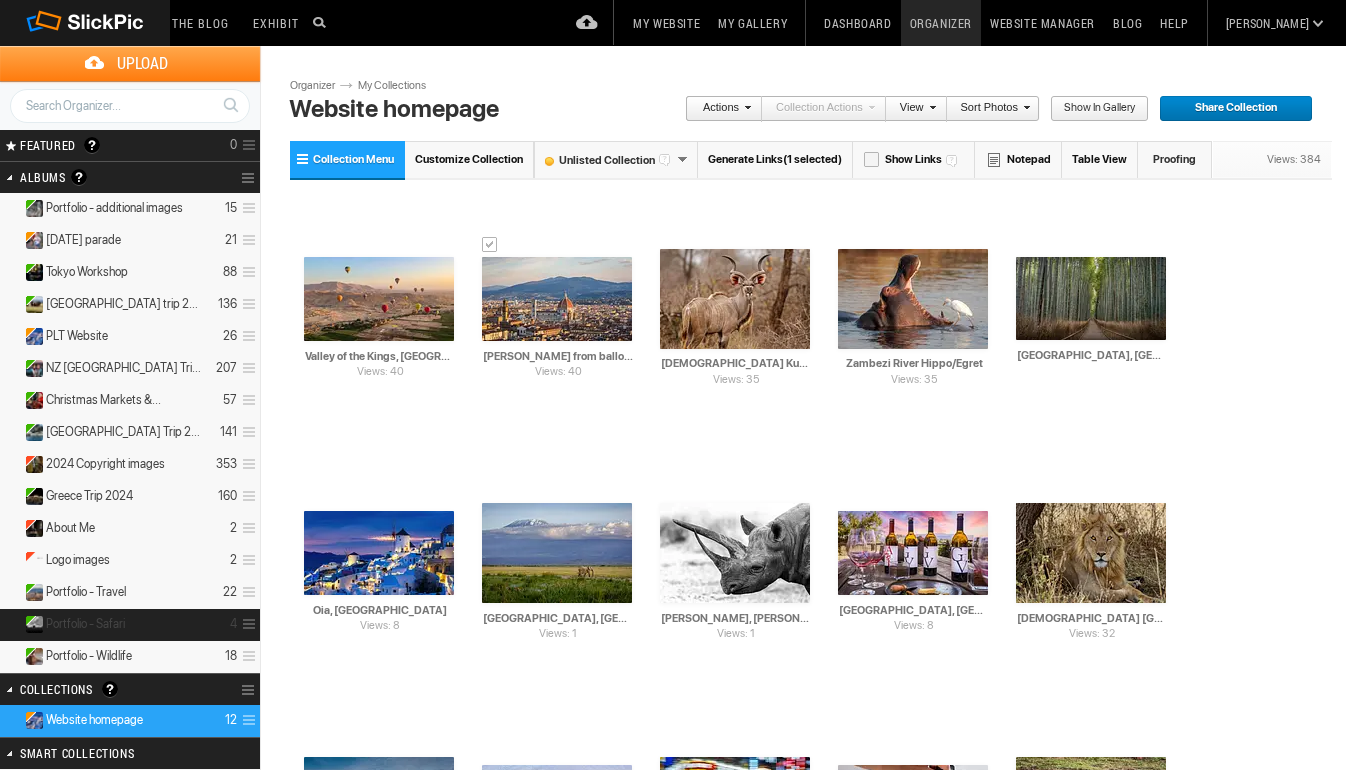 click on "Portfolio - Safari
4" at bounding box center (130, 625) 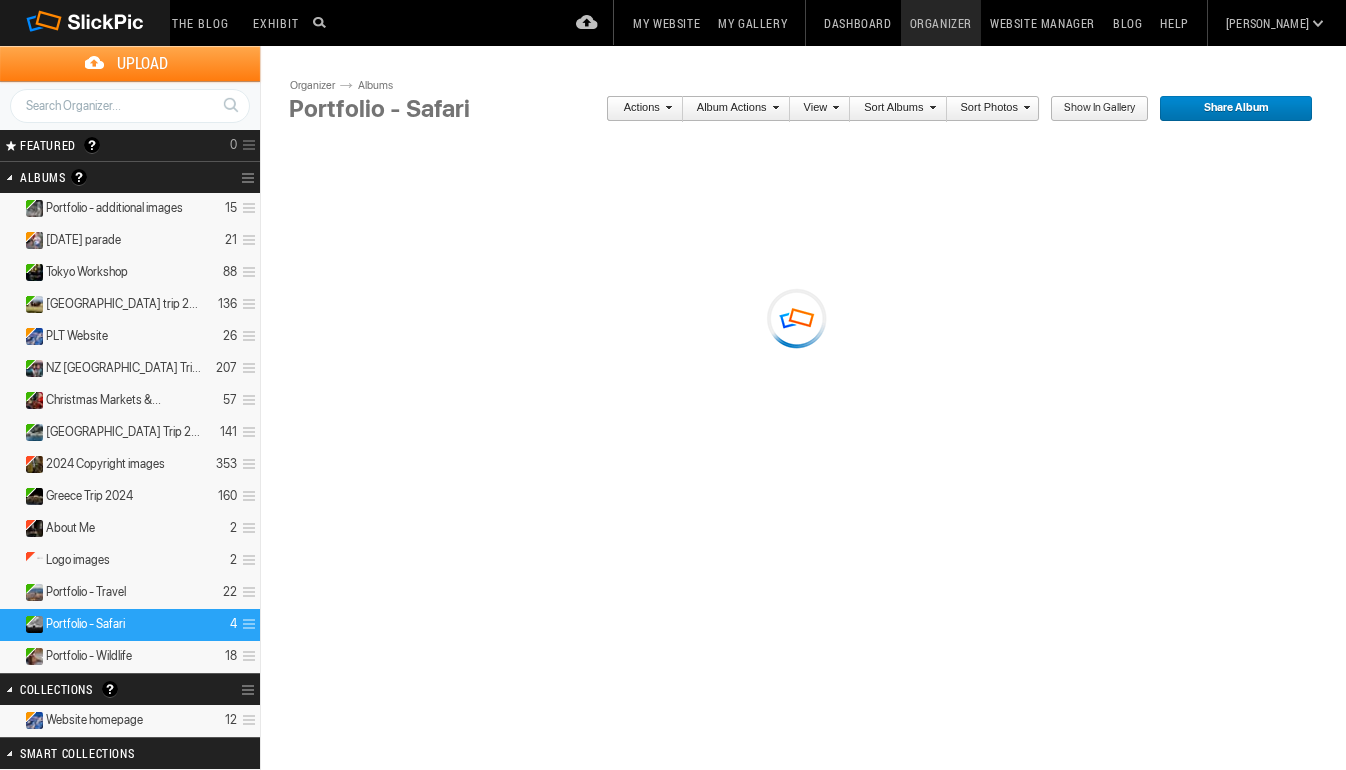 scroll, scrollTop: 0, scrollLeft: 0, axis: both 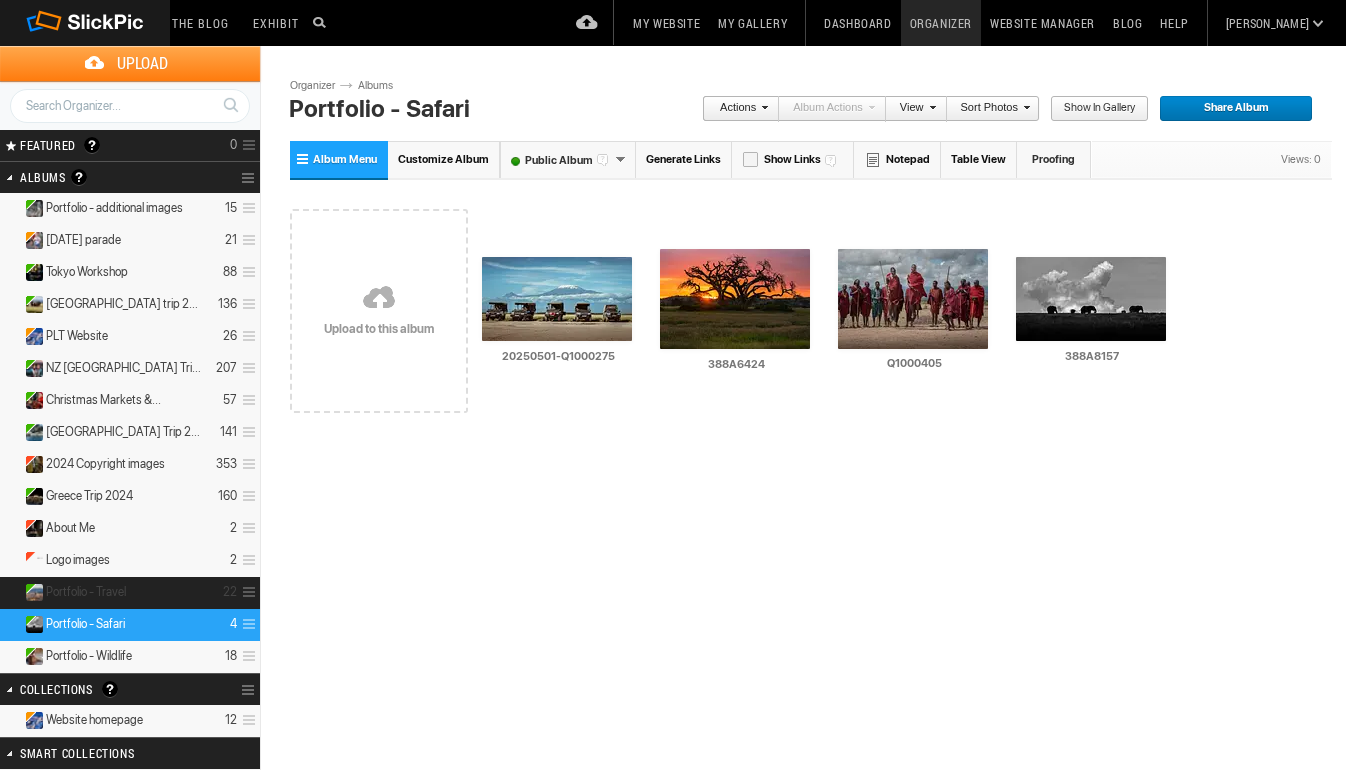 click on "Portfolio - Travel
22" at bounding box center [130, 593] 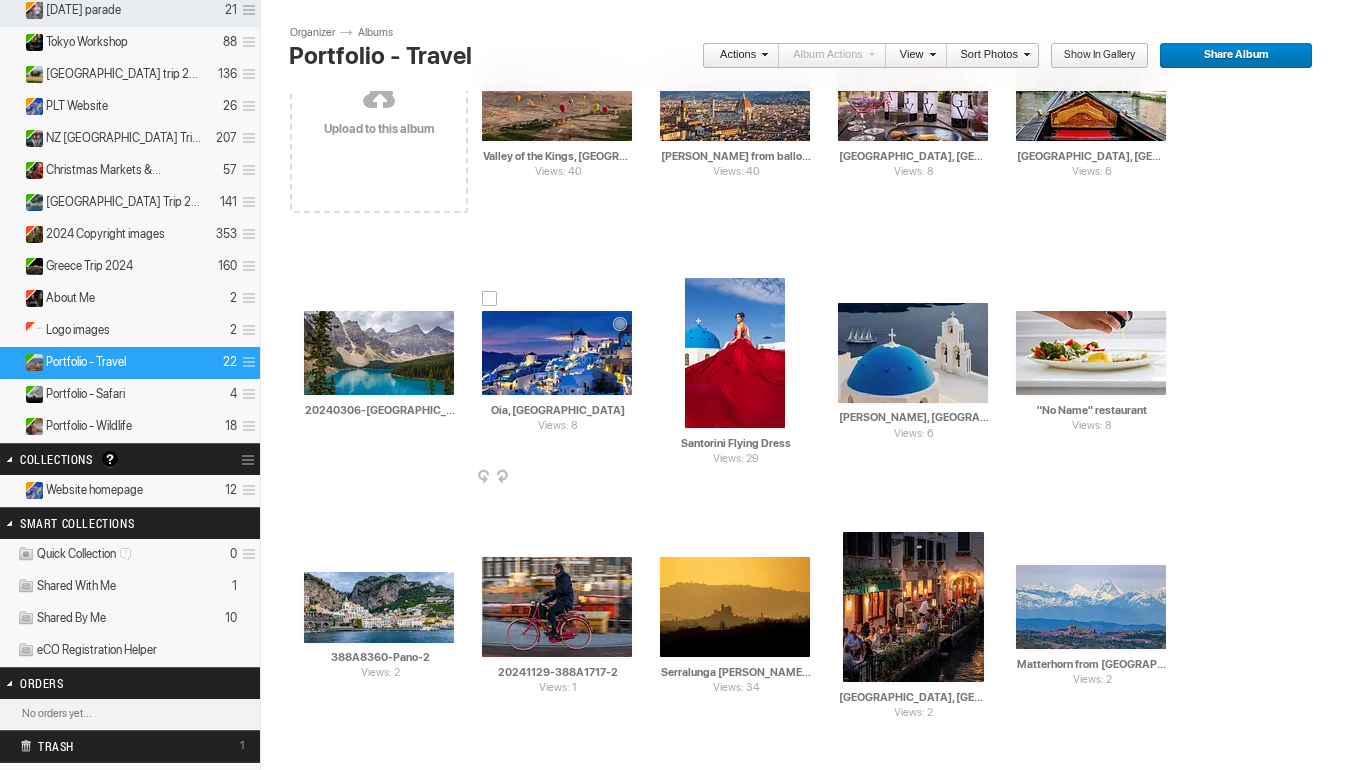 scroll, scrollTop: 232, scrollLeft: 0, axis: vertical 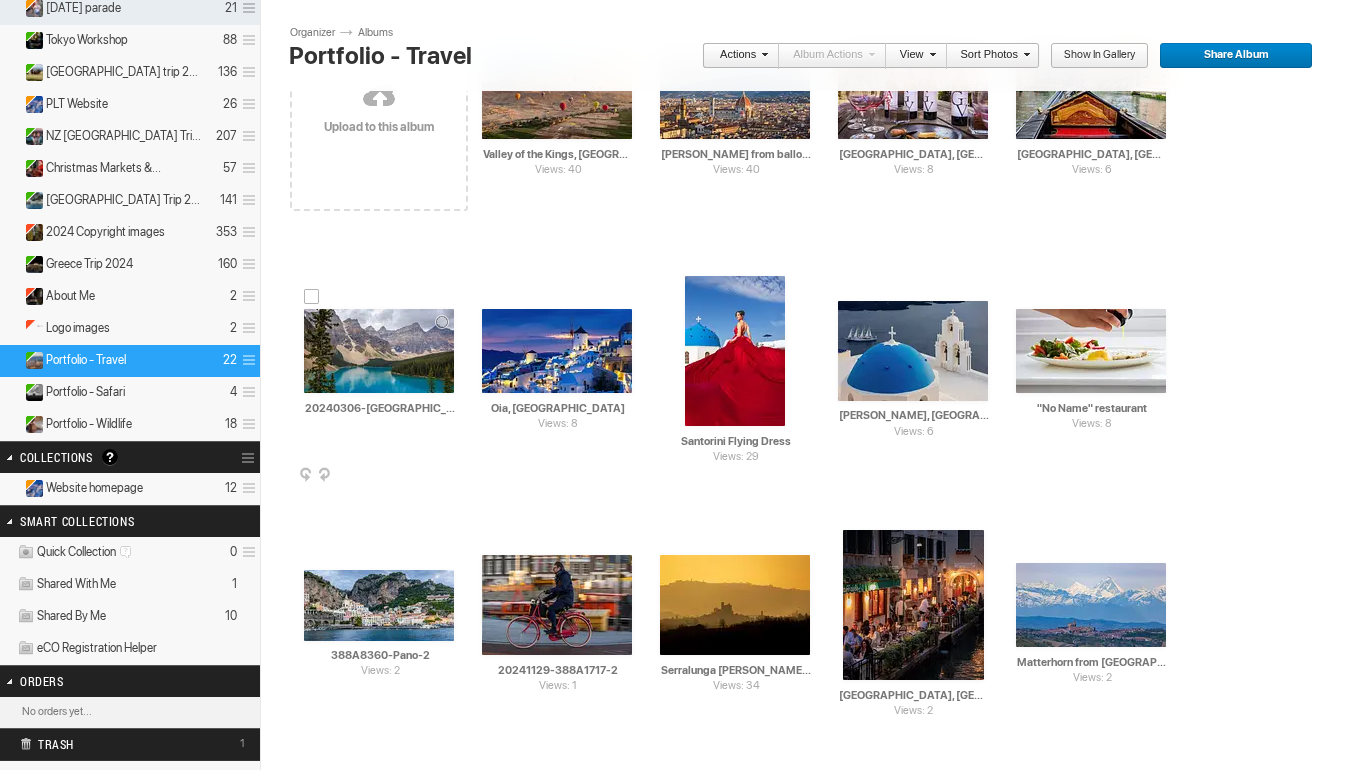 drag, startPoint x: 308, startPoint y: 405, endPoint x: 453, endPoint y: 417, distance: 145.4957 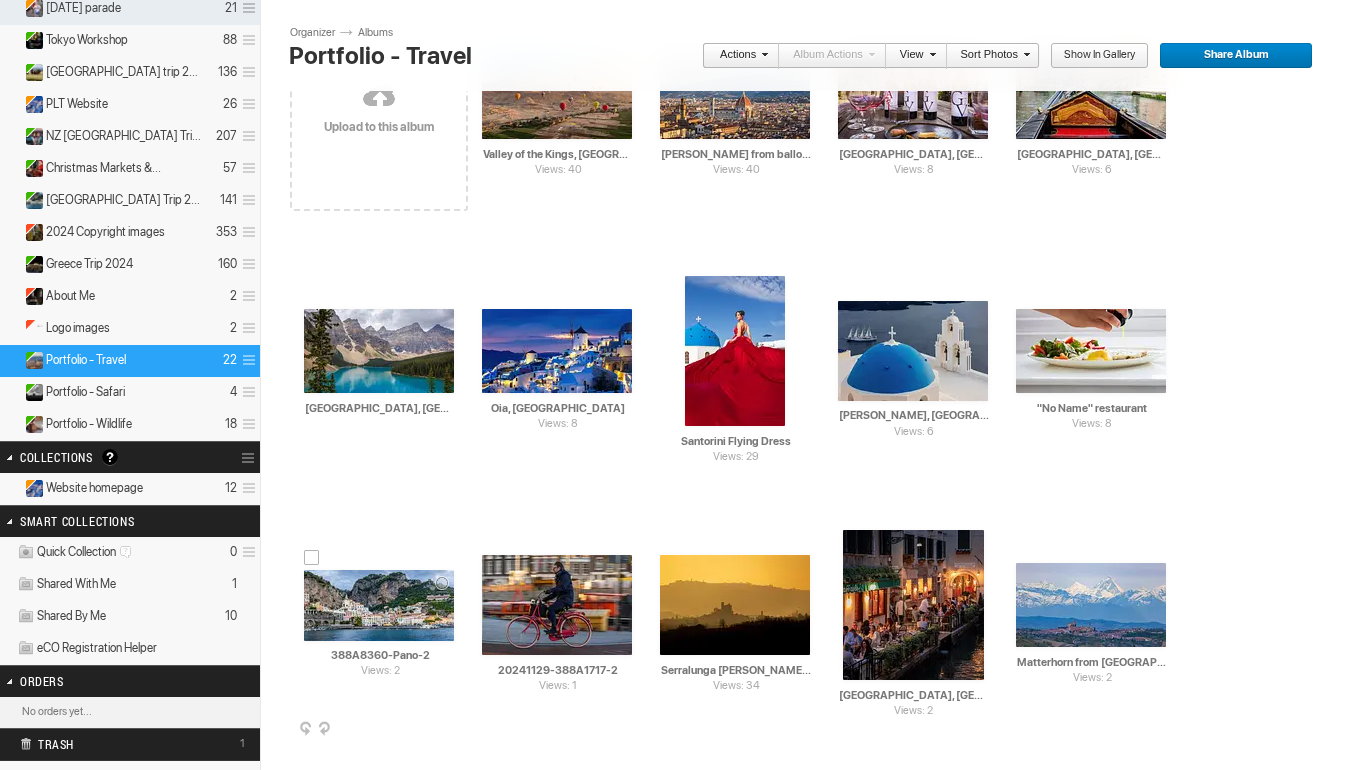 type on "Moraine Lake, Alberta" 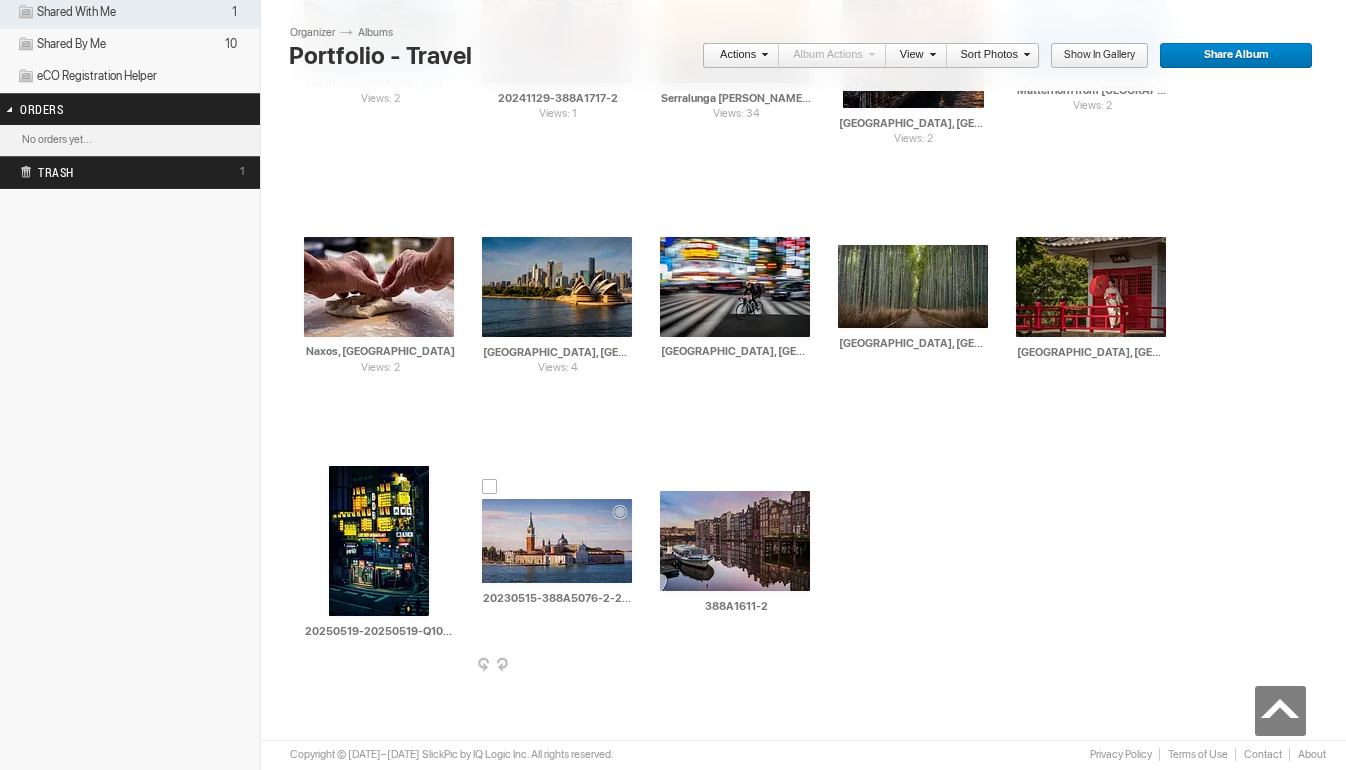 scroll, scrollTop: 804, scrollLeft: 0, axis: vertical 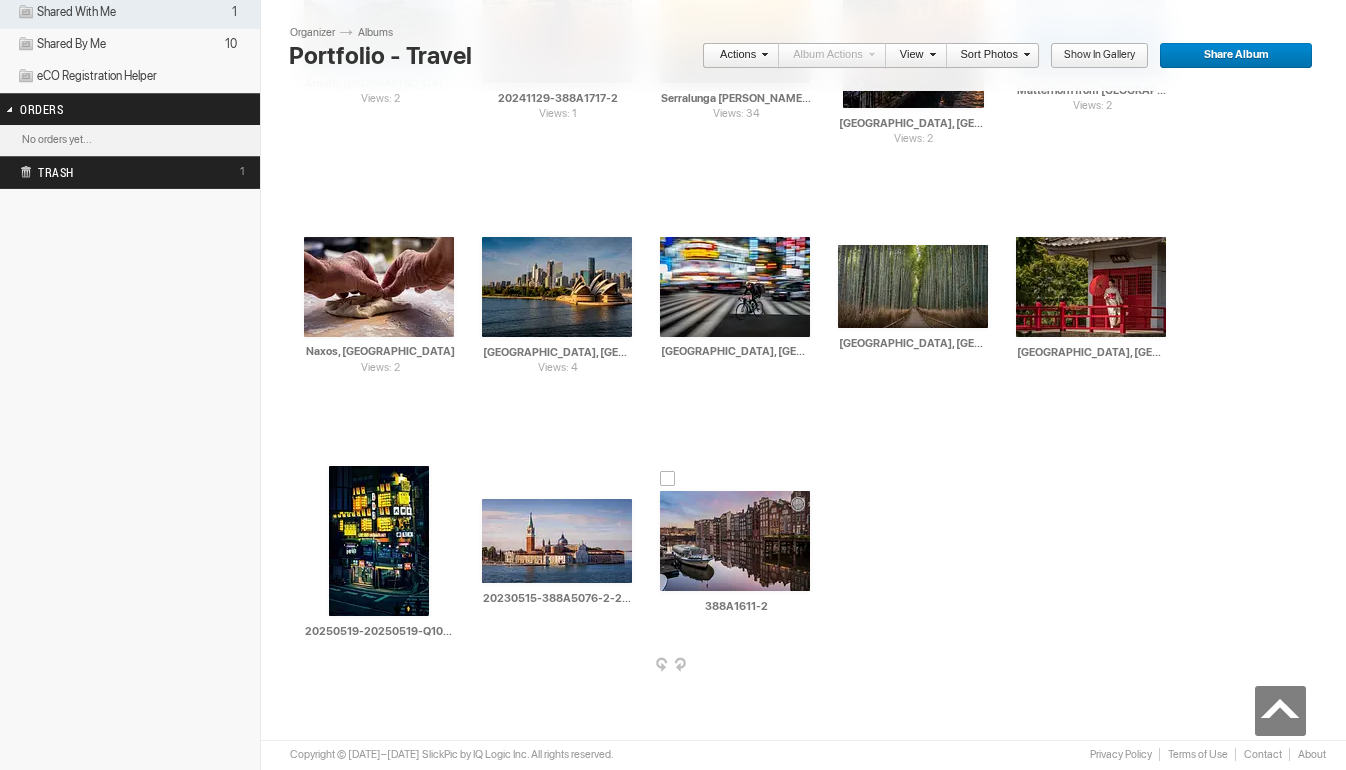 drag, startPoint x: 485, startPoint y: 597, endPoint x: 676, endPoint y: 616, distance: 191.9427 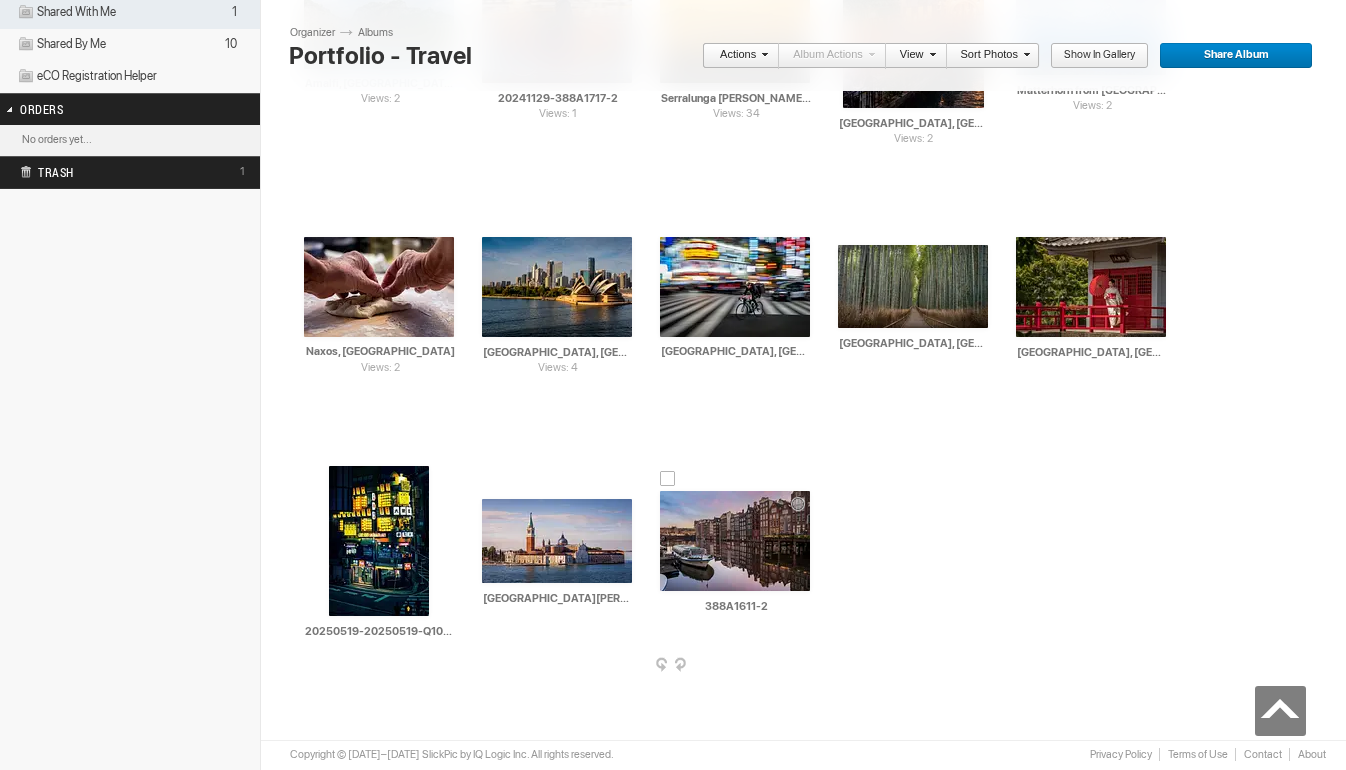 type on "San Gregorio Maggiore, Venice" 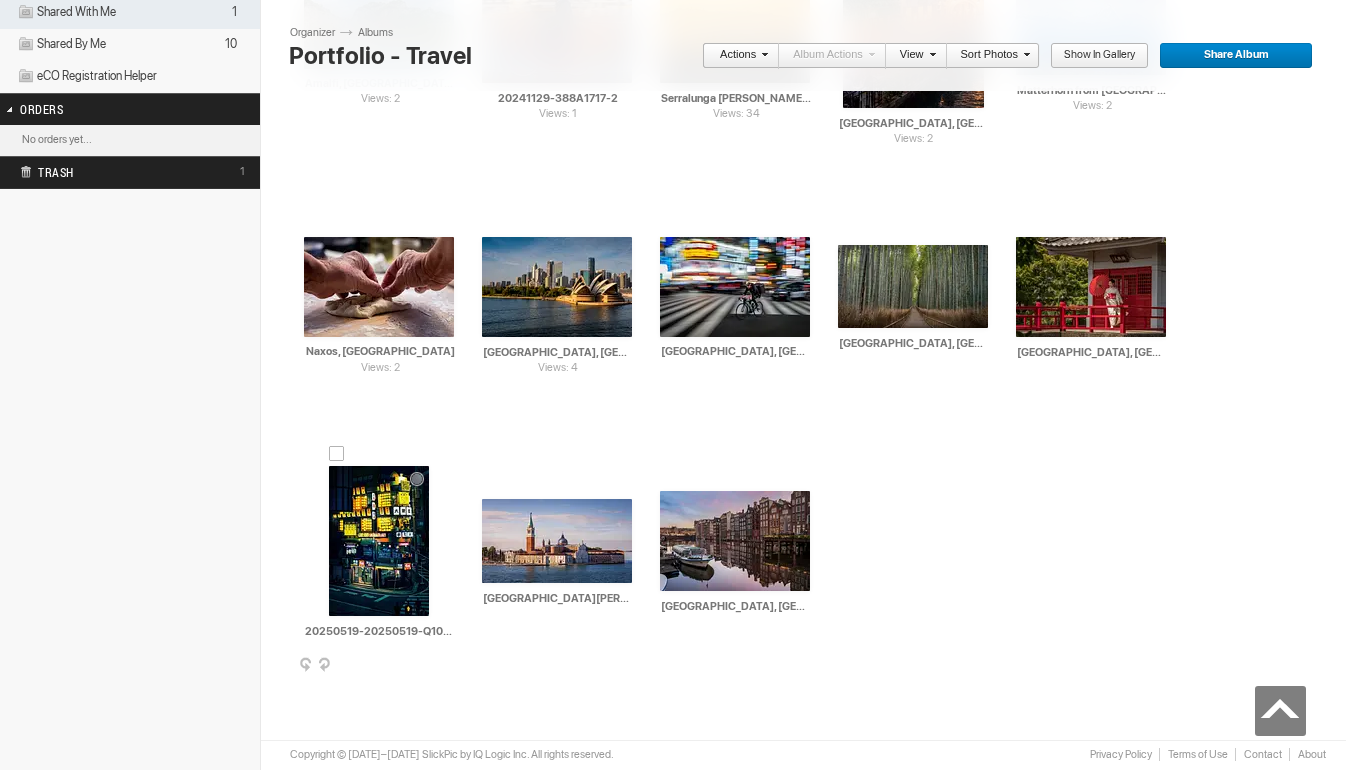 type on "Amsterdam, The Netherlands" 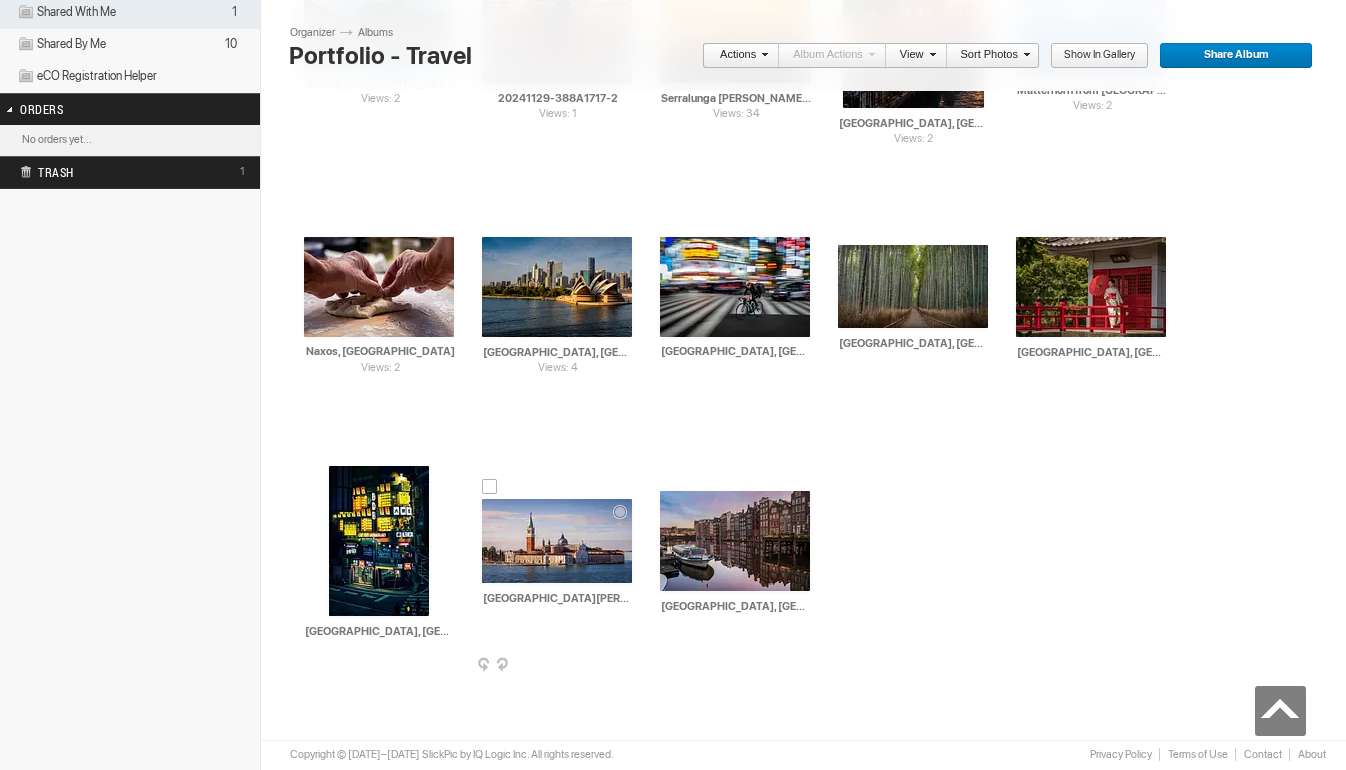 click on "AI San Gregorio Maggiore, Venice
HTML:
Direct:
Forum:
Photo ID:
22743394
More..." at bounding box center [557, 541] 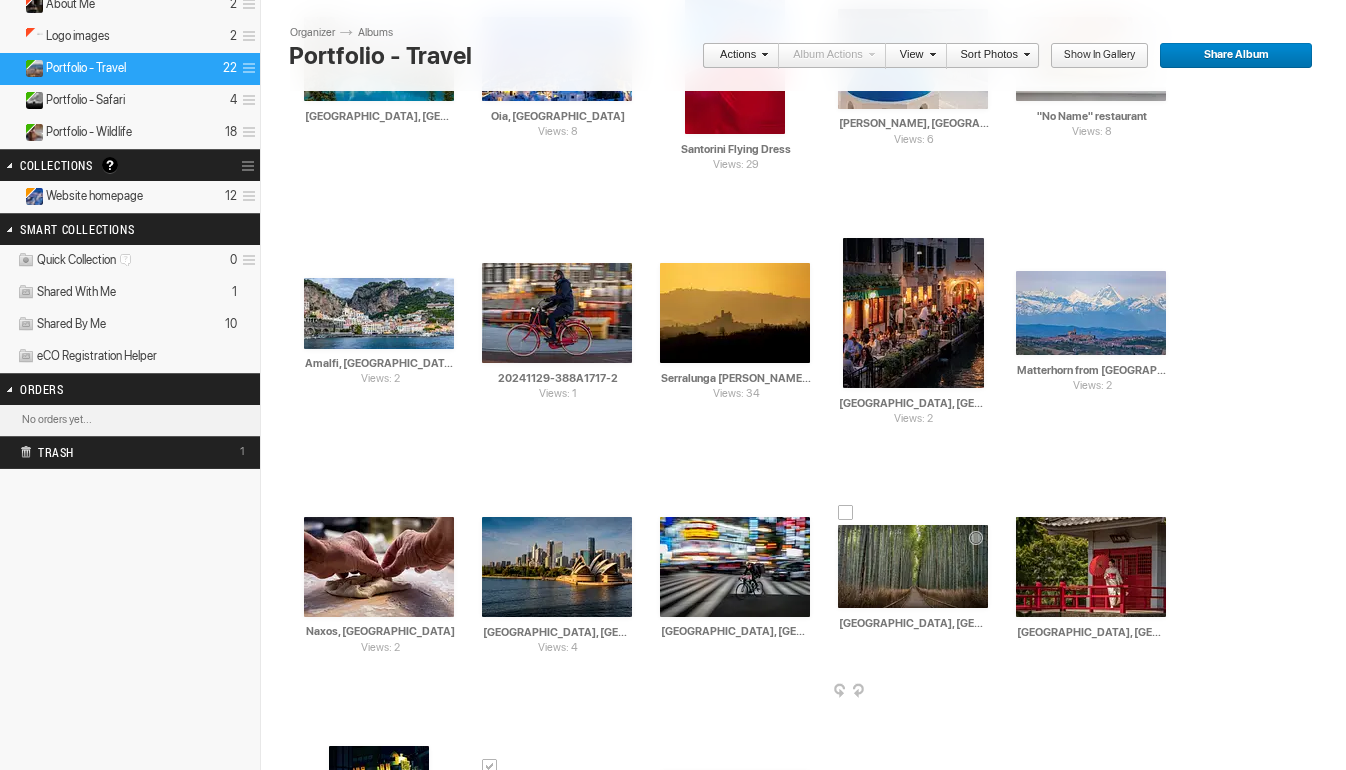 scroll, scrollTop: 519, scrollLeft: 0, axis: vertical 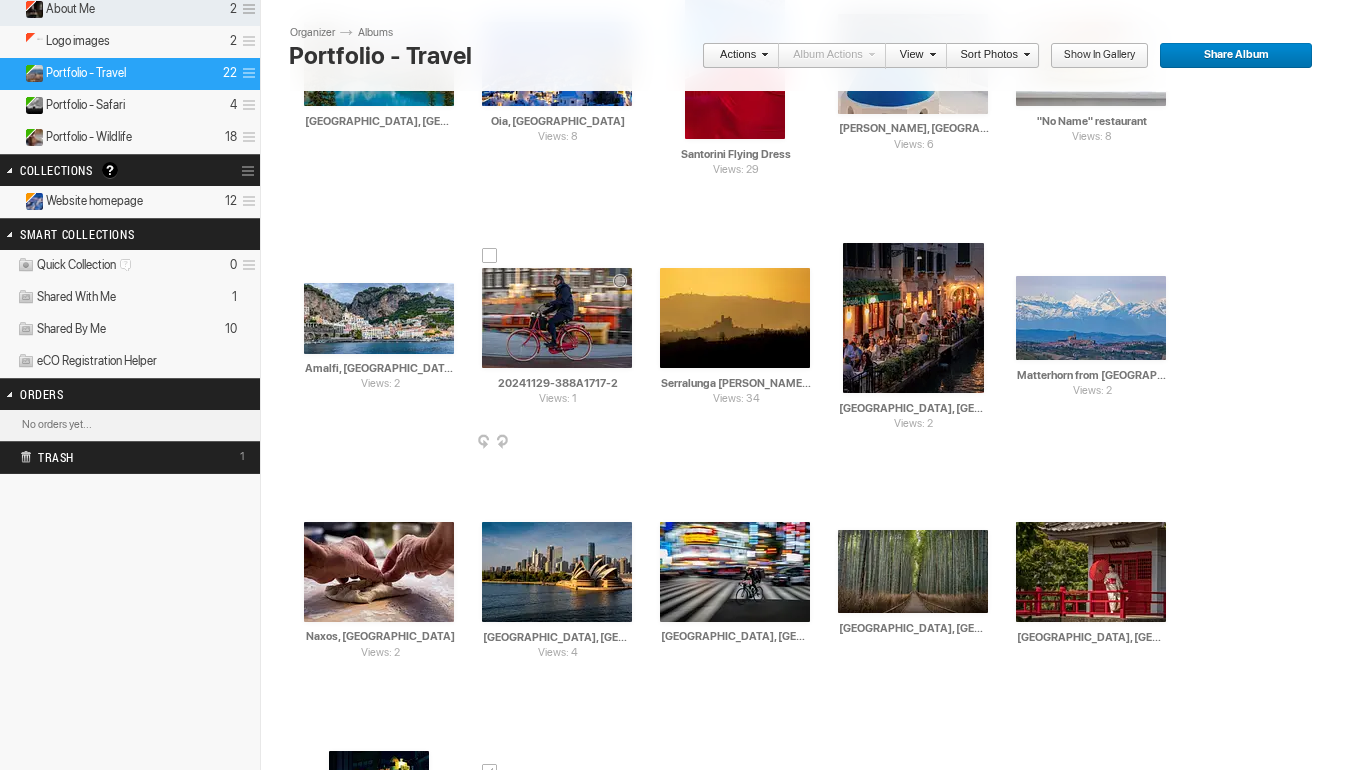 type on "Shibuya, Tokyo, Japan" 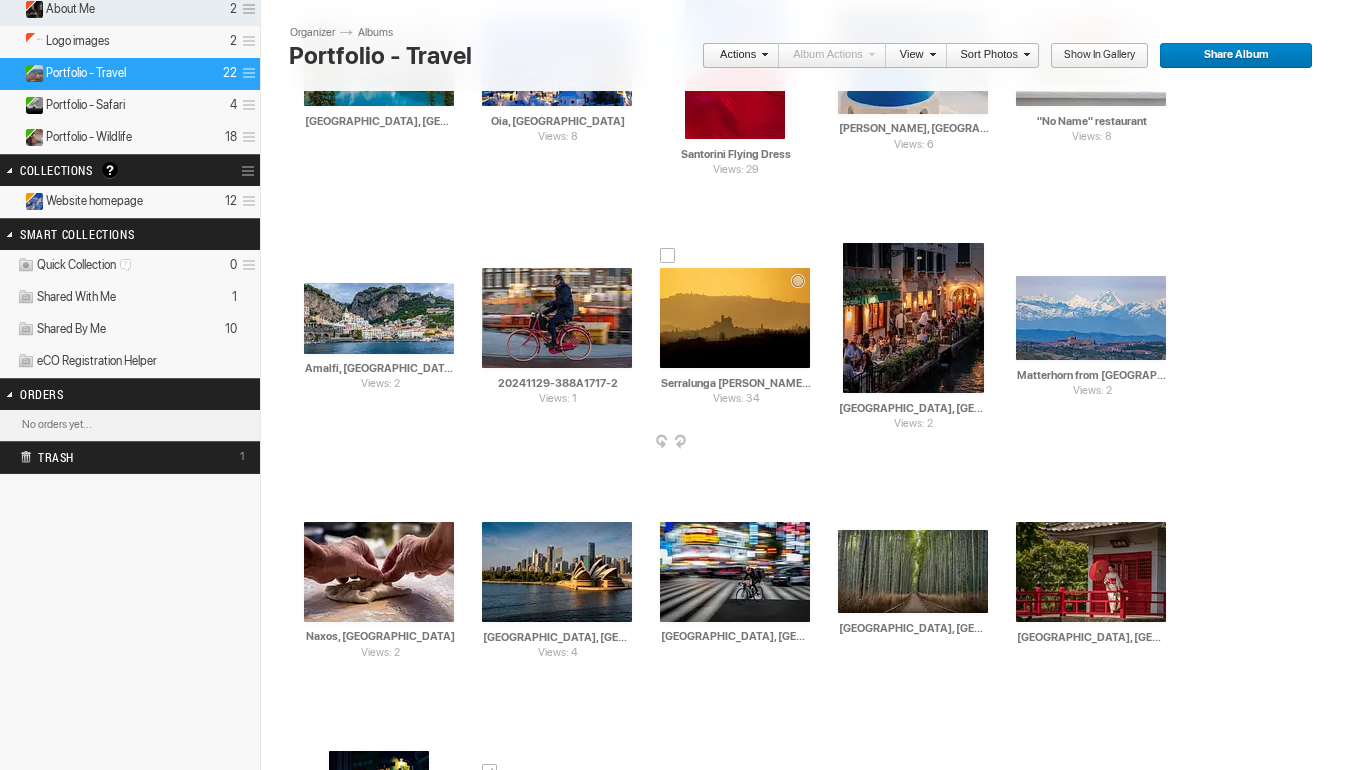 drag, startPoint x: 499, startPoint y: 384, endPoint x: 649, endPoint y: 387, distance: 150.03 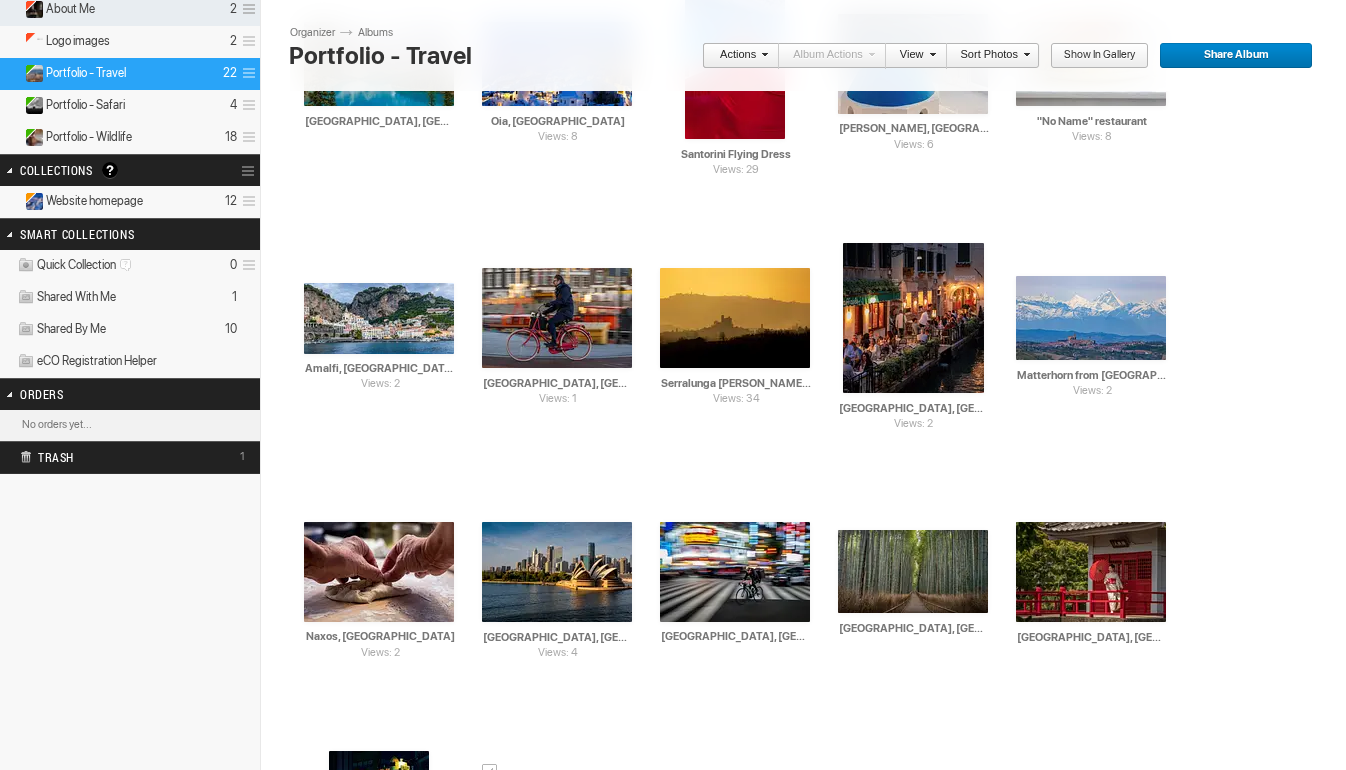type on "Amsterdam, The Netherlands" 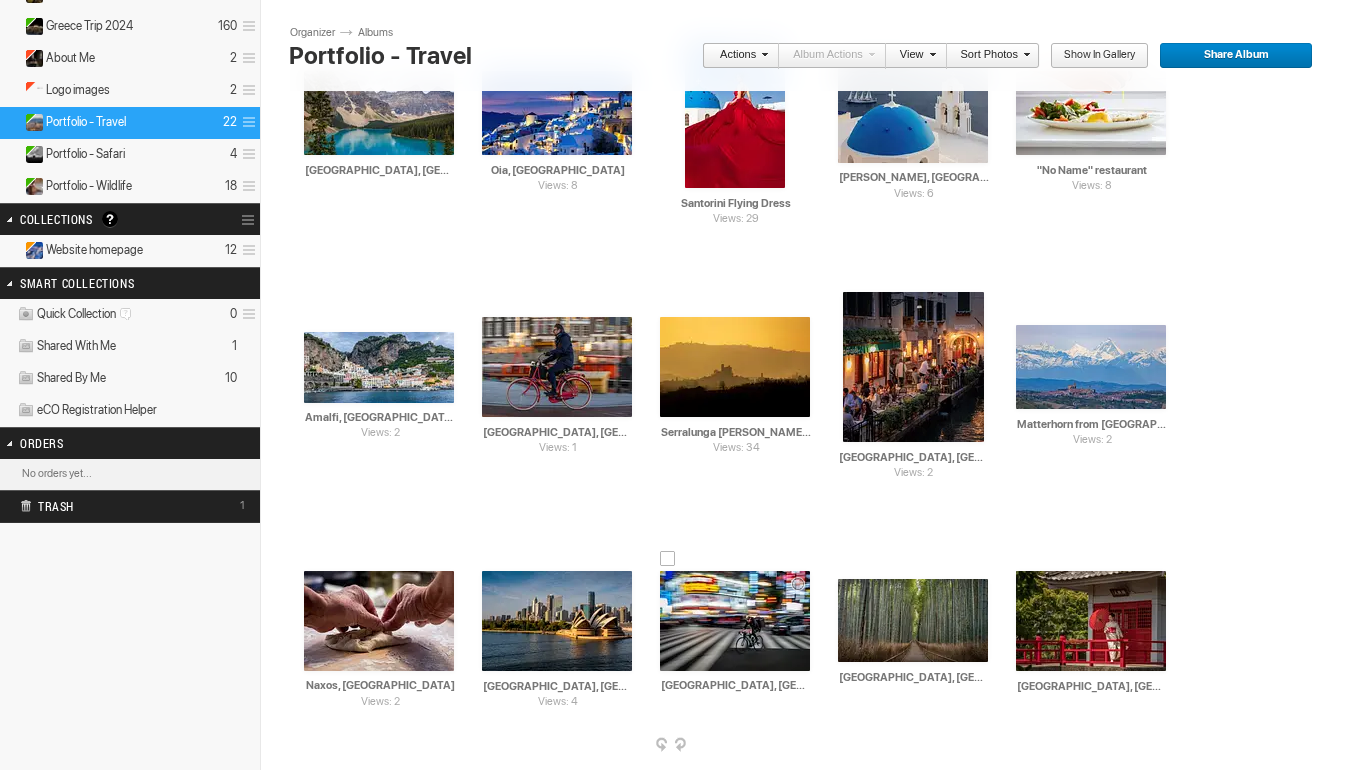 scroll, scrollTop: 473, scrollLeft: 0, axis: vertical 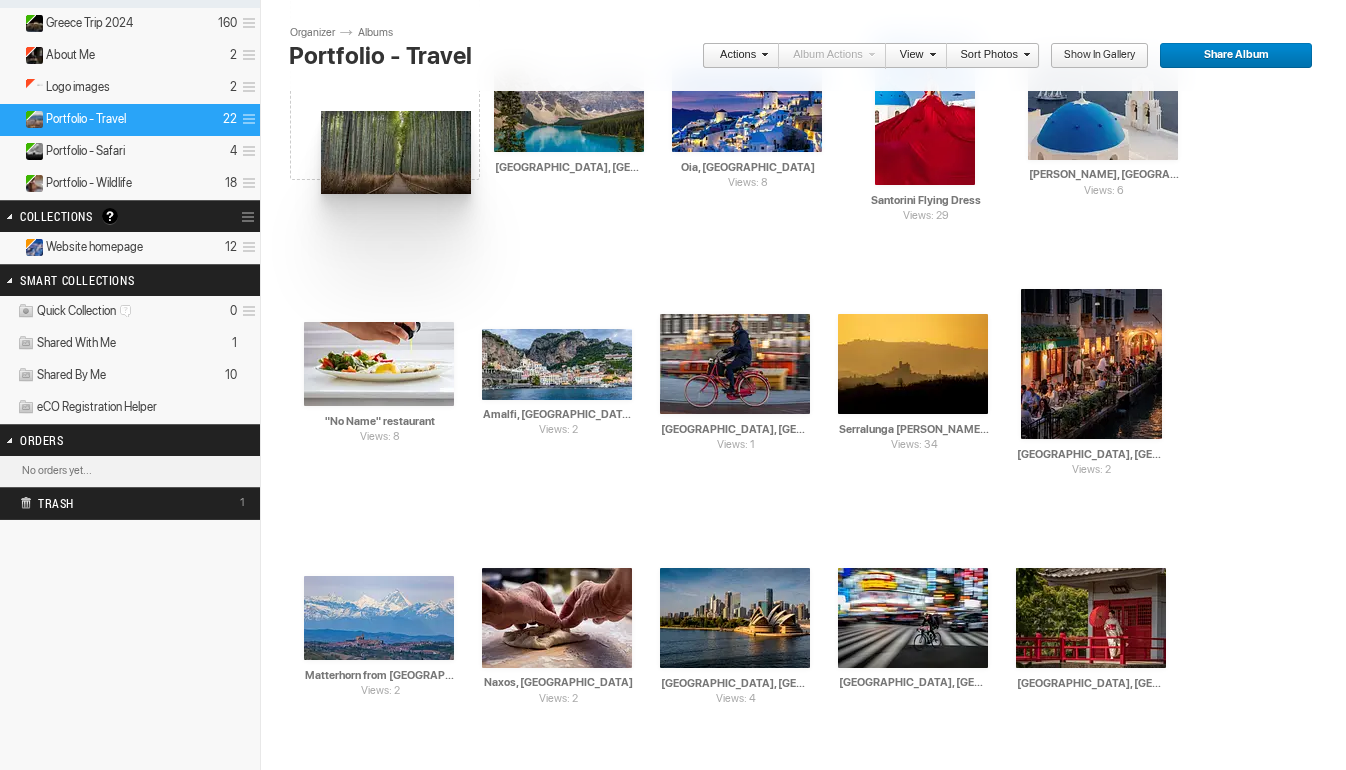 drag, startPoint x: 888, startPoint y: 610, endPoint x: 318, endPoint y: 109, distance: 758.8814 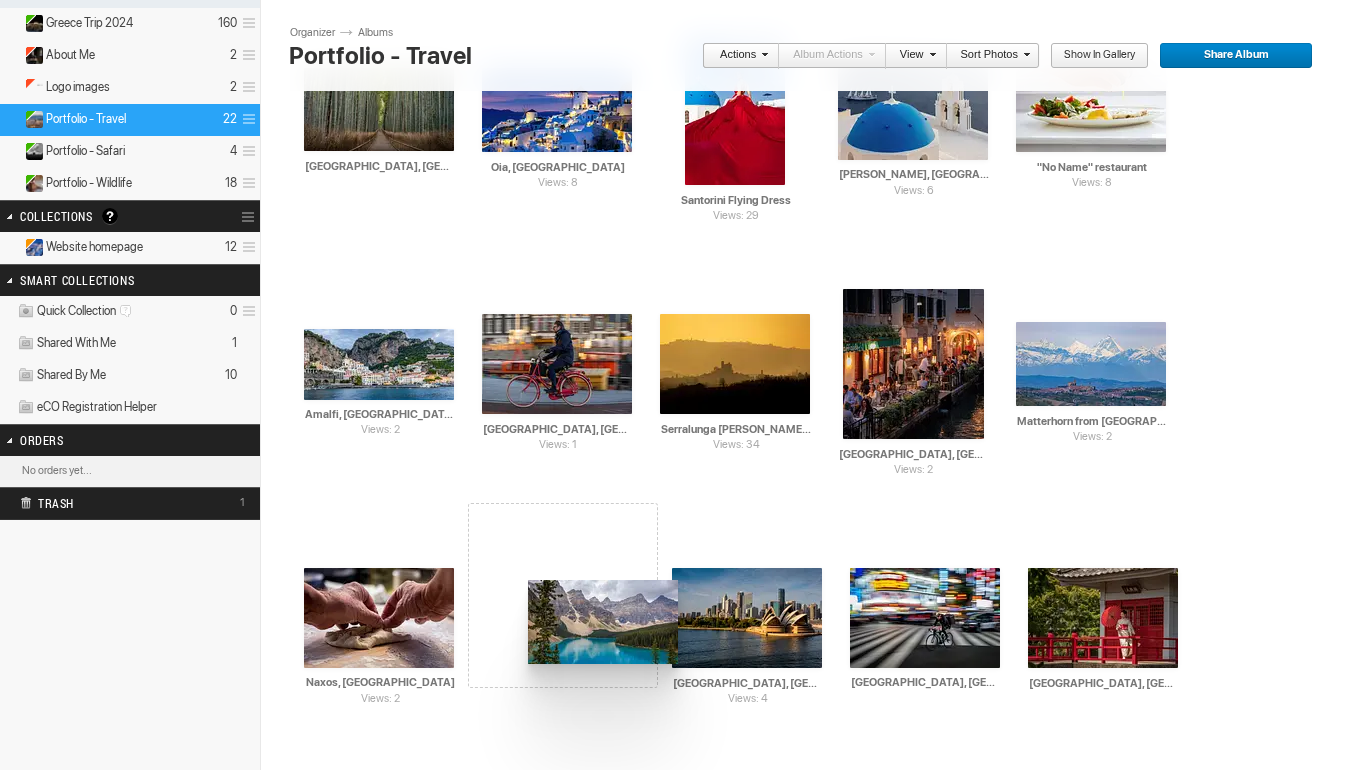 drag, startPoint x: 514, startPoint y: 98, endPoint x: 526, endPoint y: 578, distance: 480.14996 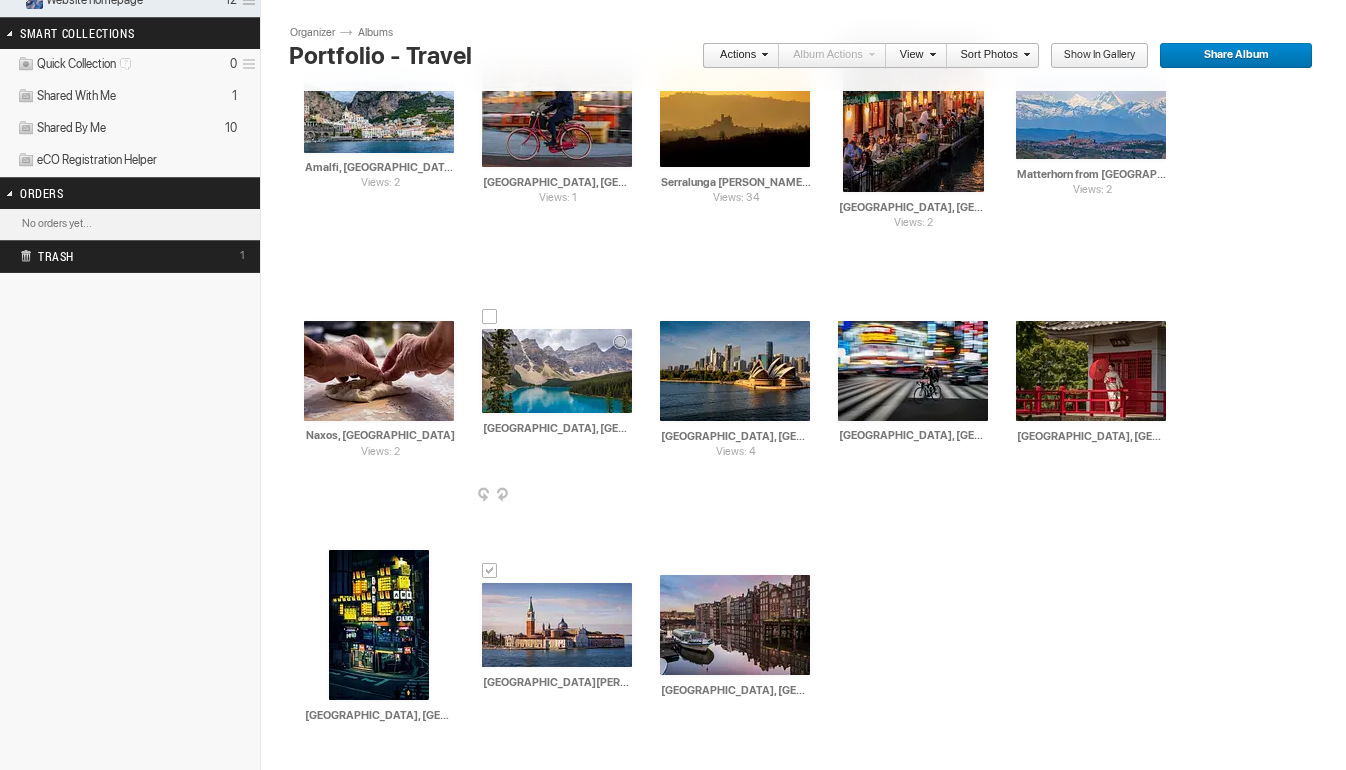 scroll, scrollTop: 722, scrollLeft: 0, axis: vertical 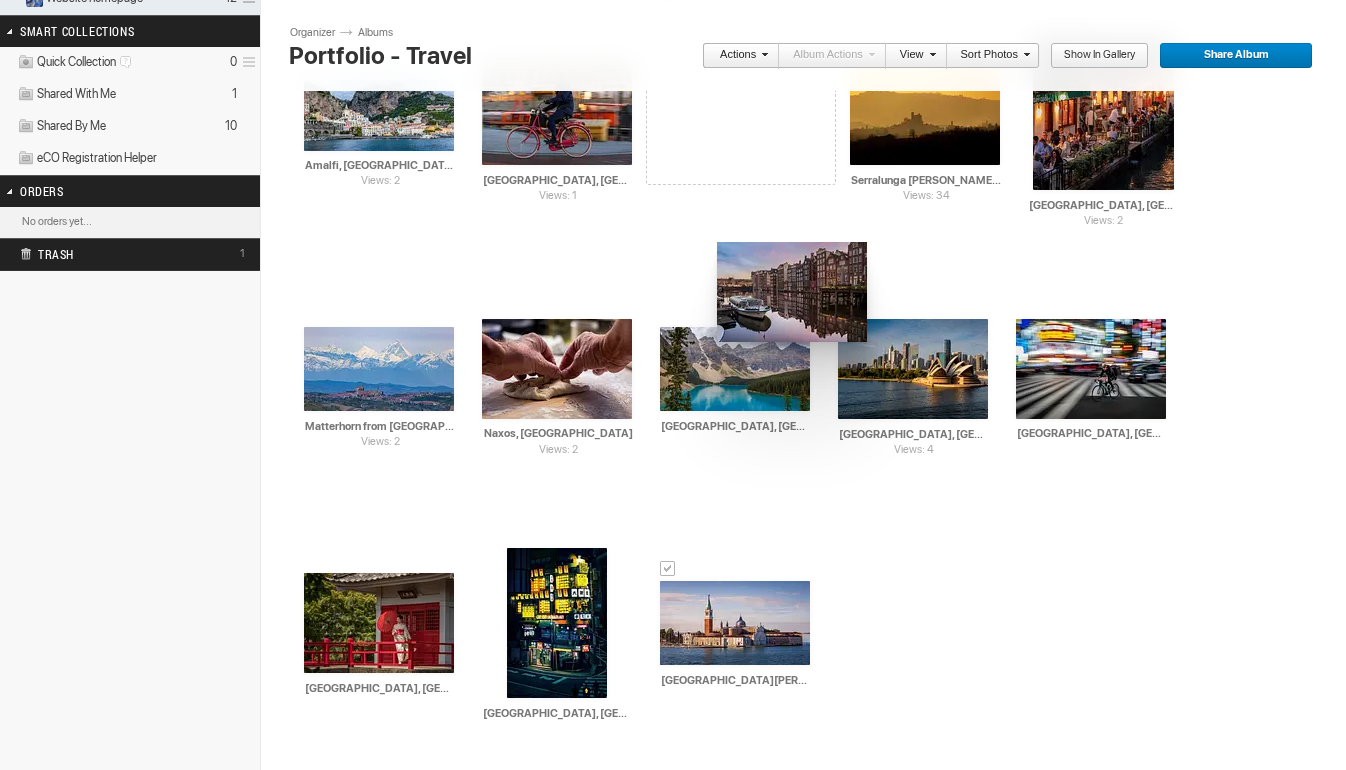 drag, startPoint x: 712, startPoint y: 630, endPoint x: 715, endPoint y: 242, distance: 388.0116 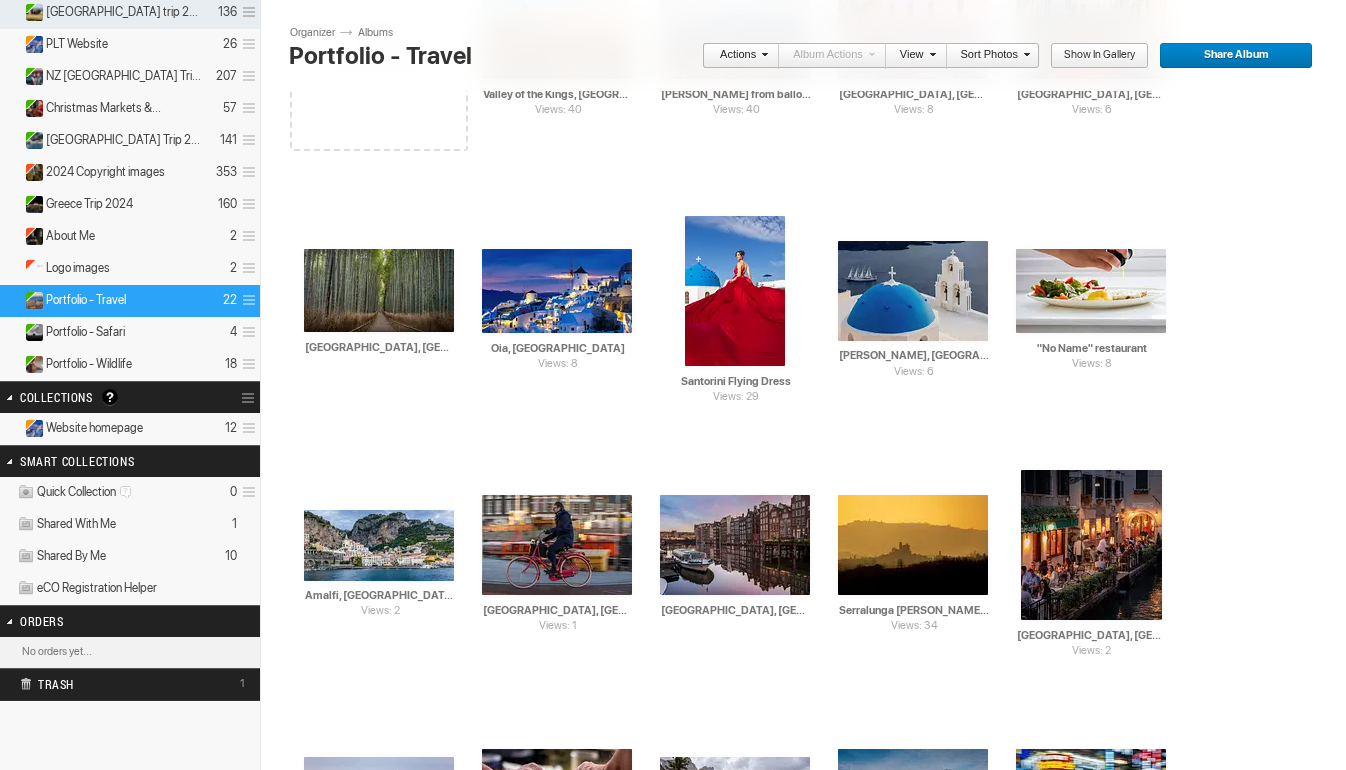 scroll, scrollTop: 288, scrollLeft: 0, axis: vertical 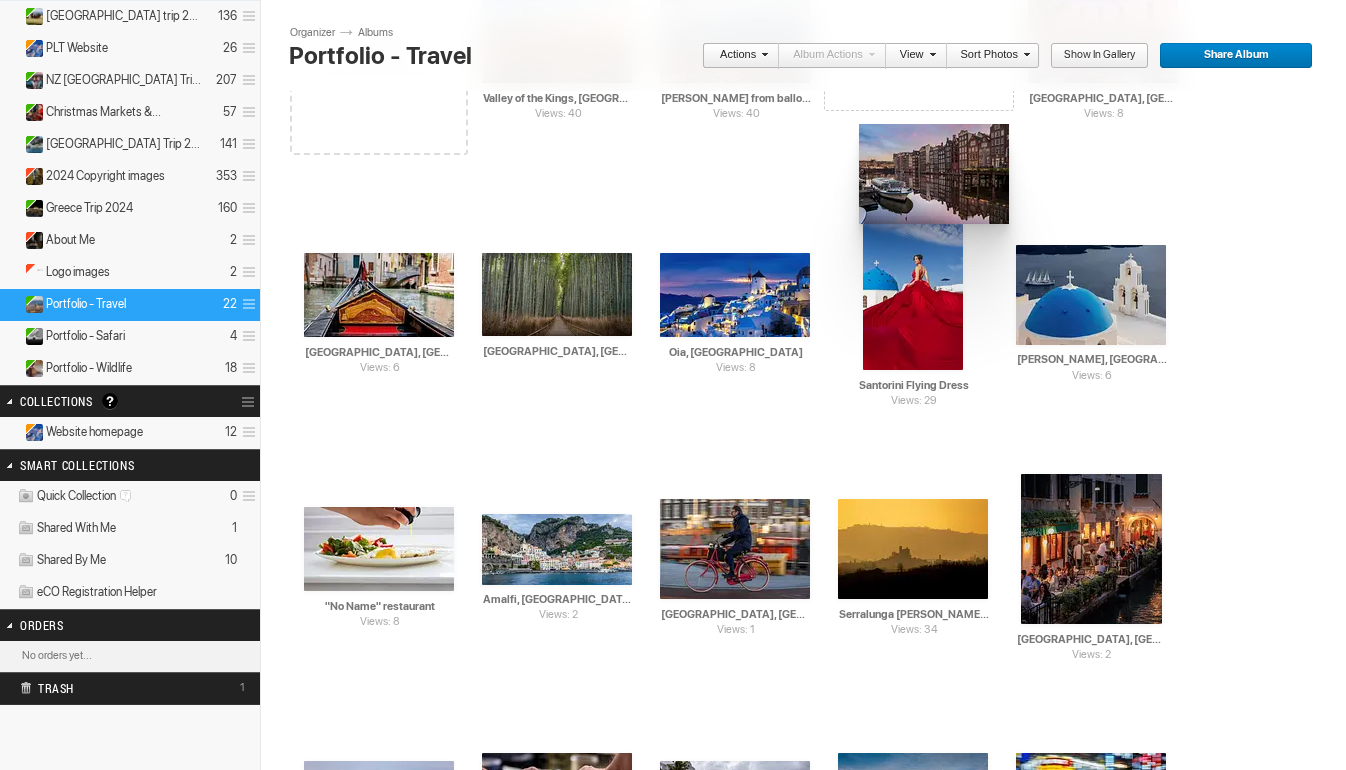 drag, startPoint x: 718, startPoint y: 569, endPoint x: 857, endPoint y: 124, distance: 466.20383 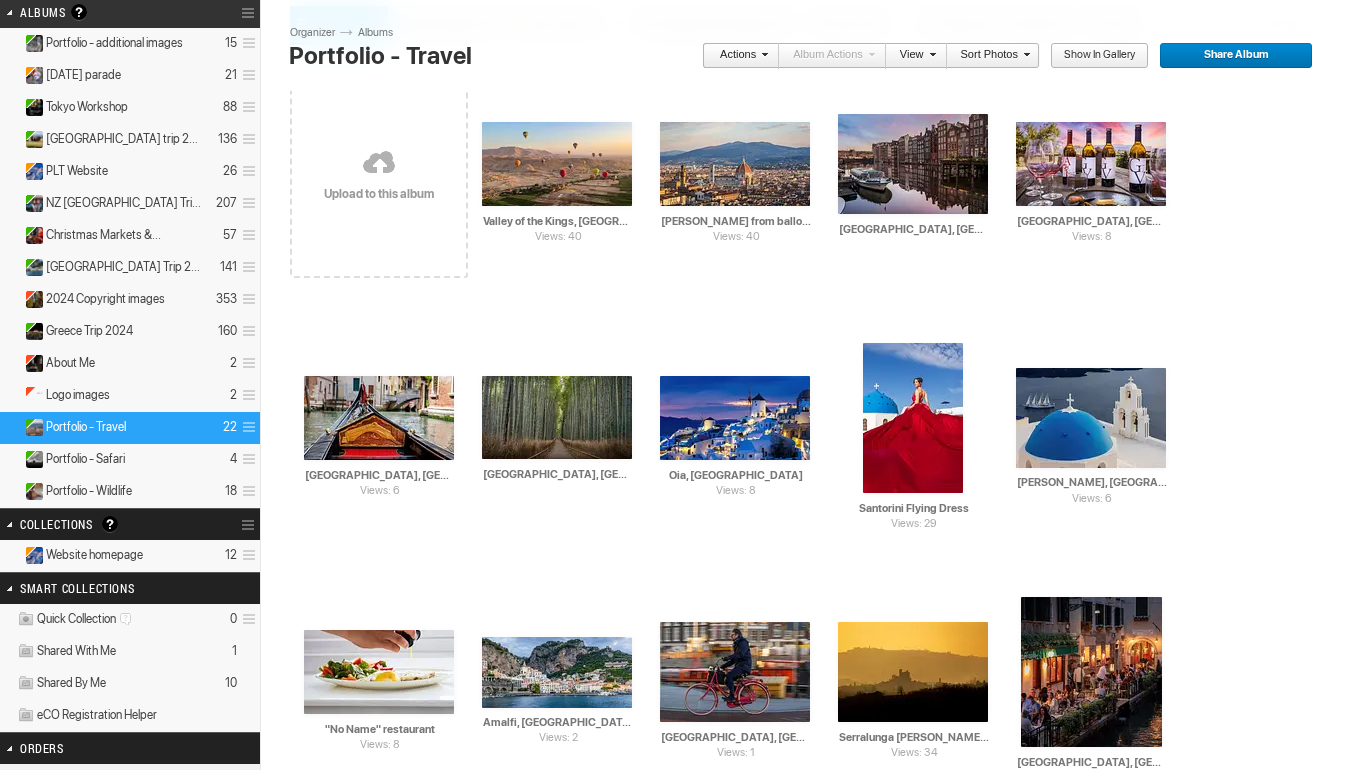 scroll, scrollTop: 163, scrollLeft: 0, axis: vertical 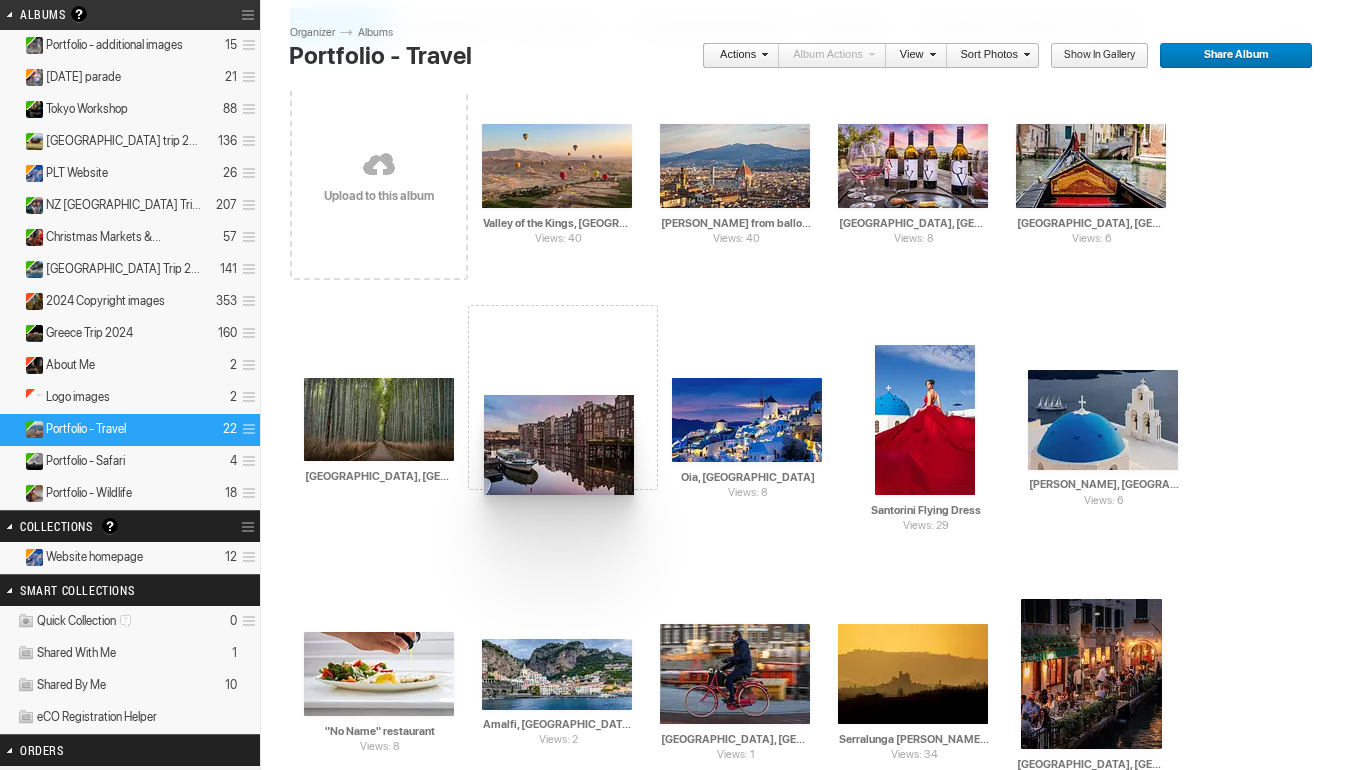 drag, startPoint x: 915, startPoint y: 162, endPoint x: 484, endPoint y: 395, distance: 489.94897 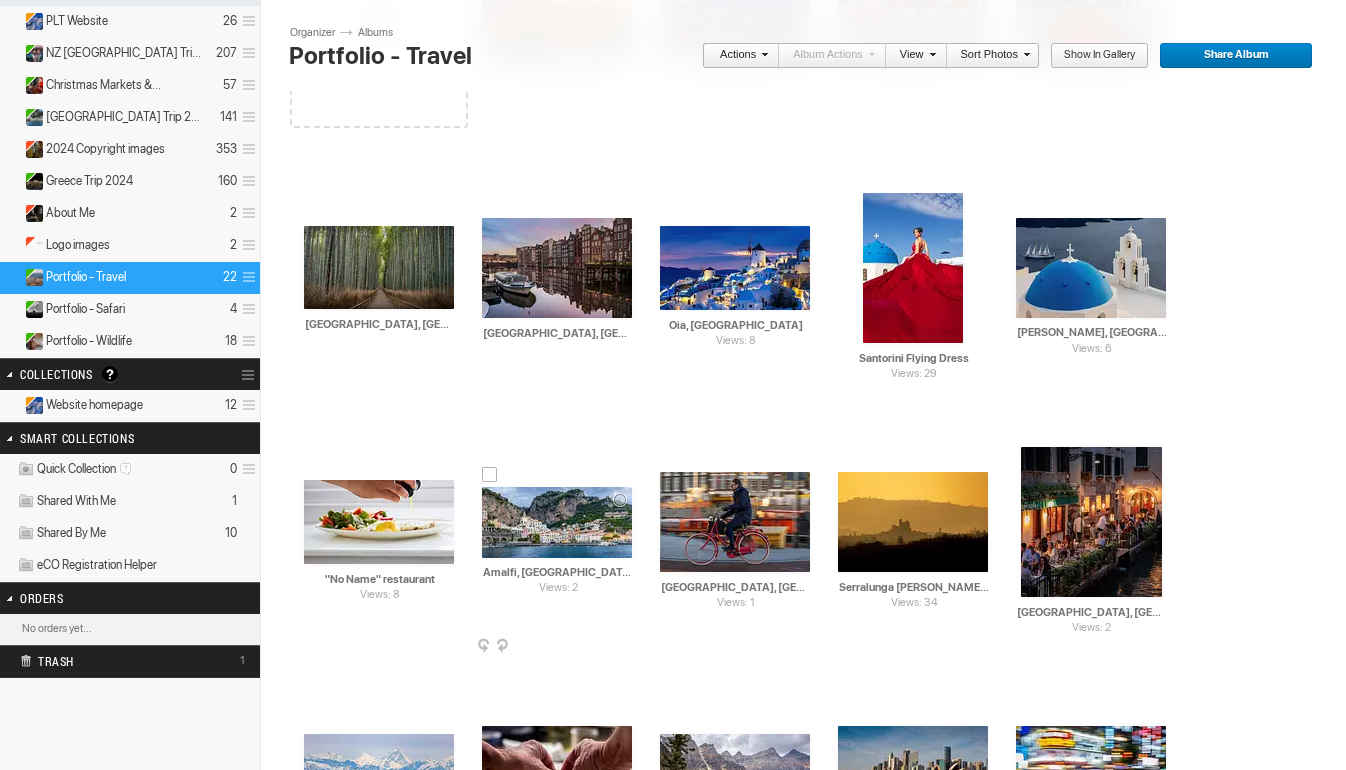 scroll, scrollTop: 321, scrollLeft: 0, axis: vertical 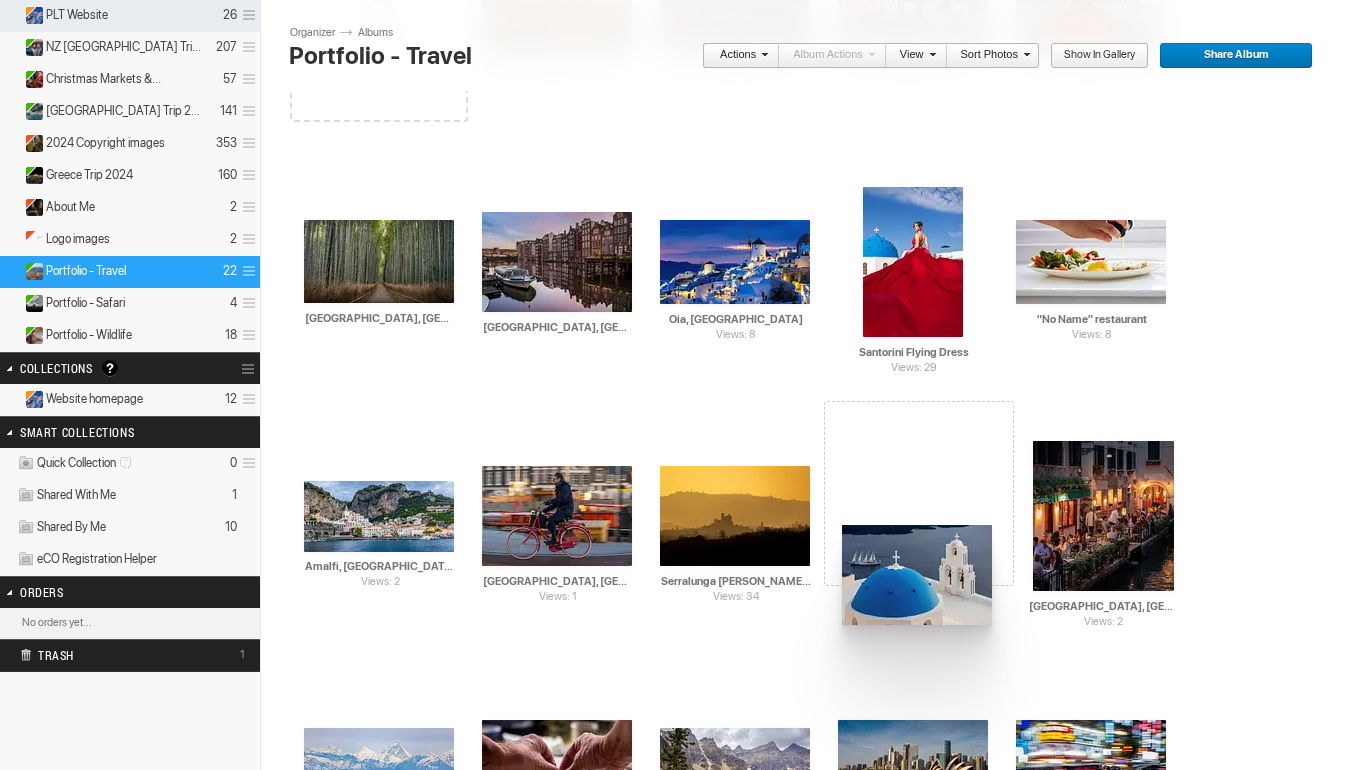 drag, startPoint x: 1060, startPoint y: 282, endPoint x: 840, endPoint y: 525, distance: 327.79413 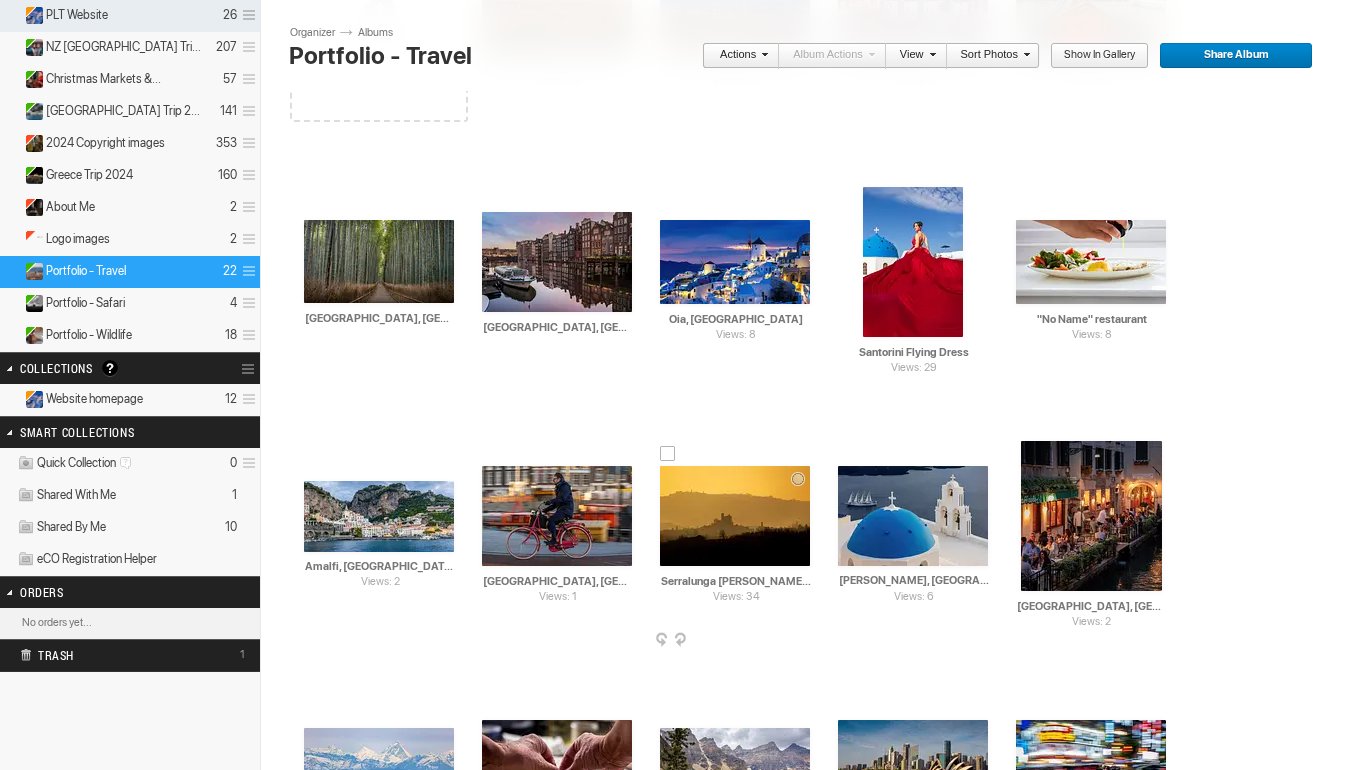 click at bounding box center (735, 516) 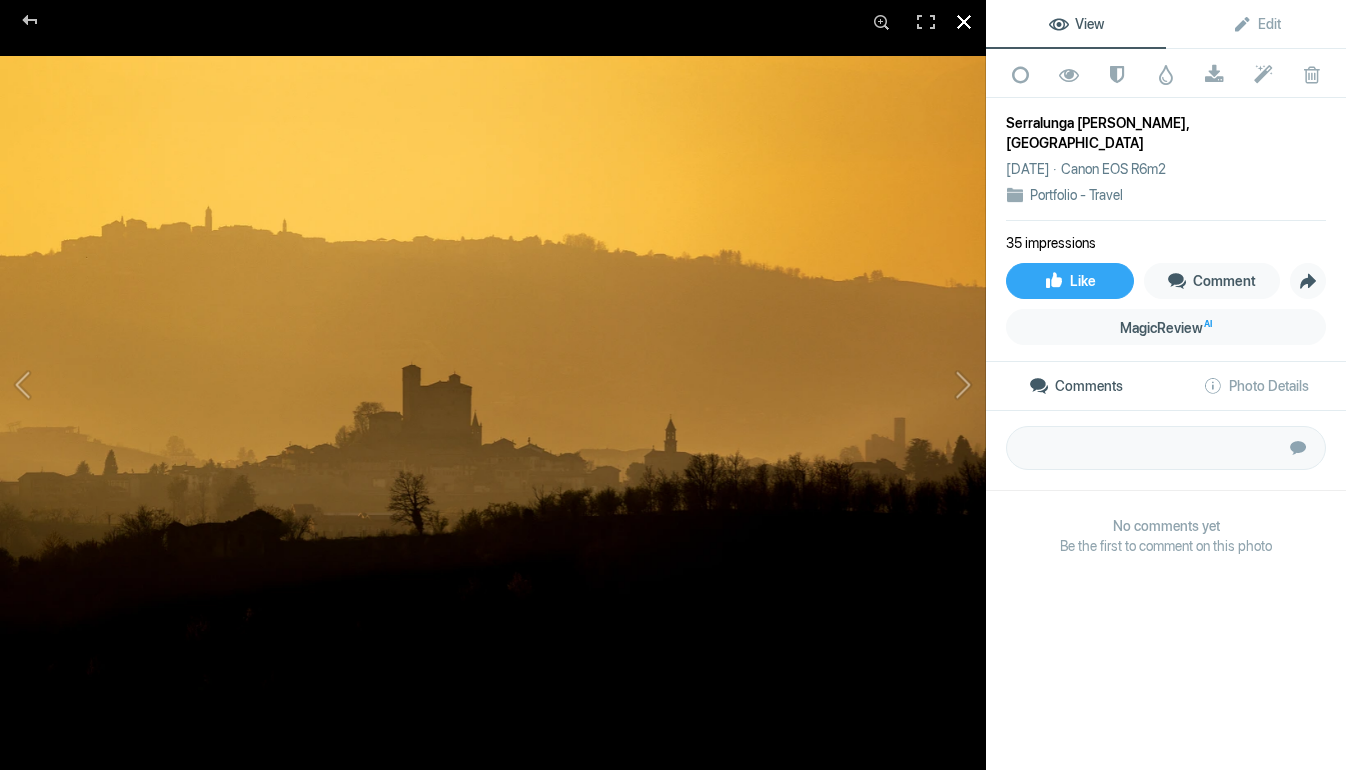 click 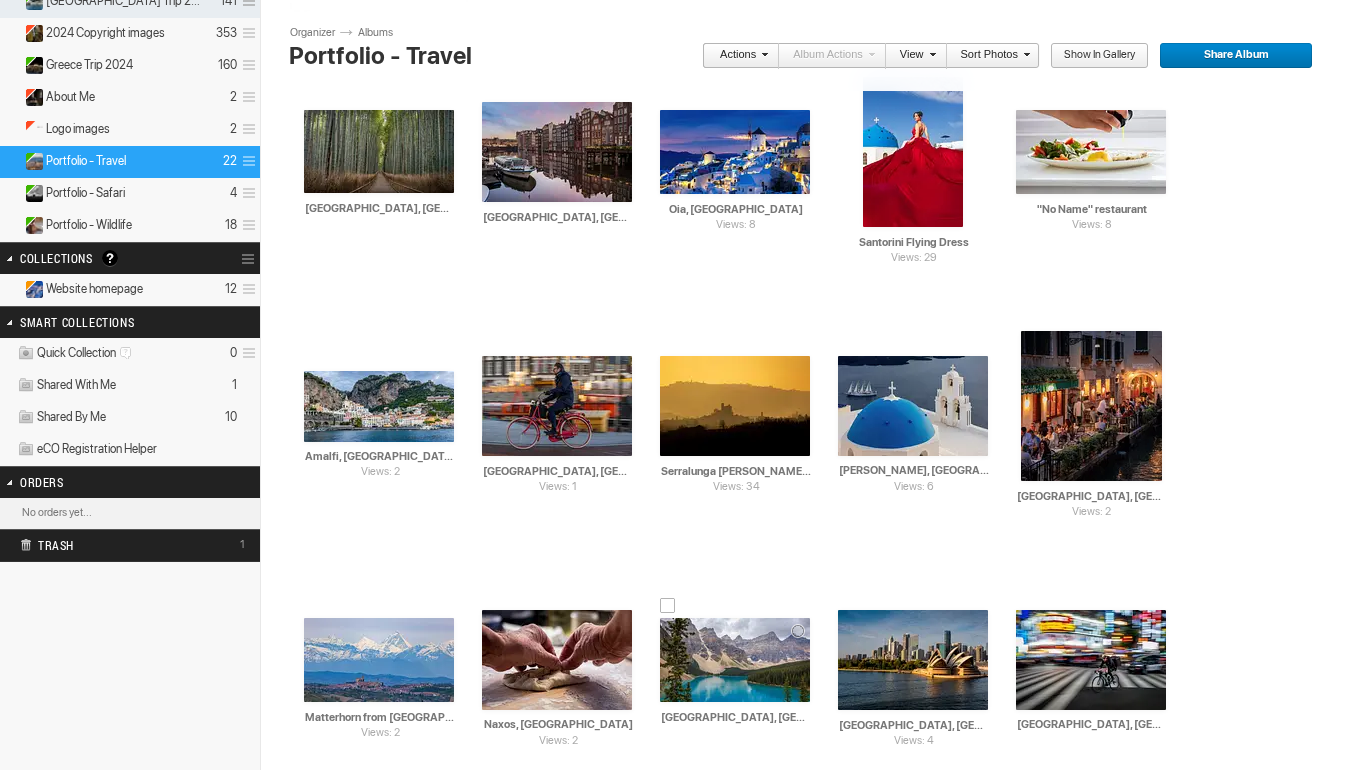 scroll, scrollTop: 412, scrollLeft: 0, axis: vertical 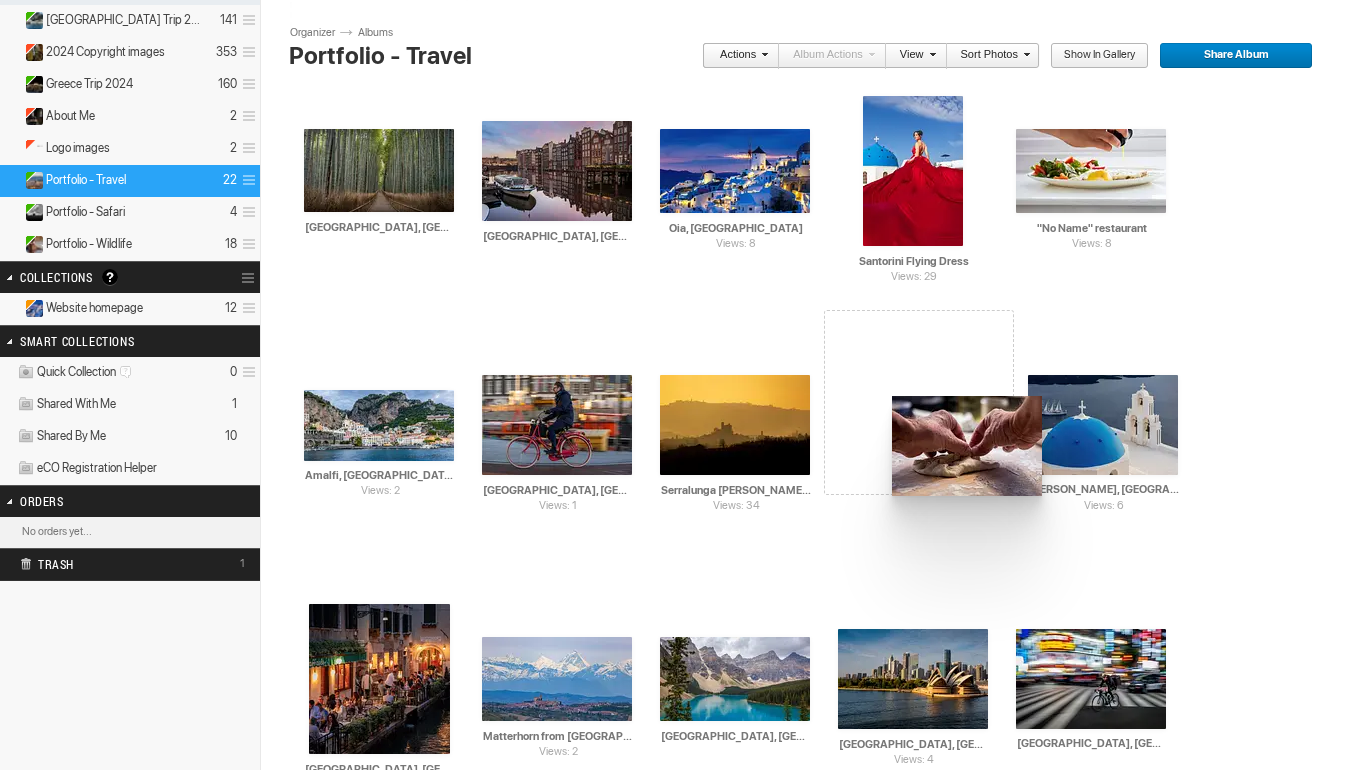 drag, startPoint x: 573, startPoint y: 681, endPoint x: 875, endPoint y: 388, distance: 420.77667 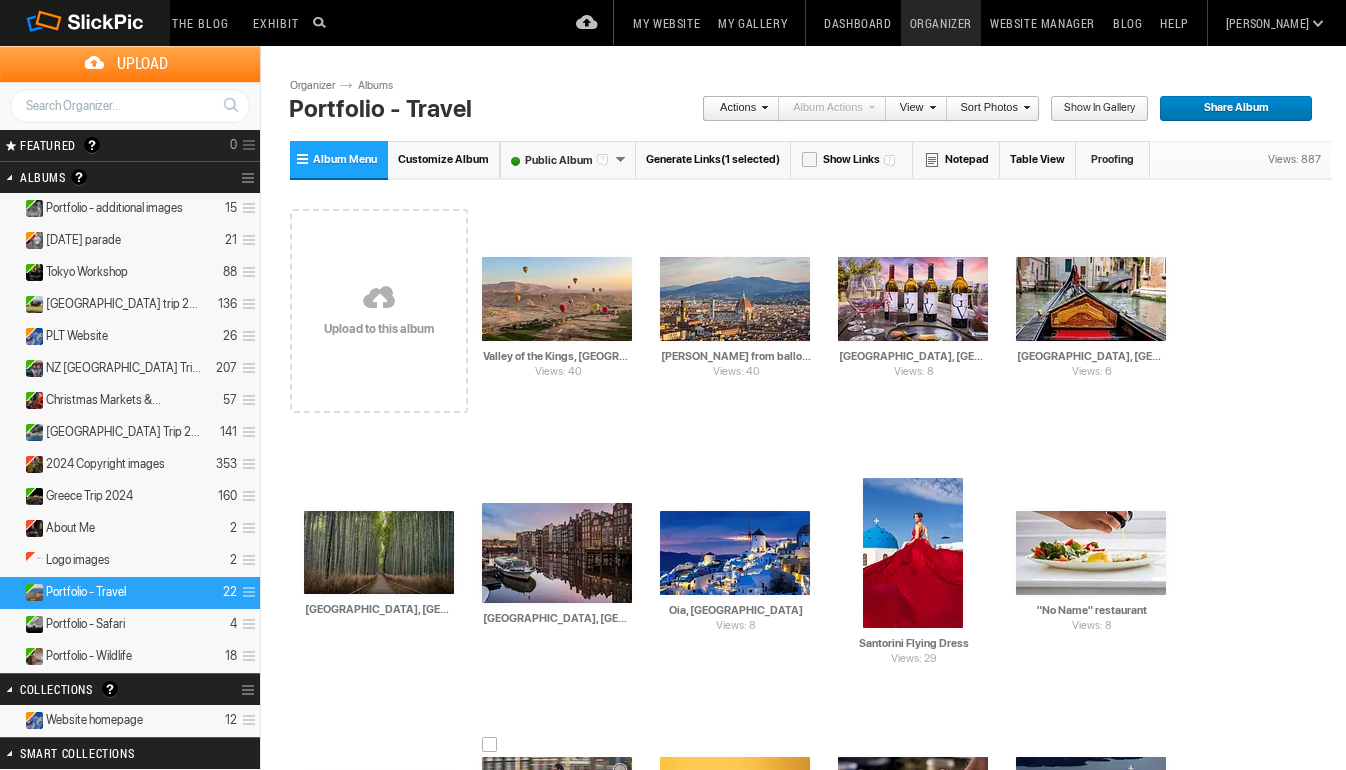 scroll, scrollTop: 0, scrollLeft: 0, axis: both 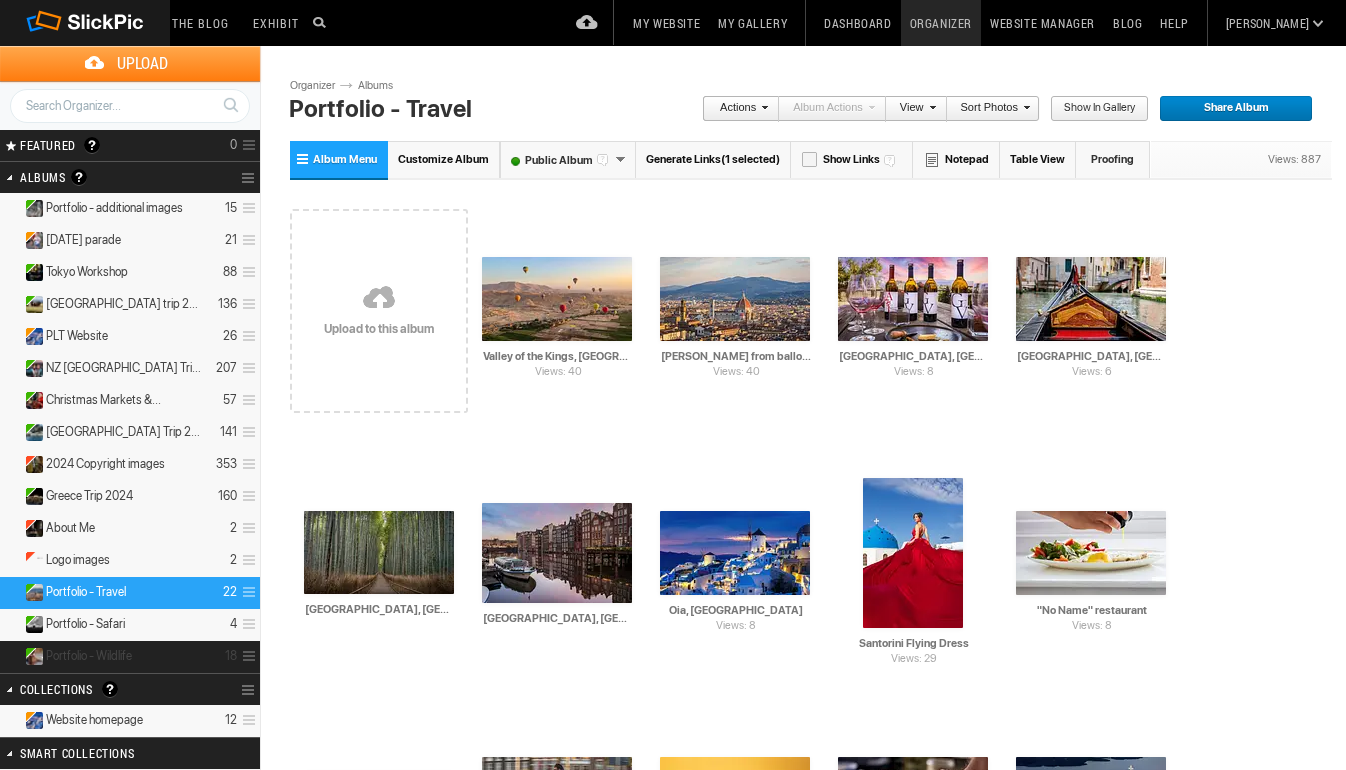 click on "Portfolio - Wildlife
18" at bounding box center (130, 657) 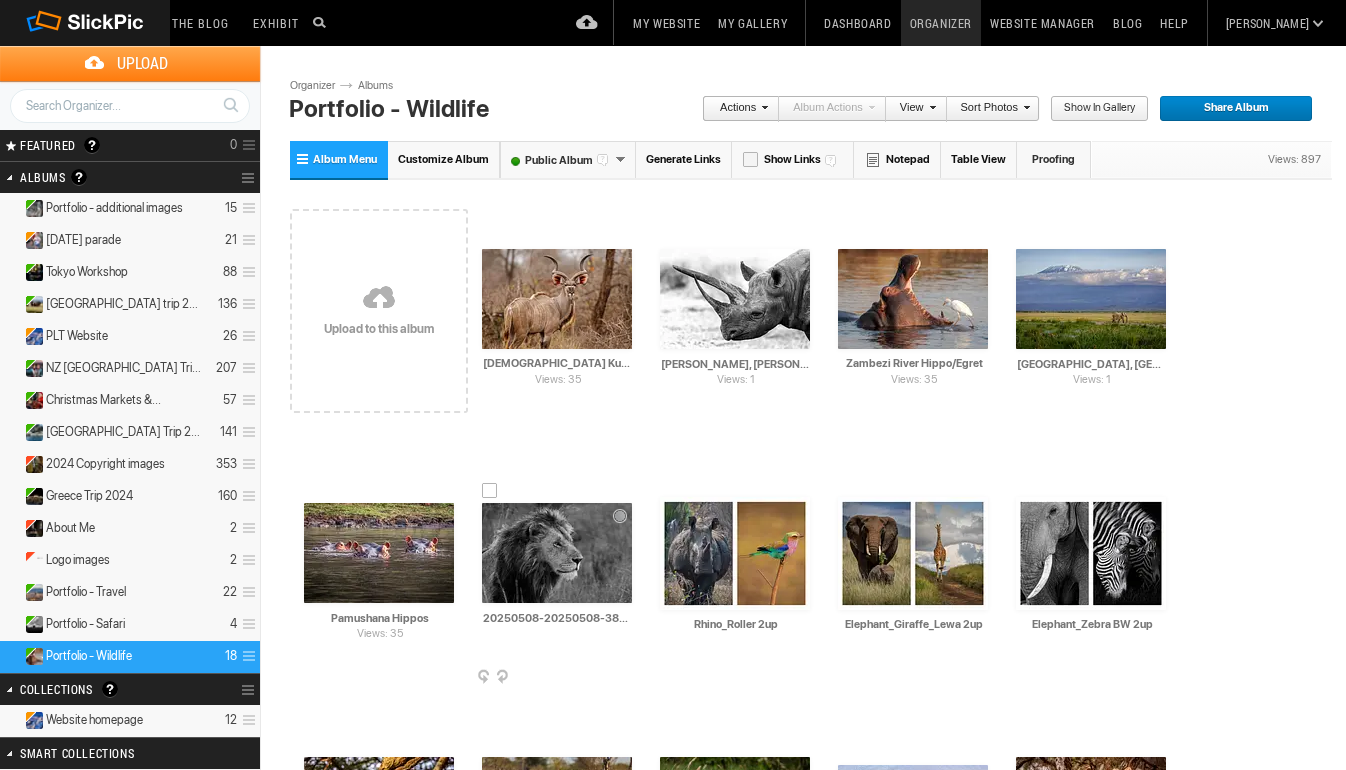 scroll, scrollTop: 0, scrollLeft: 0, axis: both 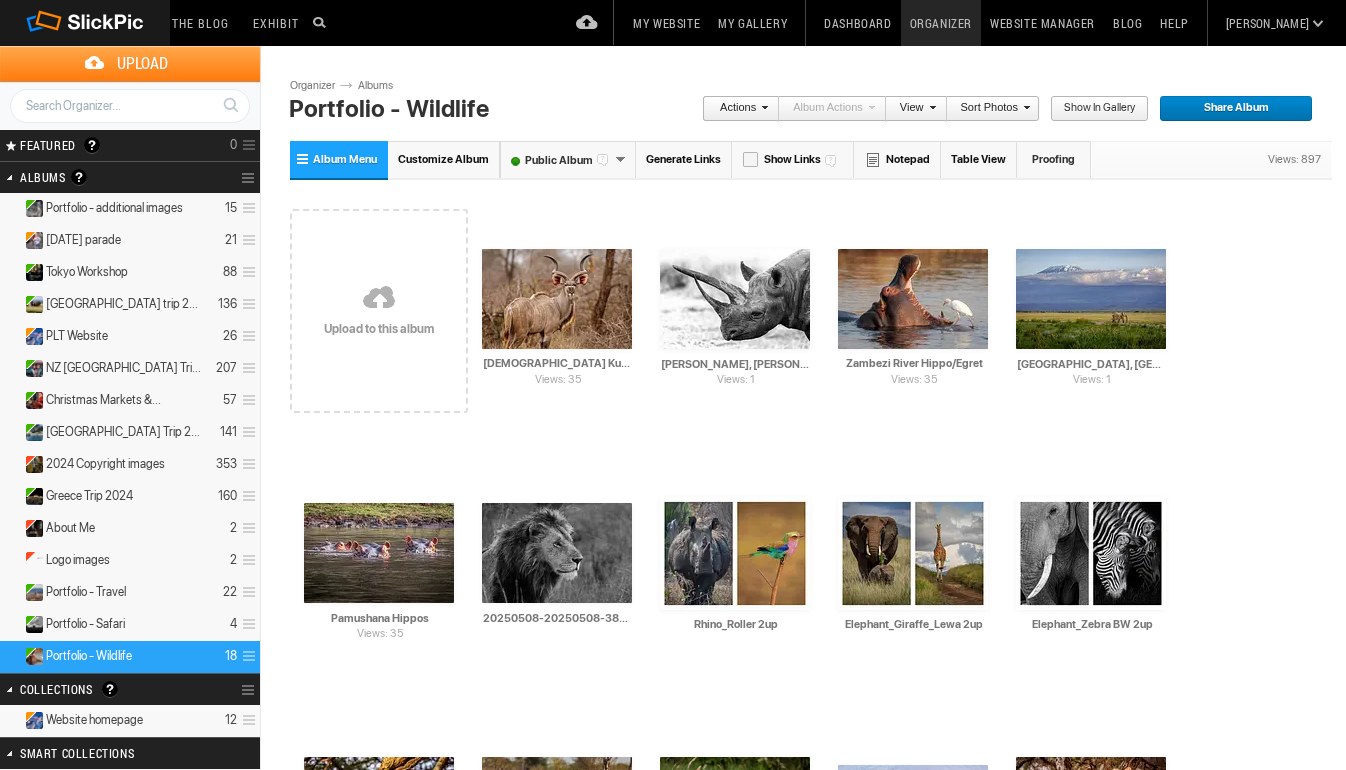 click on "Website Manager" at bounding box center (1042, 23) 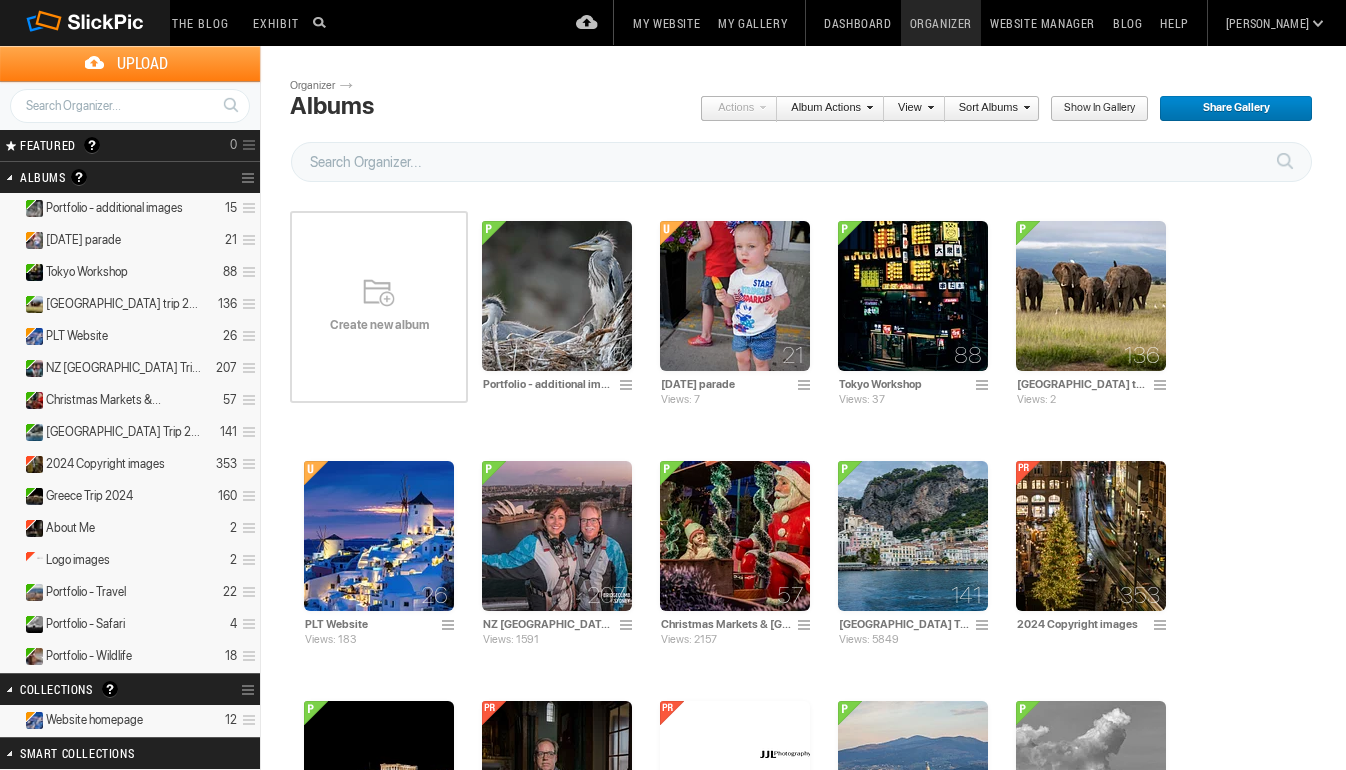 scroll, scrollTop: 0, scrollLeft: 0, axis: both 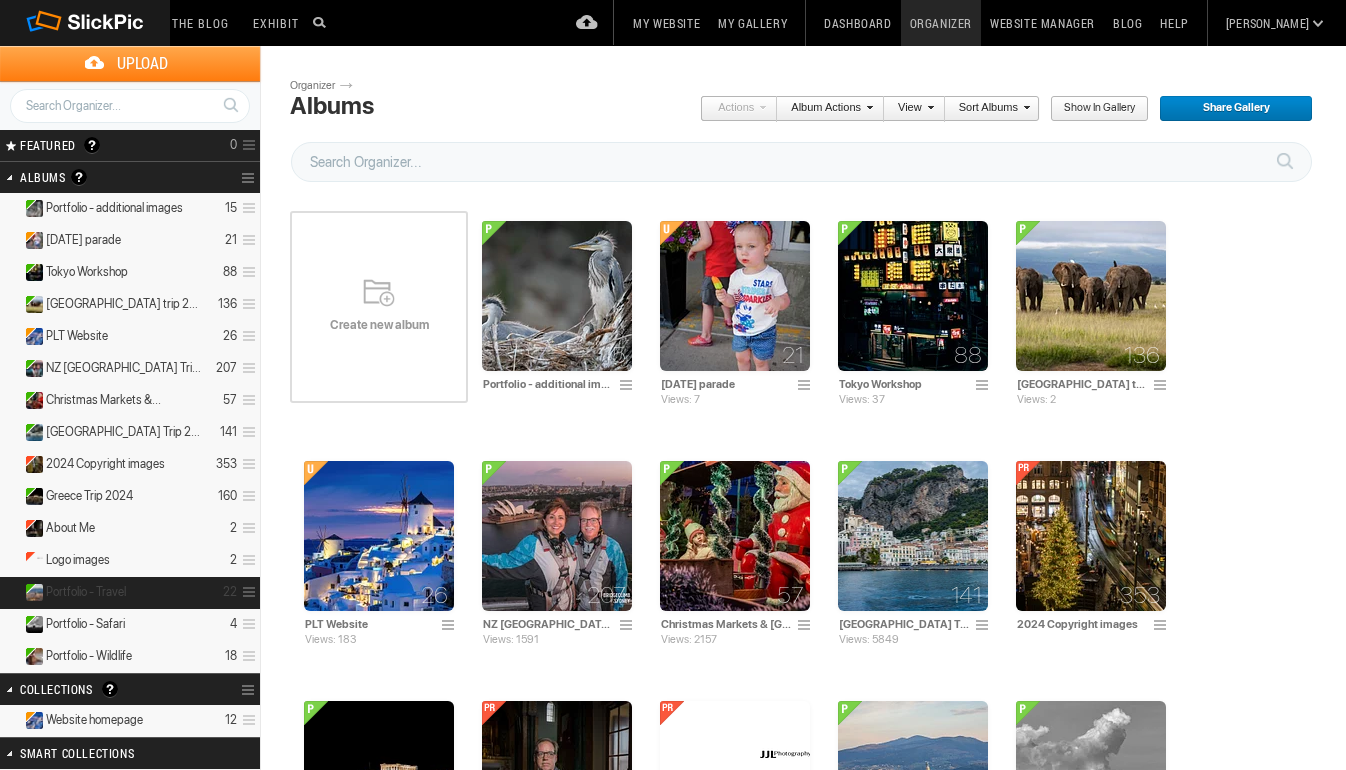 click on "Portfolio - Travel
22" at bounding box center [130, 593] 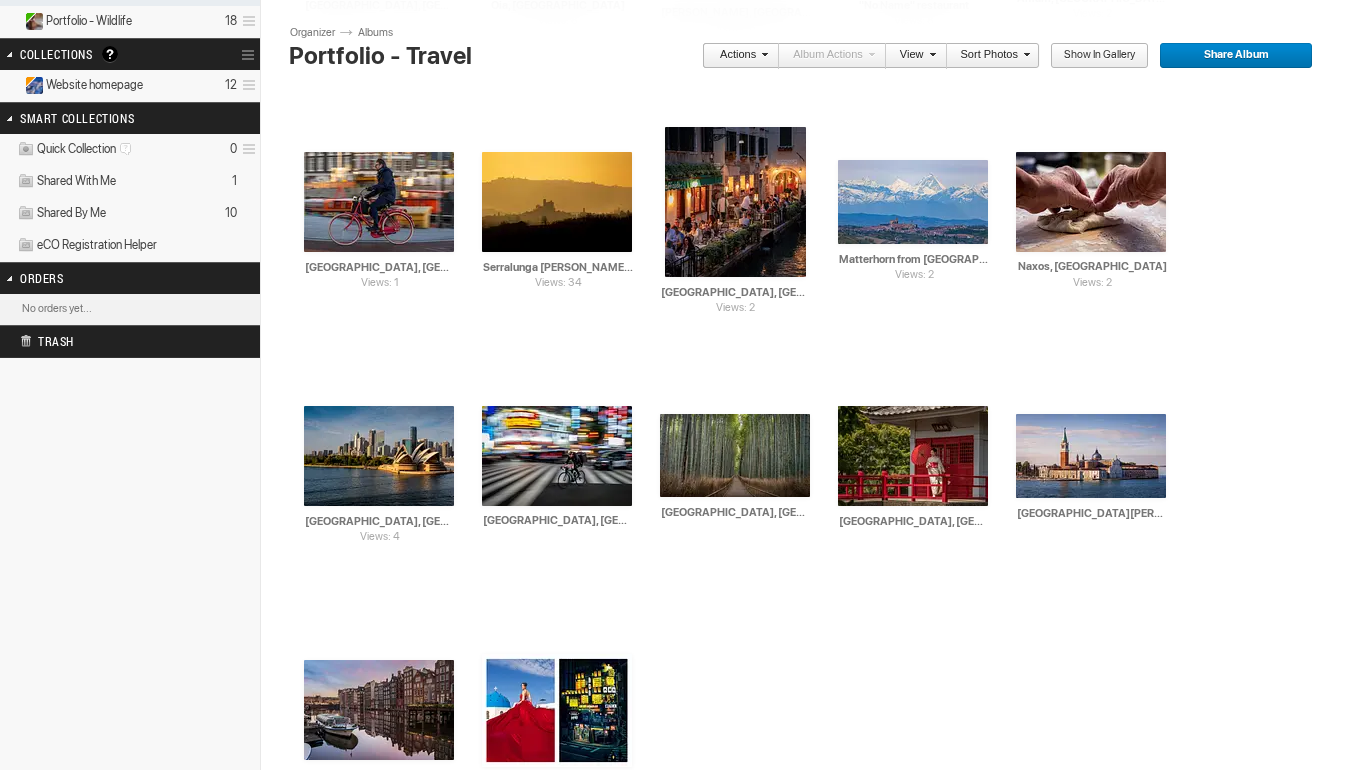 scroll, scrollTop: 645, scrollLeft: 0, axis: vertical 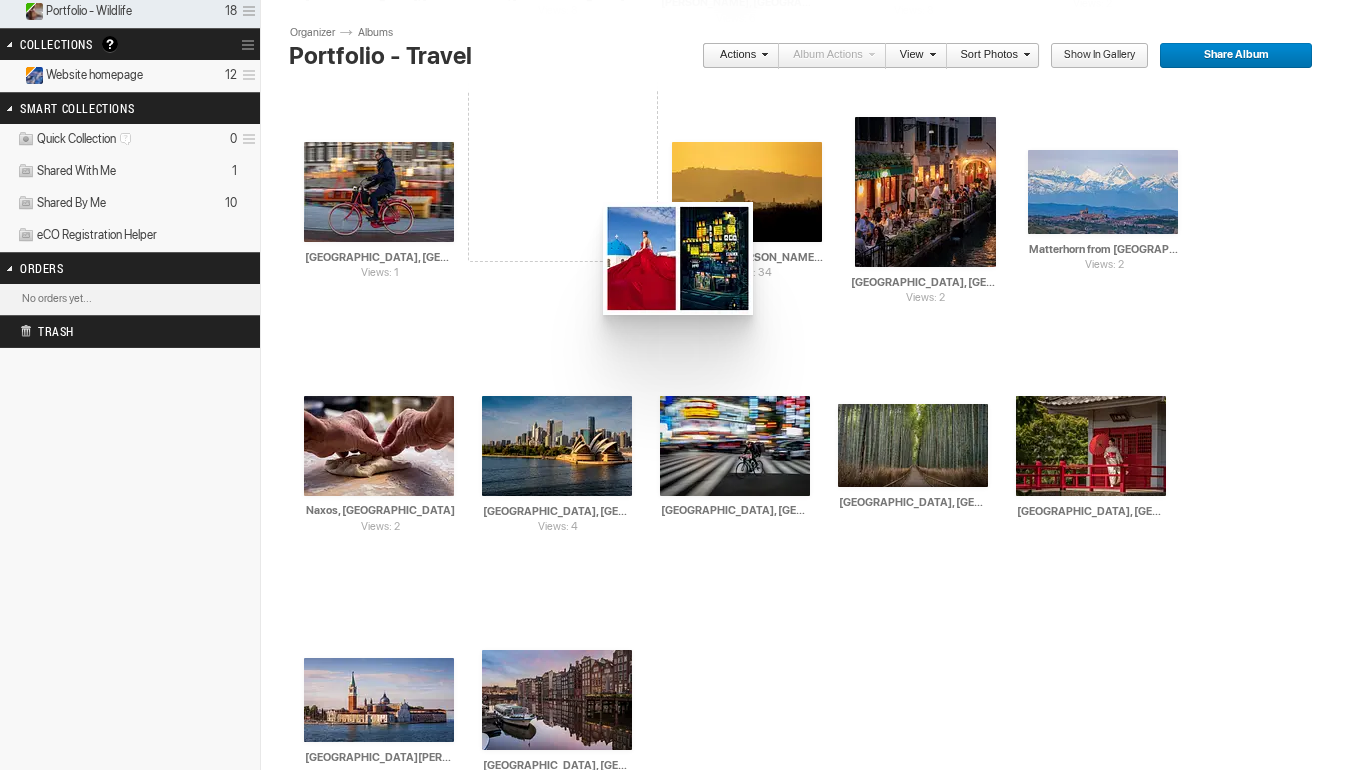 drag, startPoint x: 587, startPoint y: 691, endPoint x: 601, endPoint y: 202, distance: 489.20038 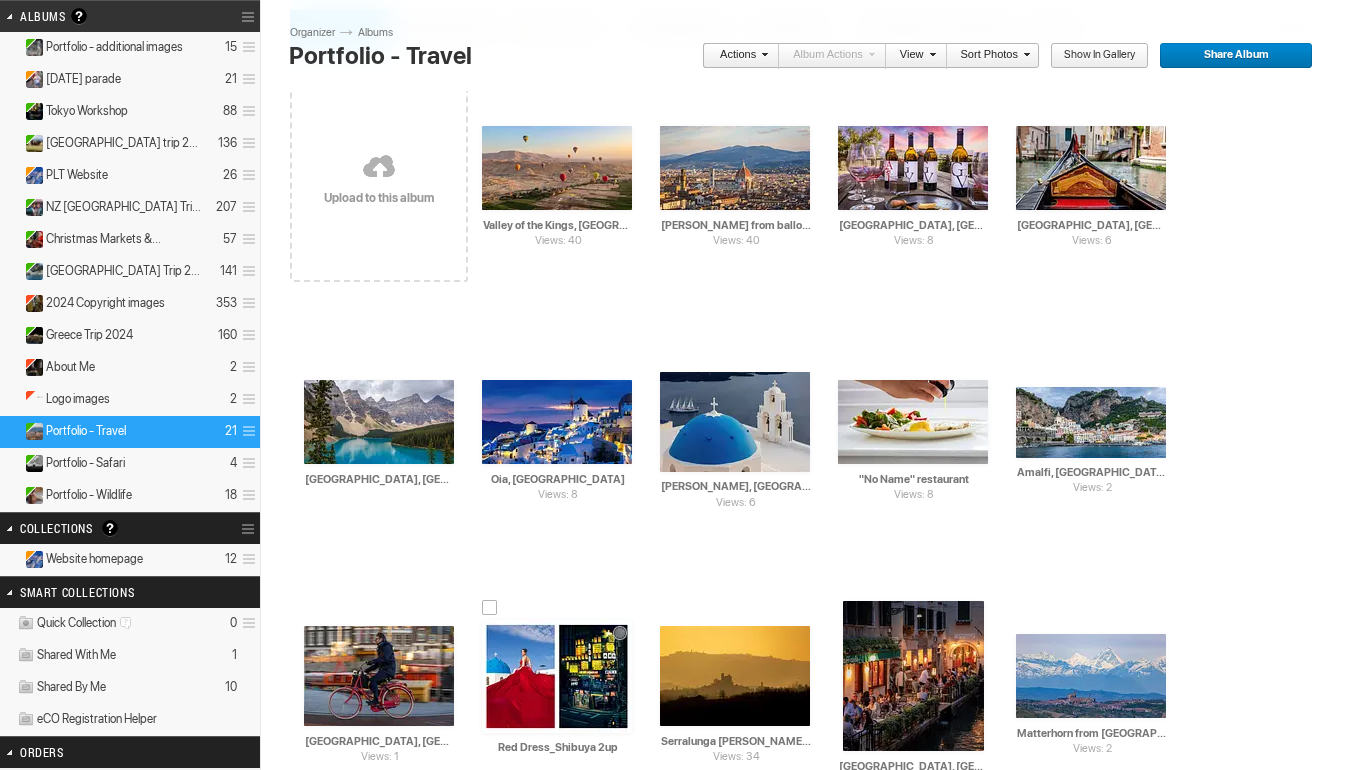 scroll, scrollTop: 164, scrollLeft: 0, axis: vertical 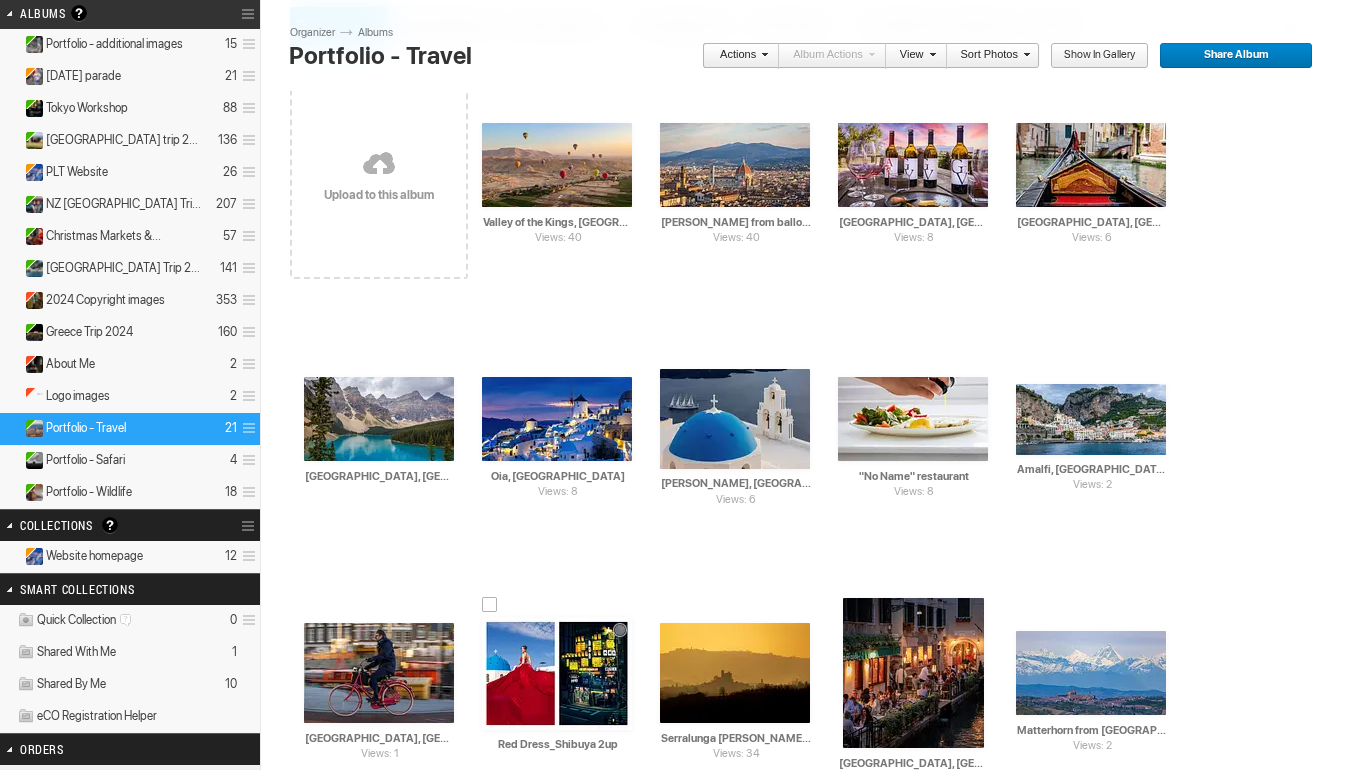 click on "Red Dress_Shibuya 2up" at bounding box center [558, 744] 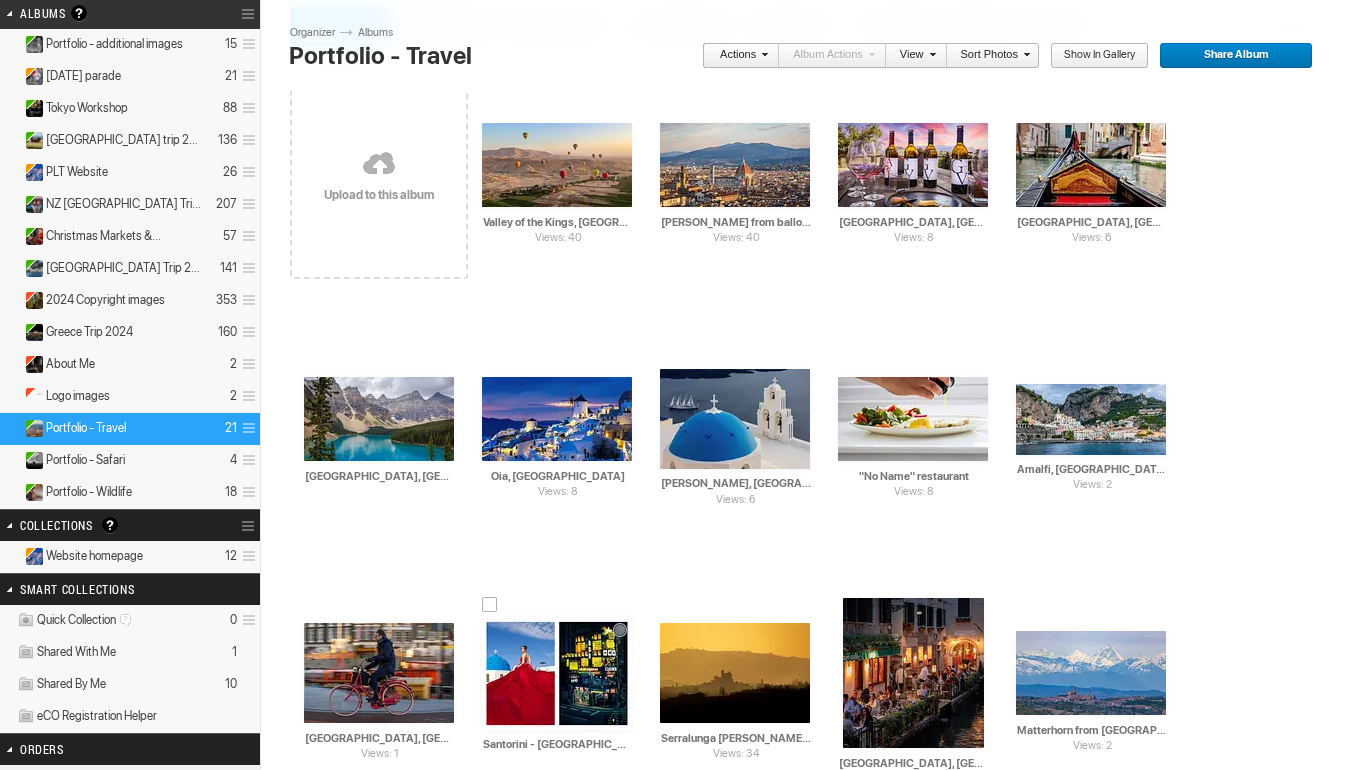 type on "Santorini - Tokyo" 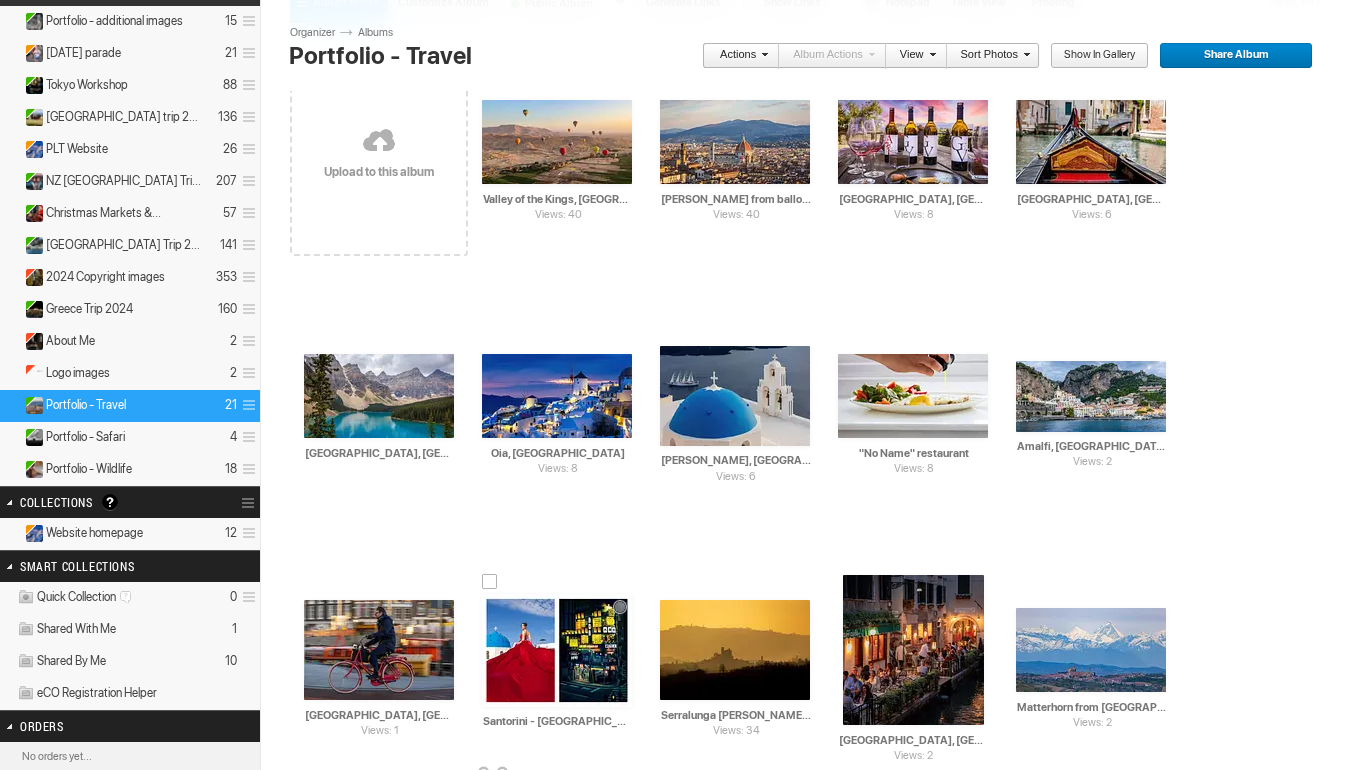 scroll, scrollTop: 189, scrollLeft: 0, axis: vertical 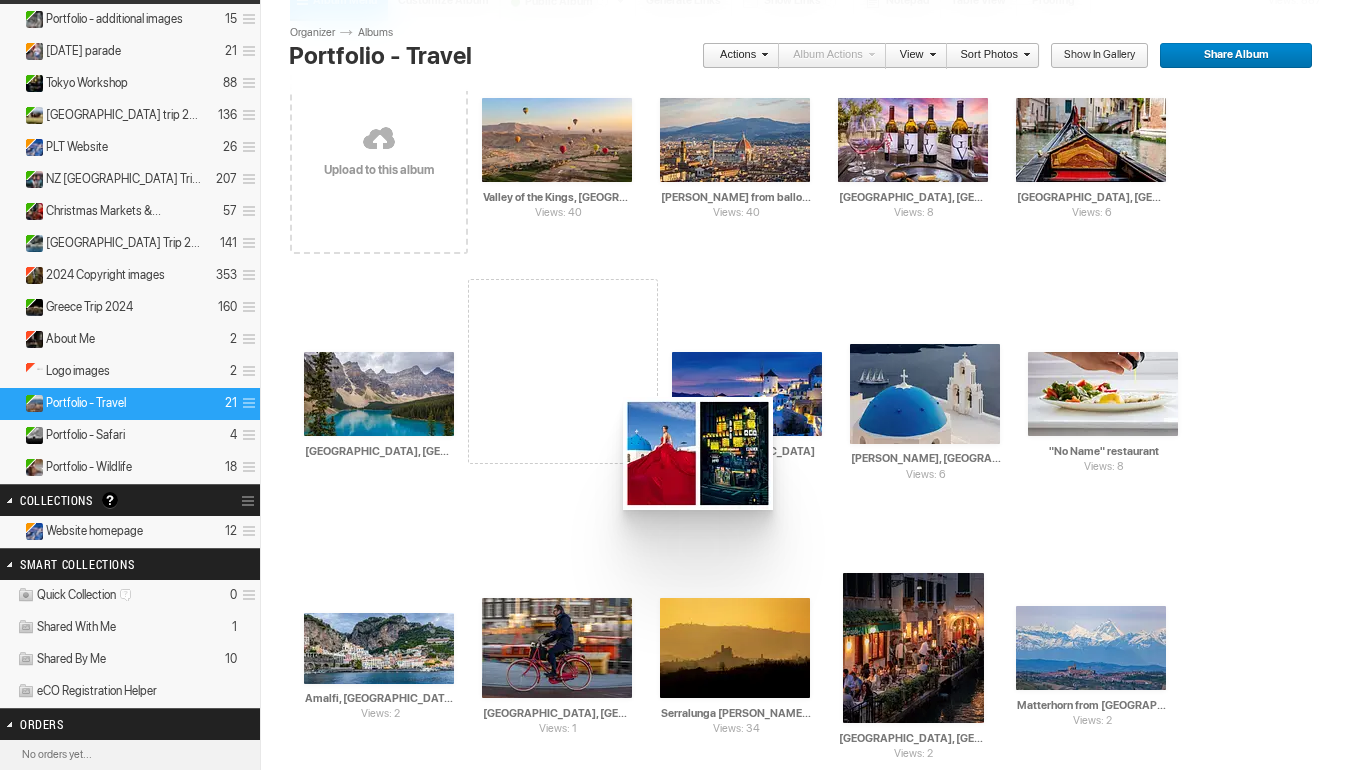drag, startPoint x: 553, startPoint y: 647, endPoint x: 621, endPoint y: 398, distance: 258.1182 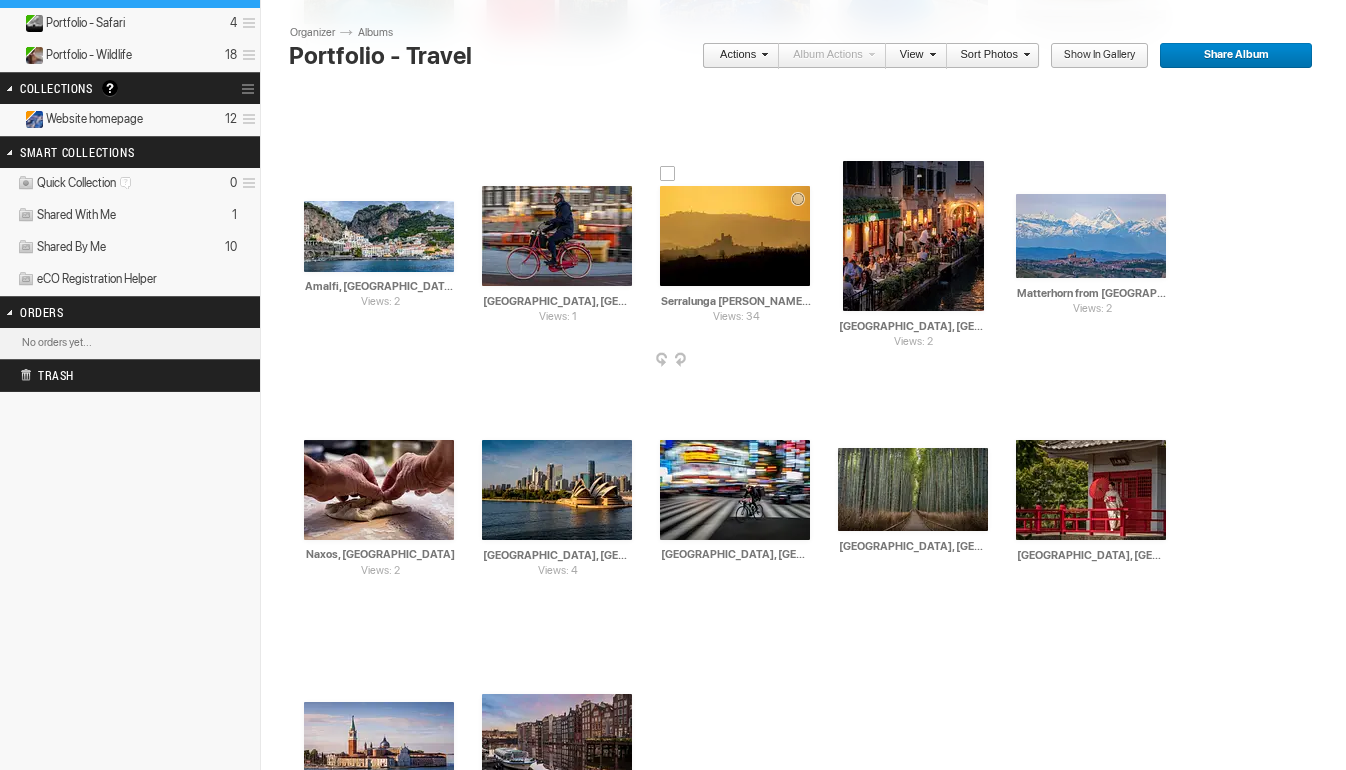 scroll, scrollTop: 580, scrollLeft: 0, axis: vertical 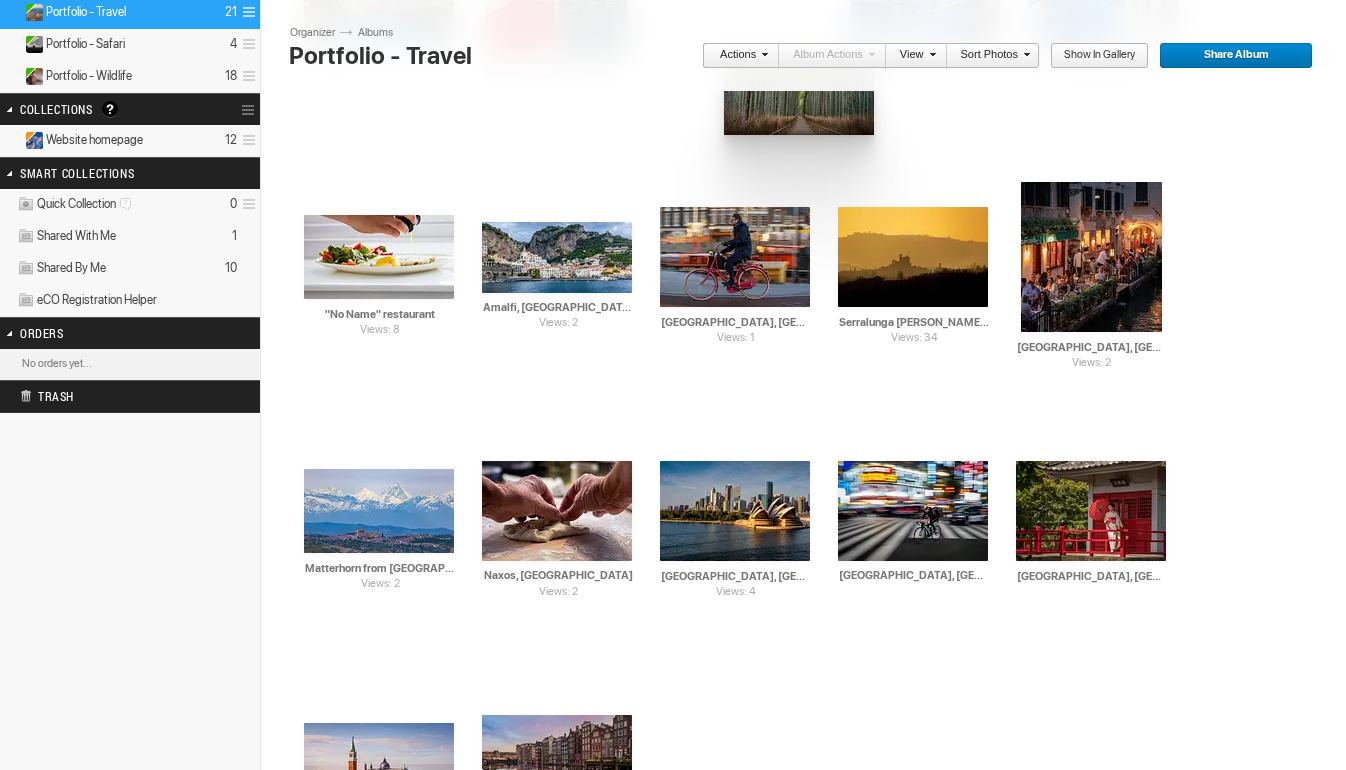 drag, startPoint x: 908, startPoint y: 519, endPoint x: 721, endPoint y: 53, distance: 502.1205 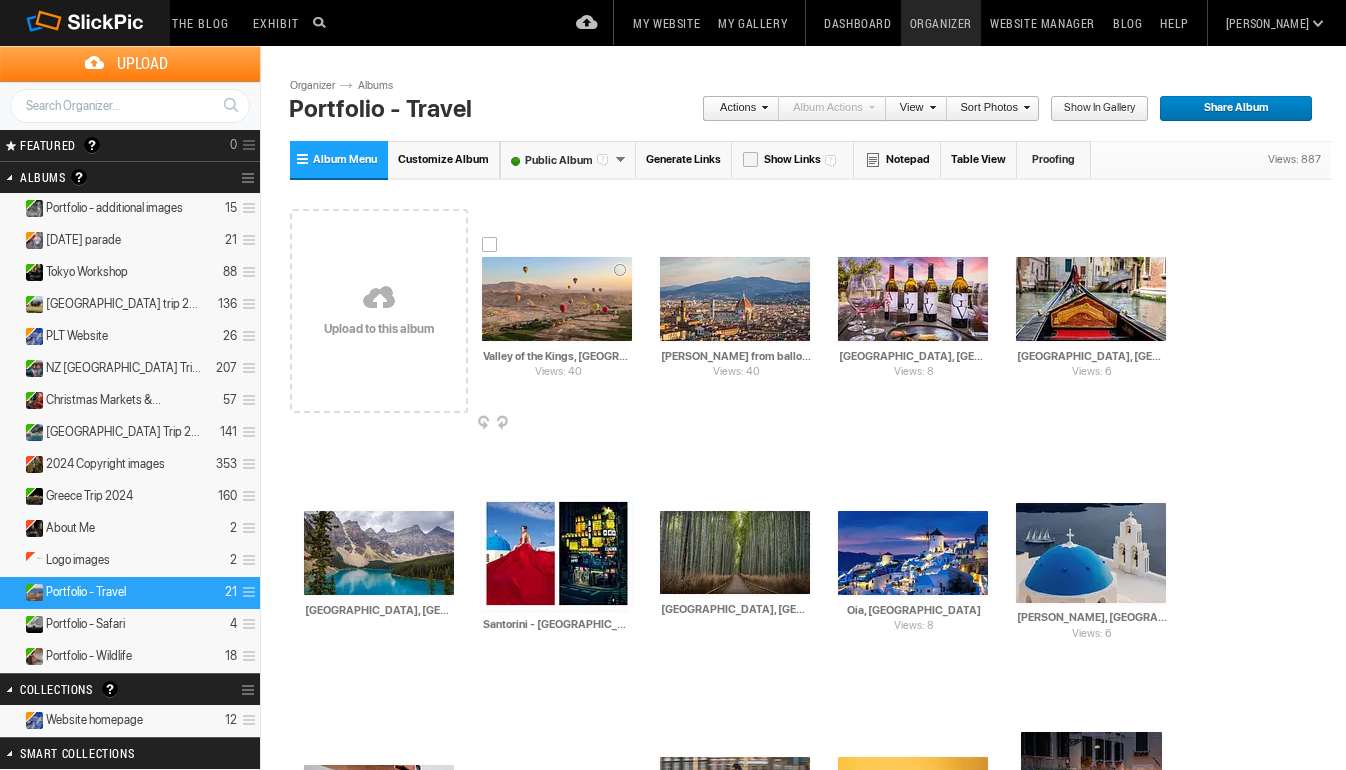 scroll, scrollTop: 0, scrollLeft: 0, axis: both 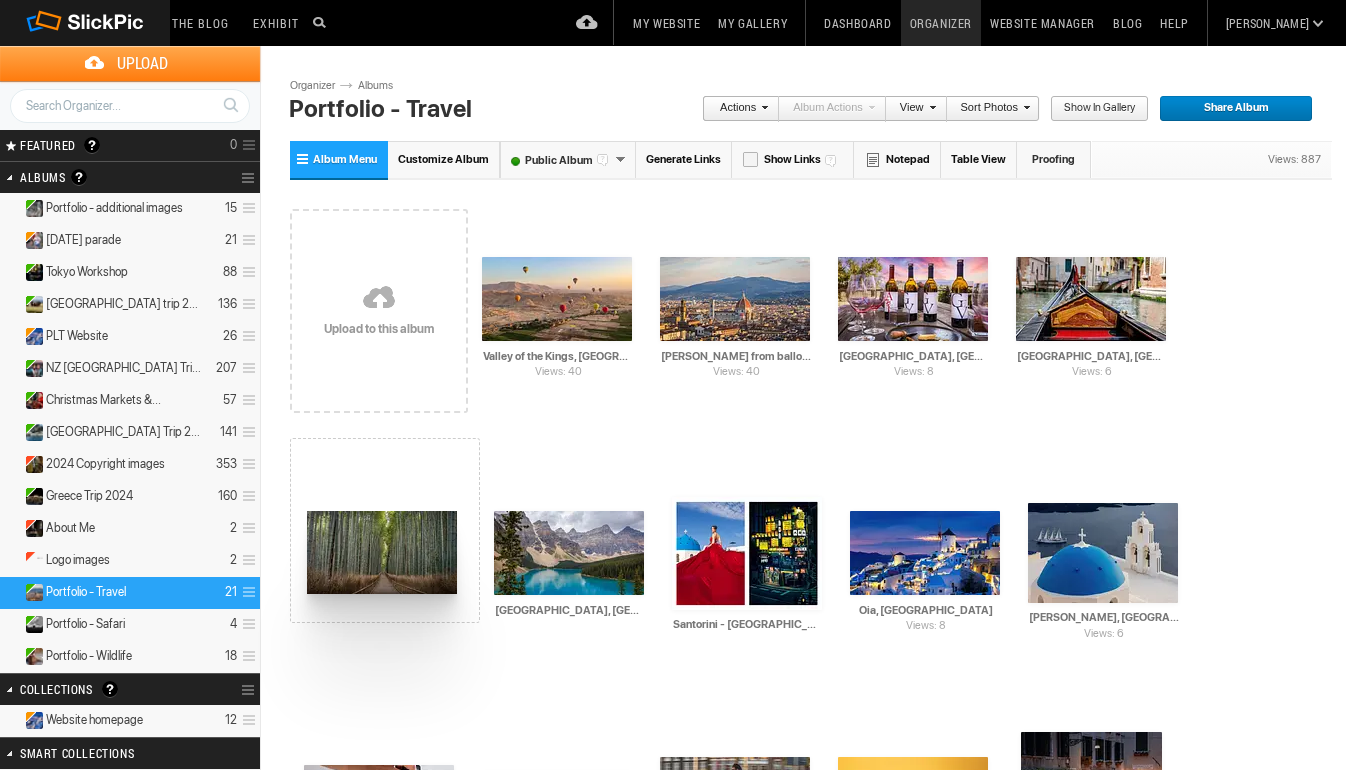 drag, startPoint x: 721, startPoint y: 579, endPoint x: 305, endPoint y: 511, distance: 421.52106 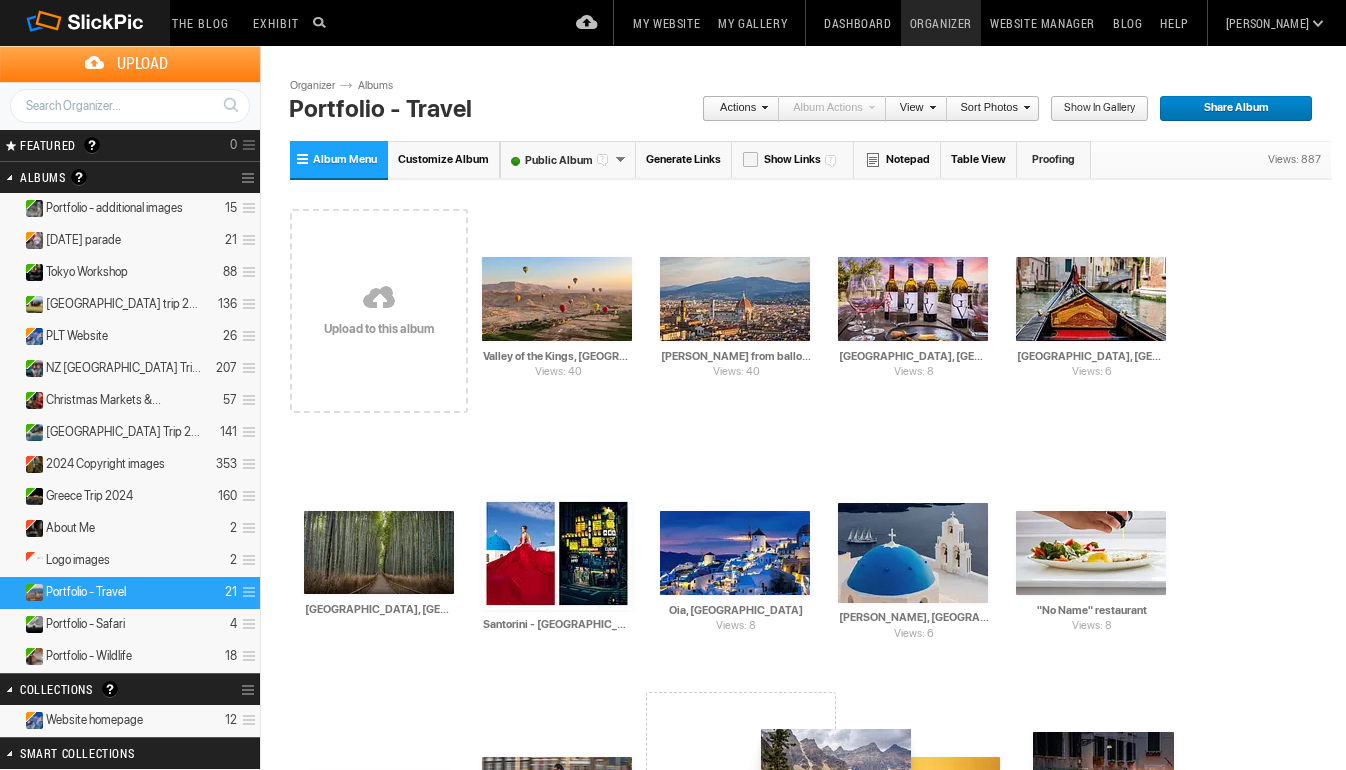 drag, startPoint x: 540, startPoint y: 557, endPoint x: 759, endPoint y: 727, distance: 277.23816 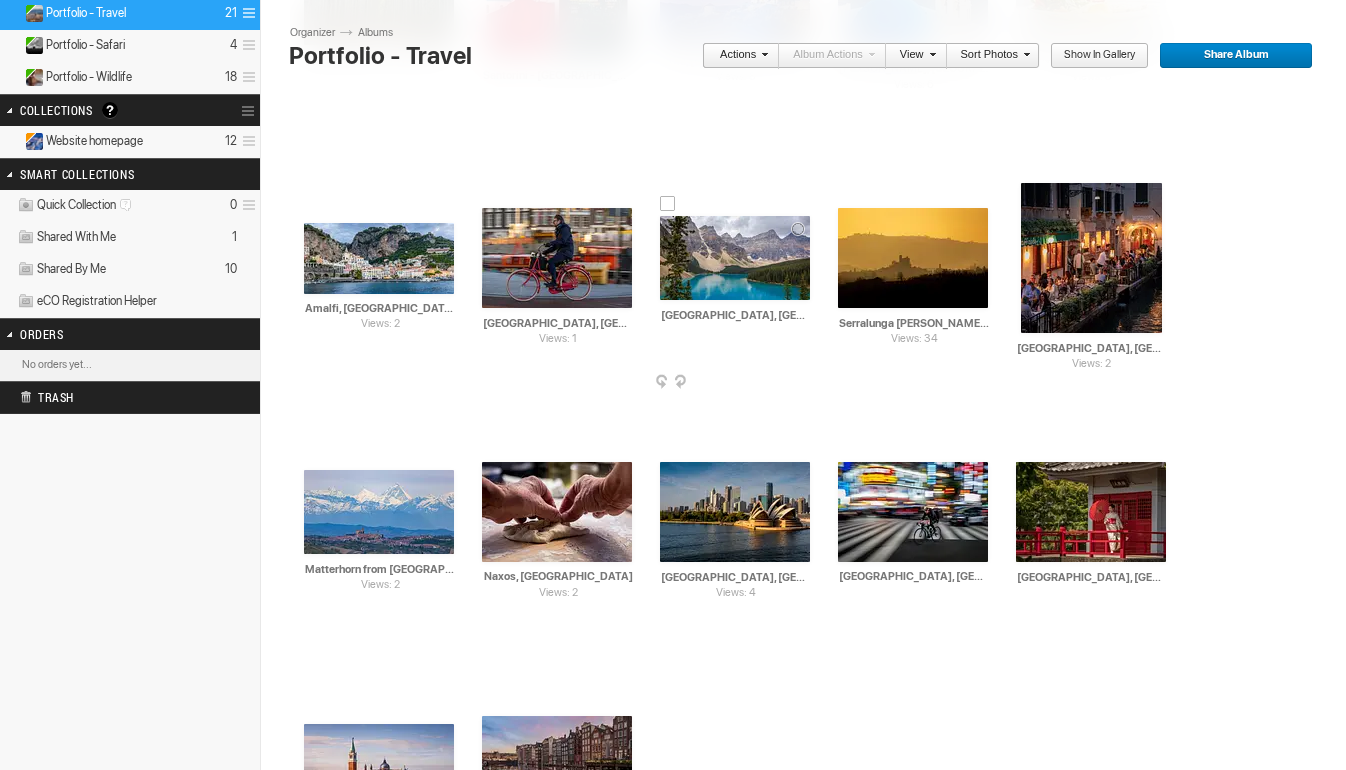 scroll, scrollTop: 585, scrollLeft: 0, axis: vertical 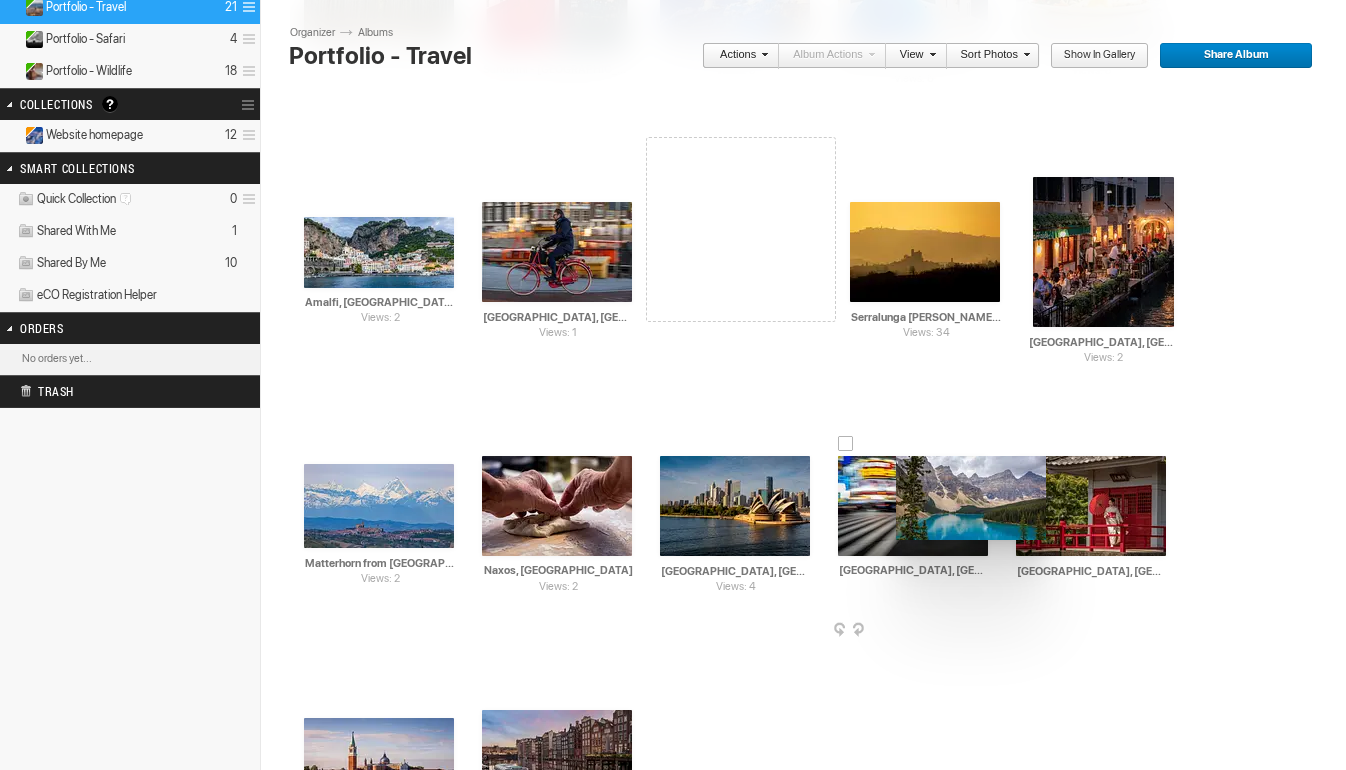 drag, startPoint x: 759, startPoint y: 248, endPoint x: 894, endPoint y: 455, distance: 247.13155 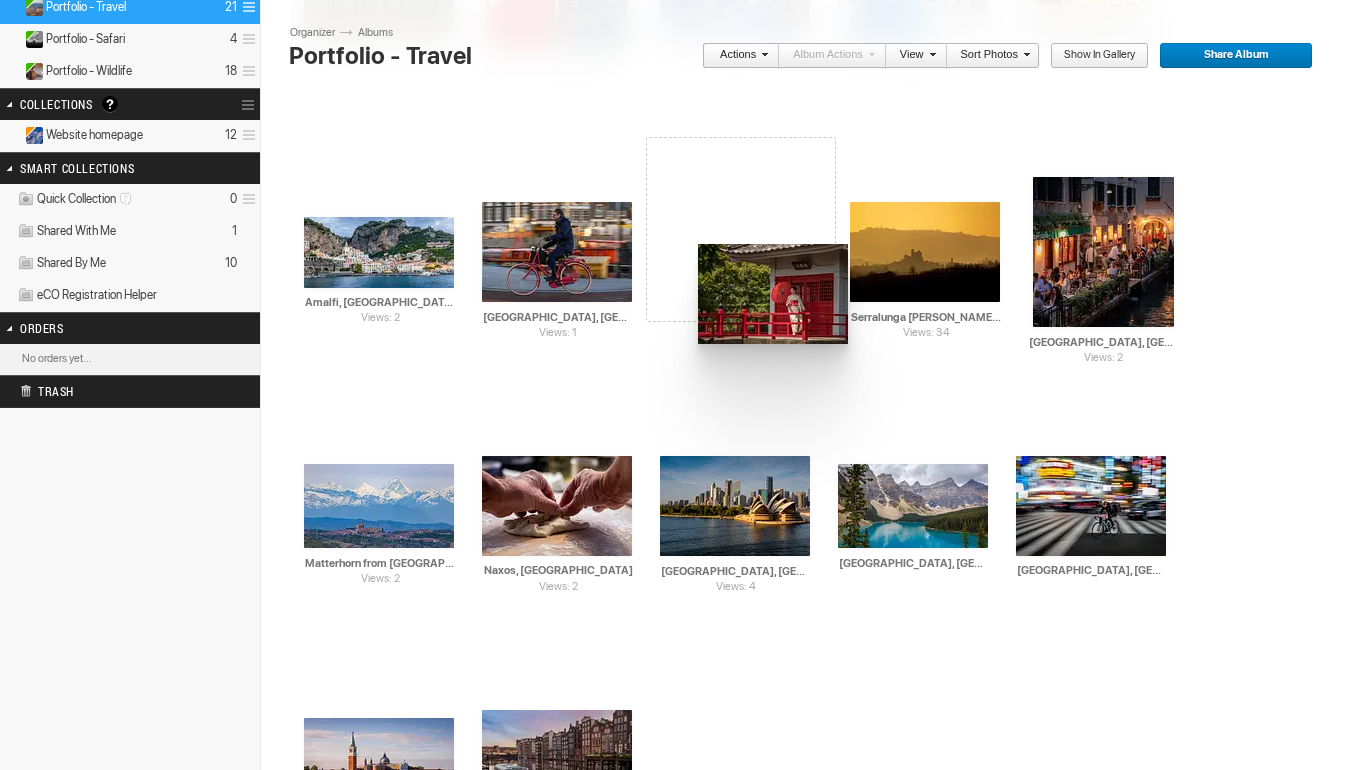 drag, startPoint x: 1119, startPoint y: 527, endPoint x: 696, endPoint y: 244, distance: 508.9381 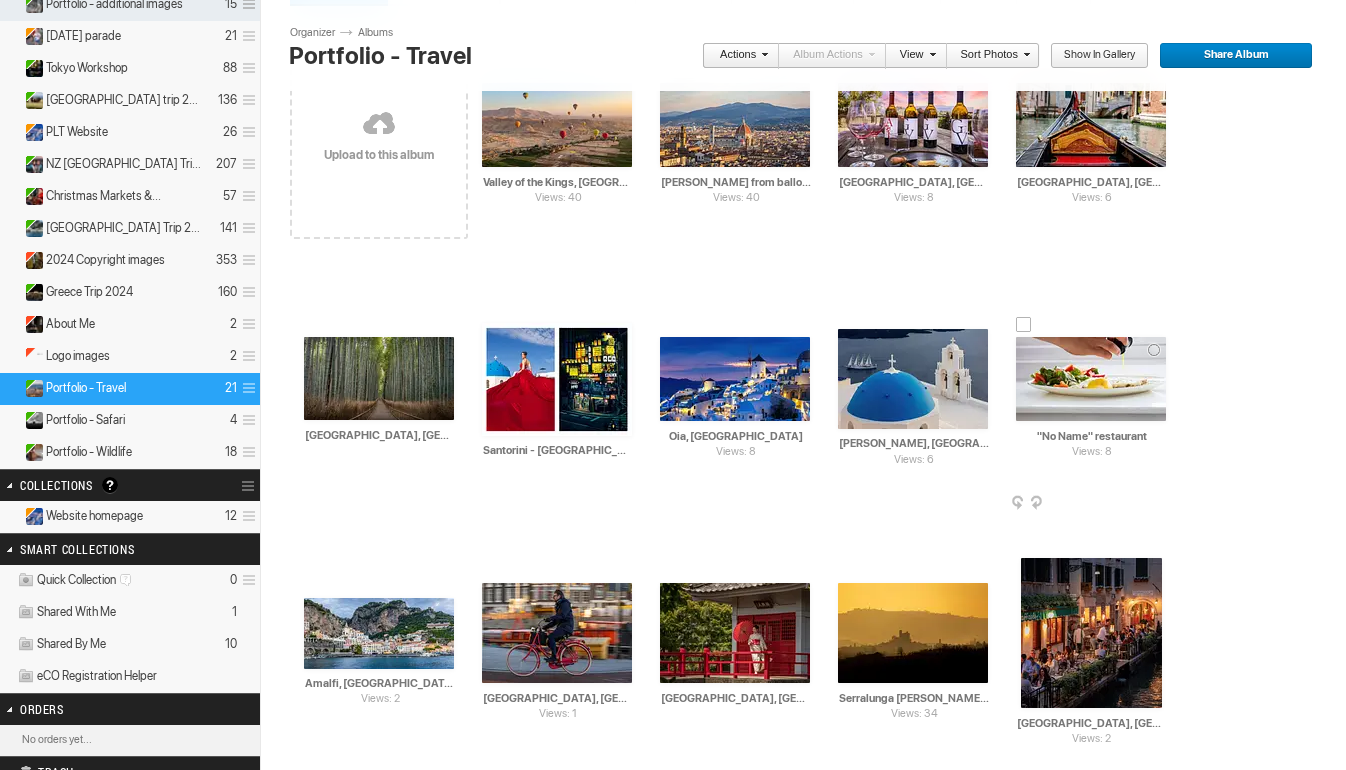 scroll, scrollTop: 199, scrollLeft: 0, axis: vertical 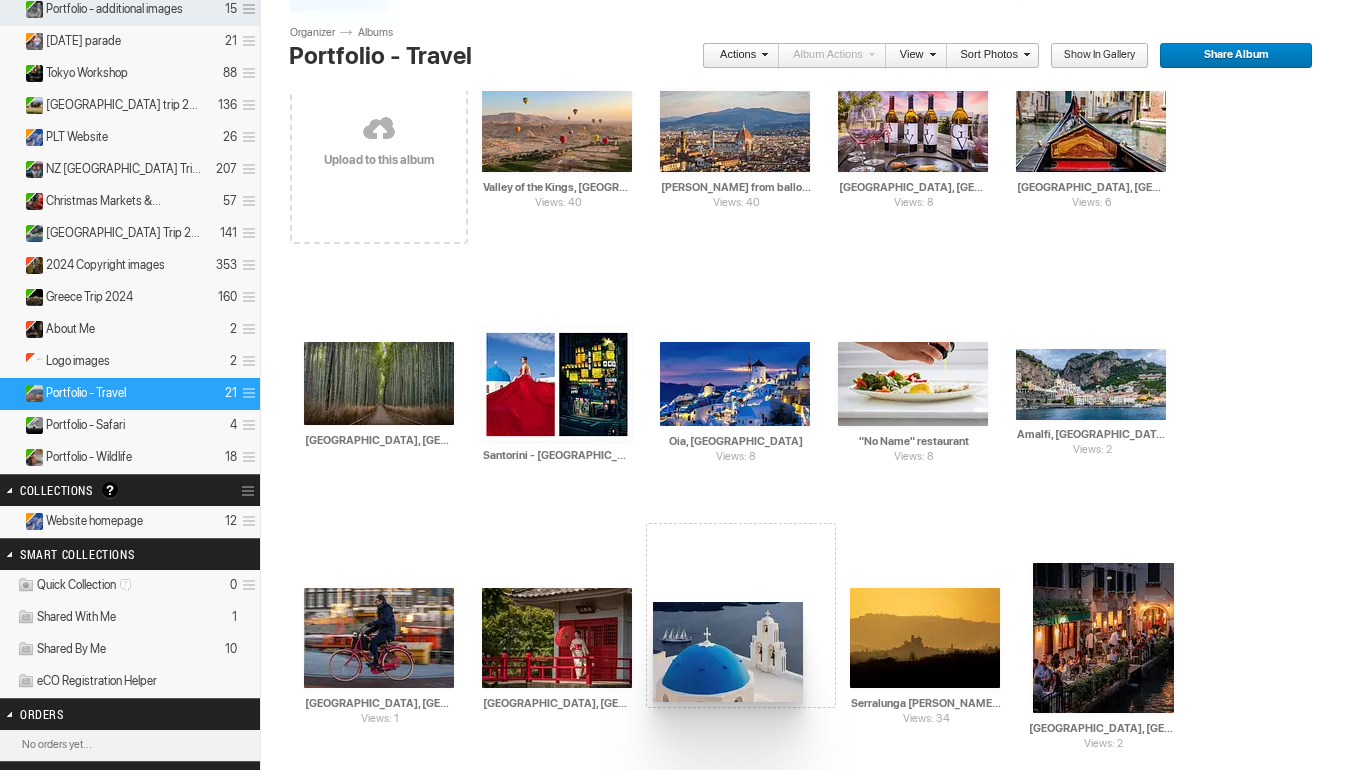 drag, startPoint x: 948, startPoint y: 374, endPoint x: 651, endPoint y: 602, distance: 374.42355 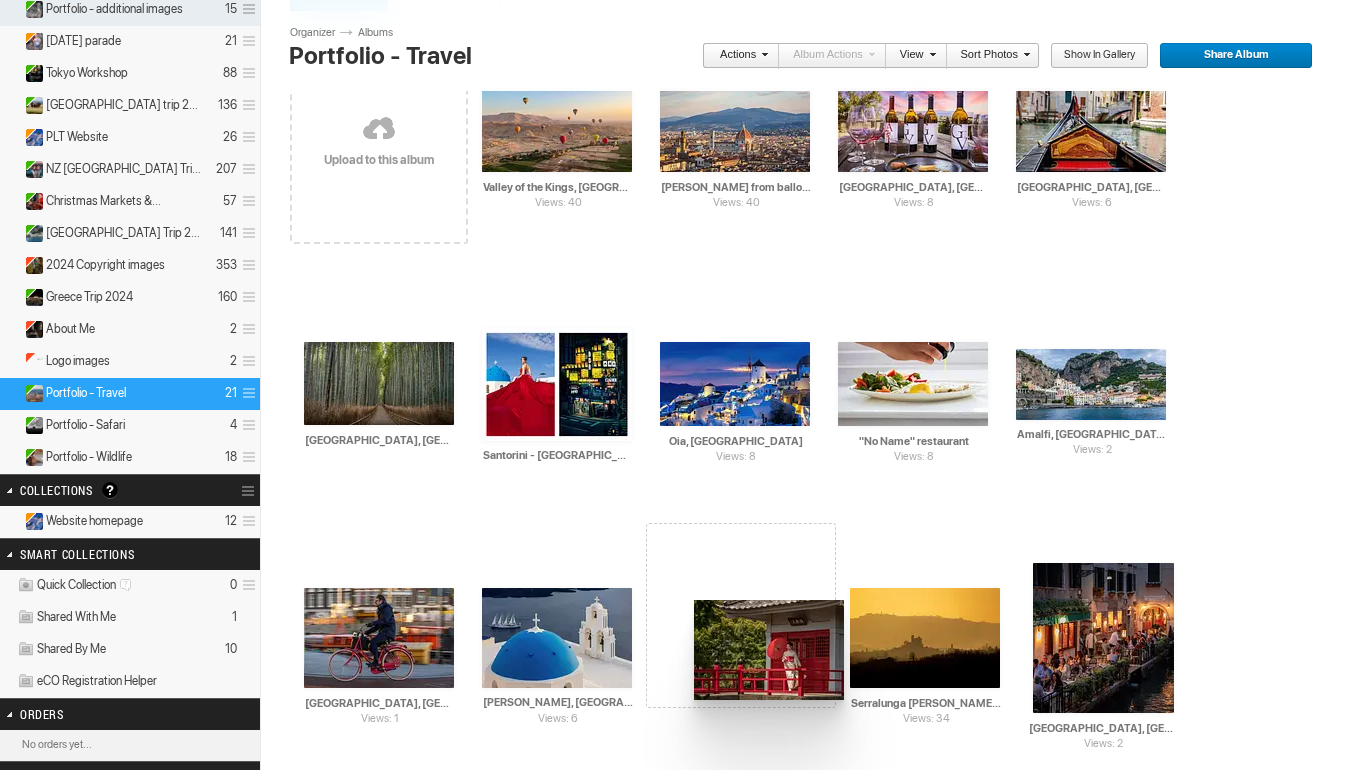 drag, startPoint x: 502, startPoint y: 632, endPoint x: 674, endPoint y: 599, distance: 175.13708 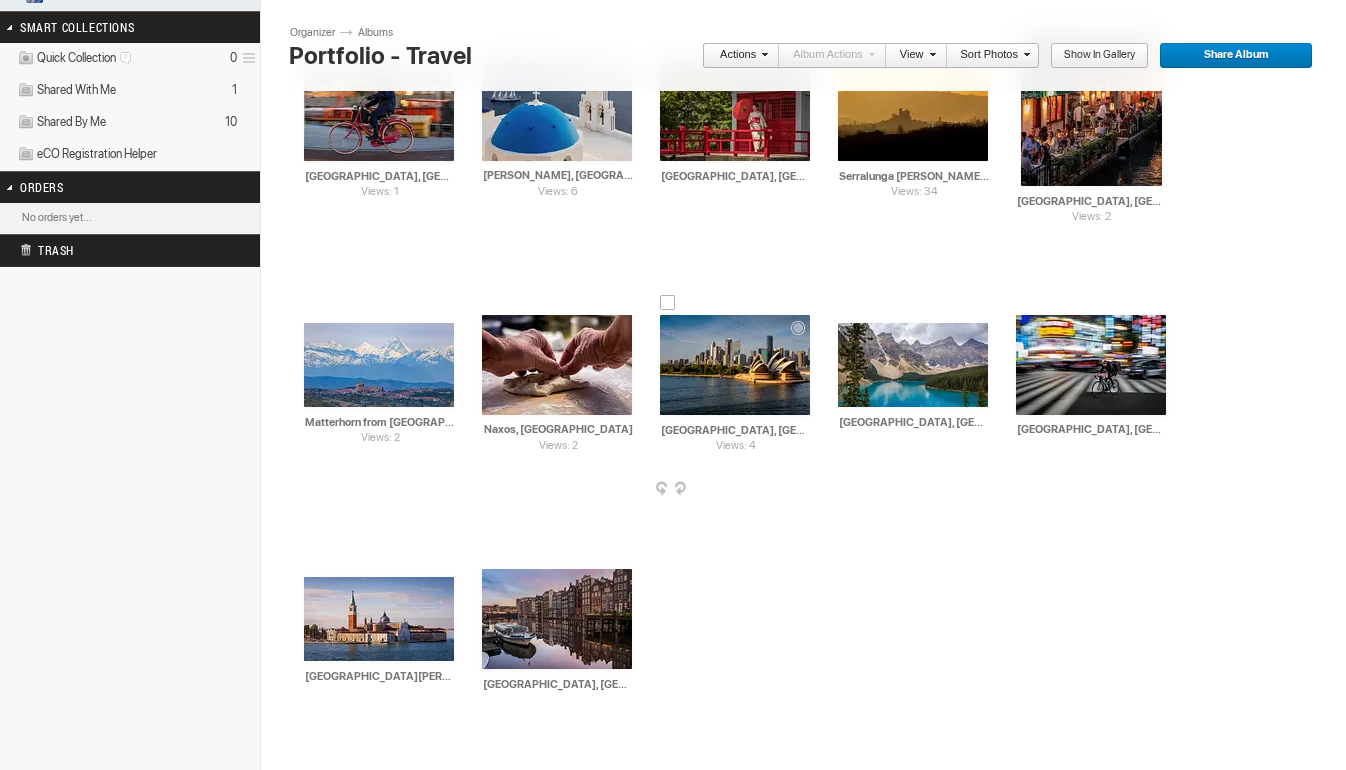 scroll, scrollTop: 728, scrollLeft: 0, axis: vertical 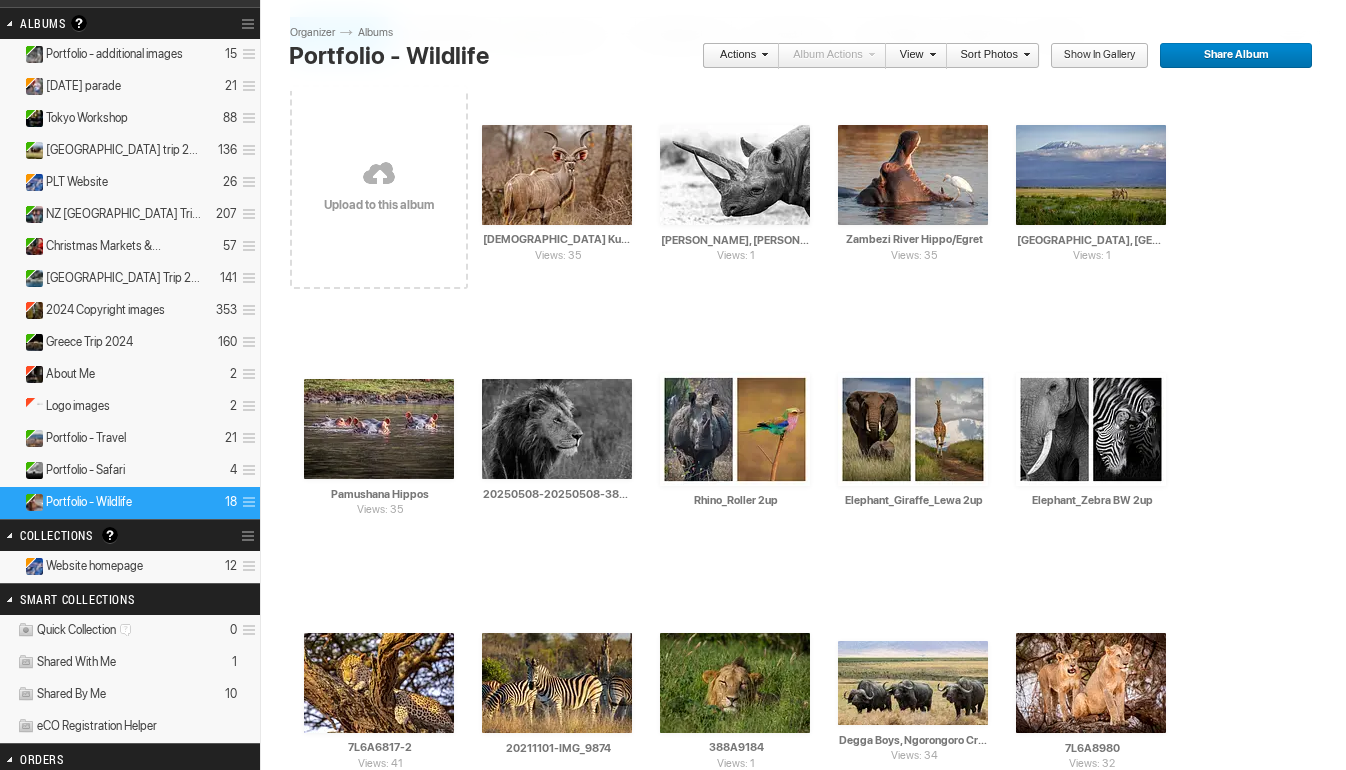 click on "Website homepage
12" at bounding box center (130, 567) 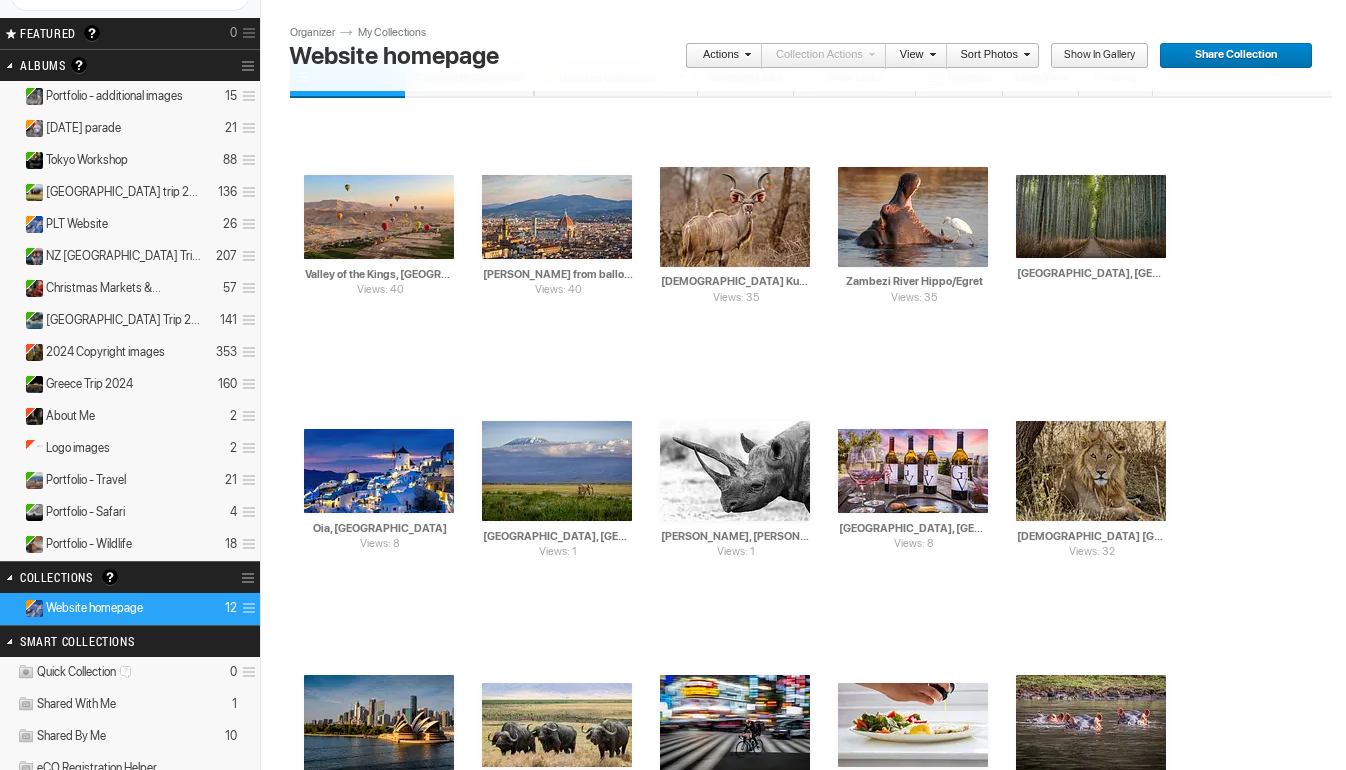 scroll, scrollTop: 107, scrollLeft: 0, axis: vertical 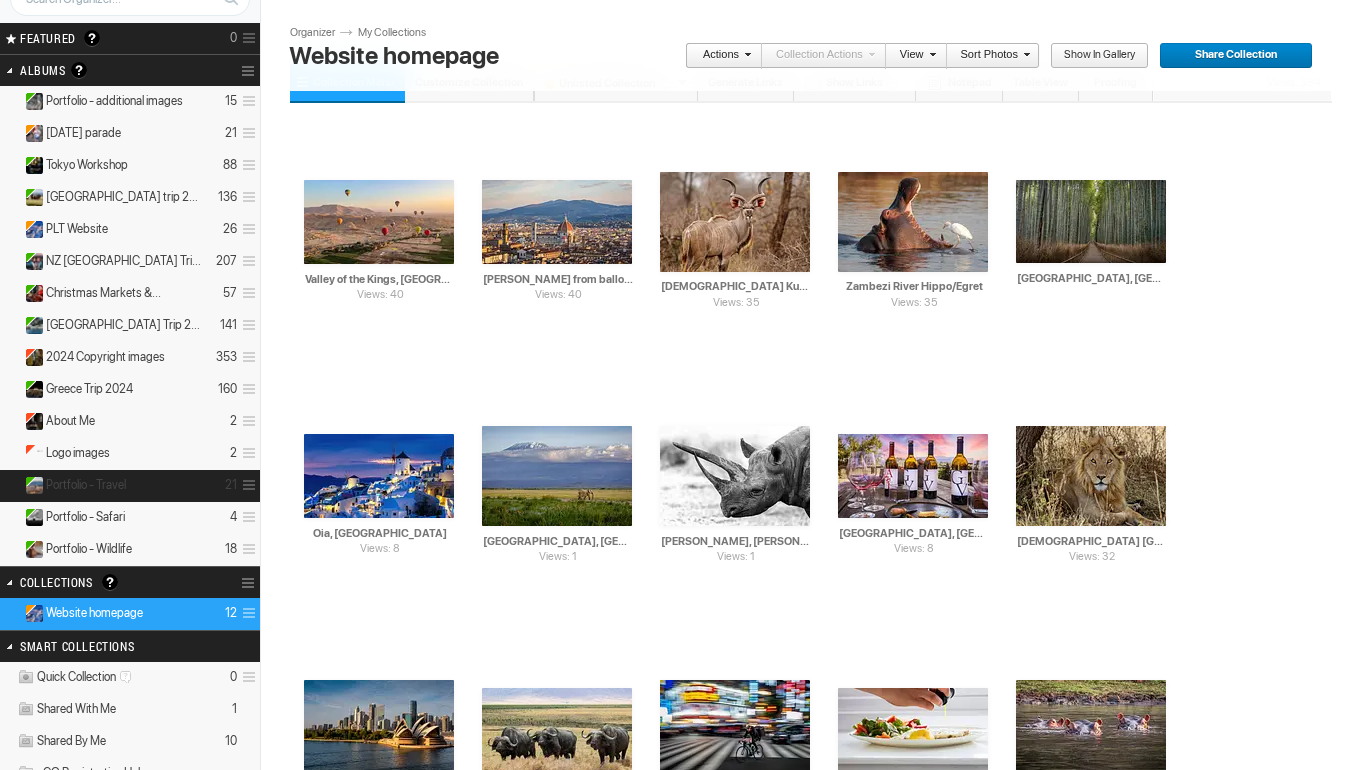 click on "Portfolio - Travel
21" at bounding box center [130, 486] 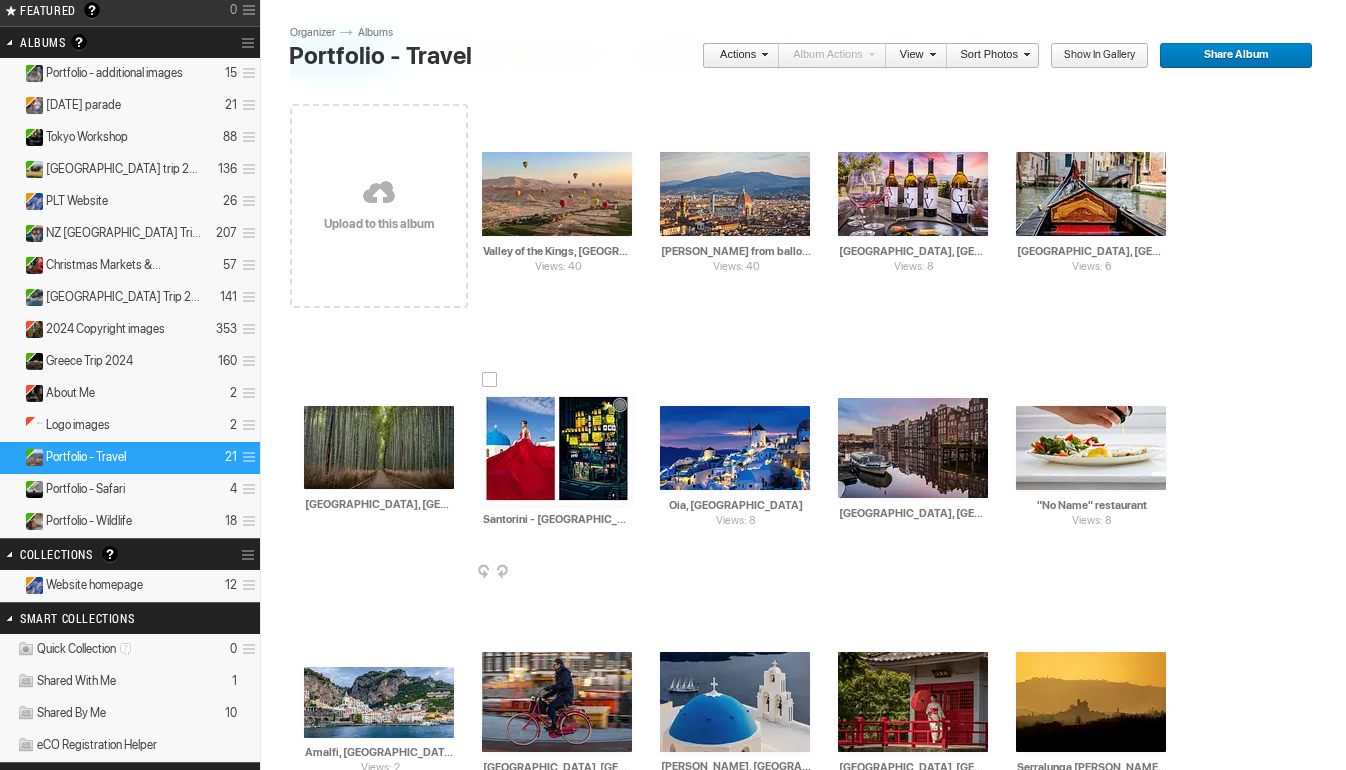 scroll, scrollTop: 154, scrollLeft: 0, axis: vertical 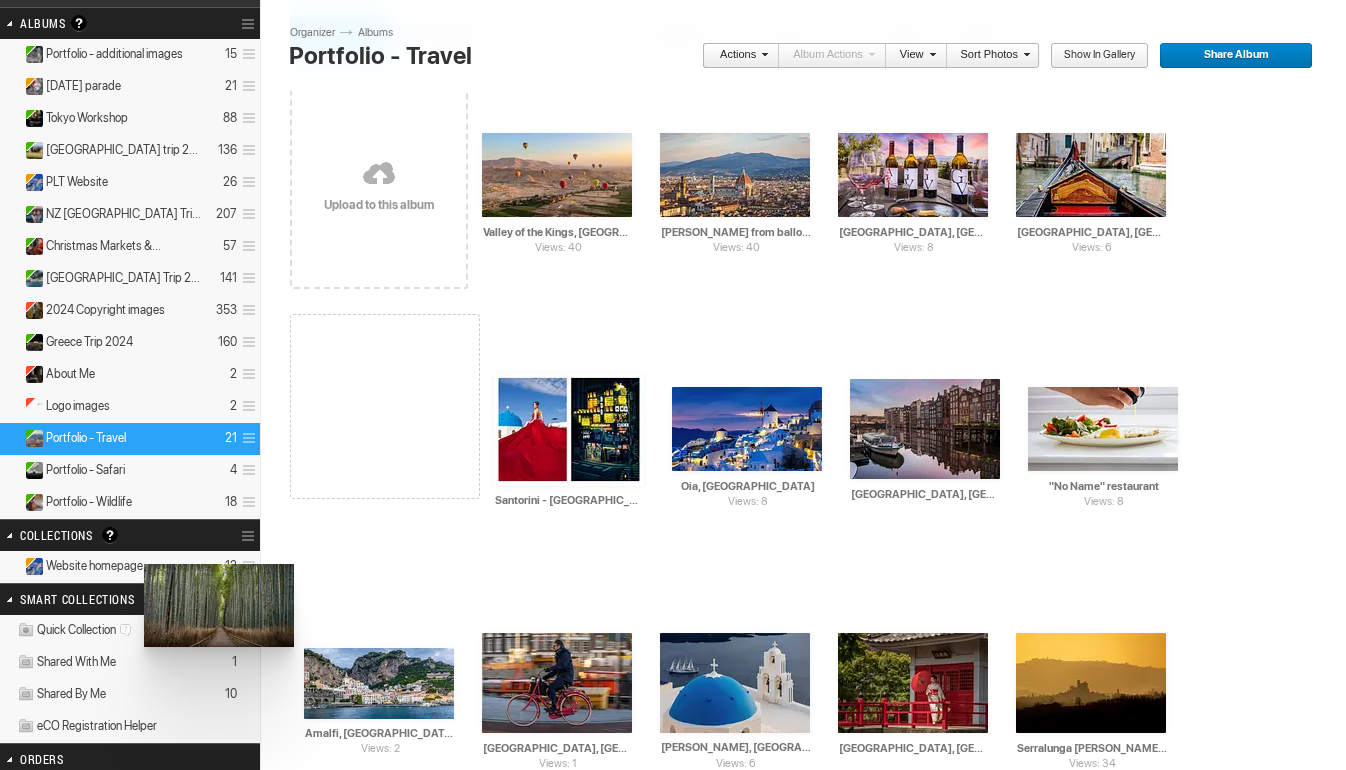 drag, startPoint x: 399, startPoint y: 417, endPoint x: 142, endPoint y: 564, distance: 296.07092 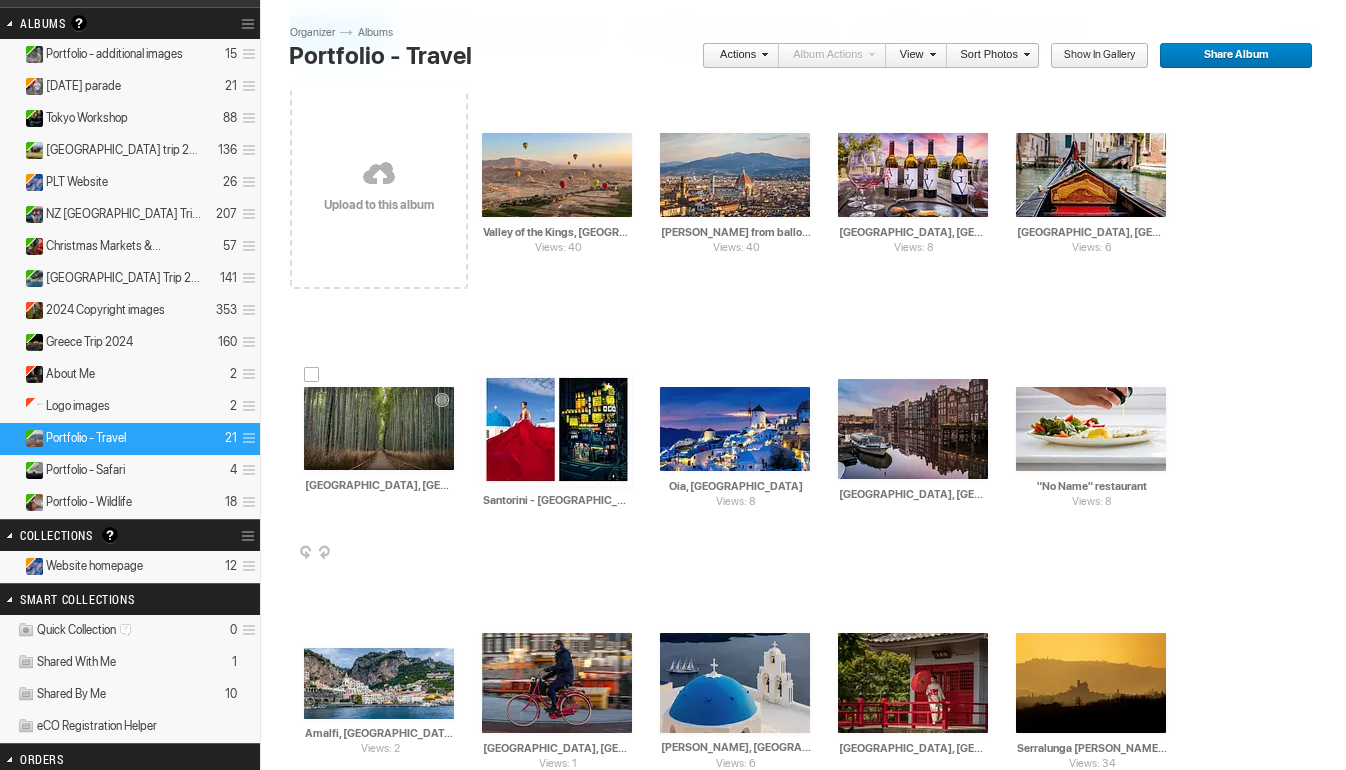 click at bounding box center [379, 428] 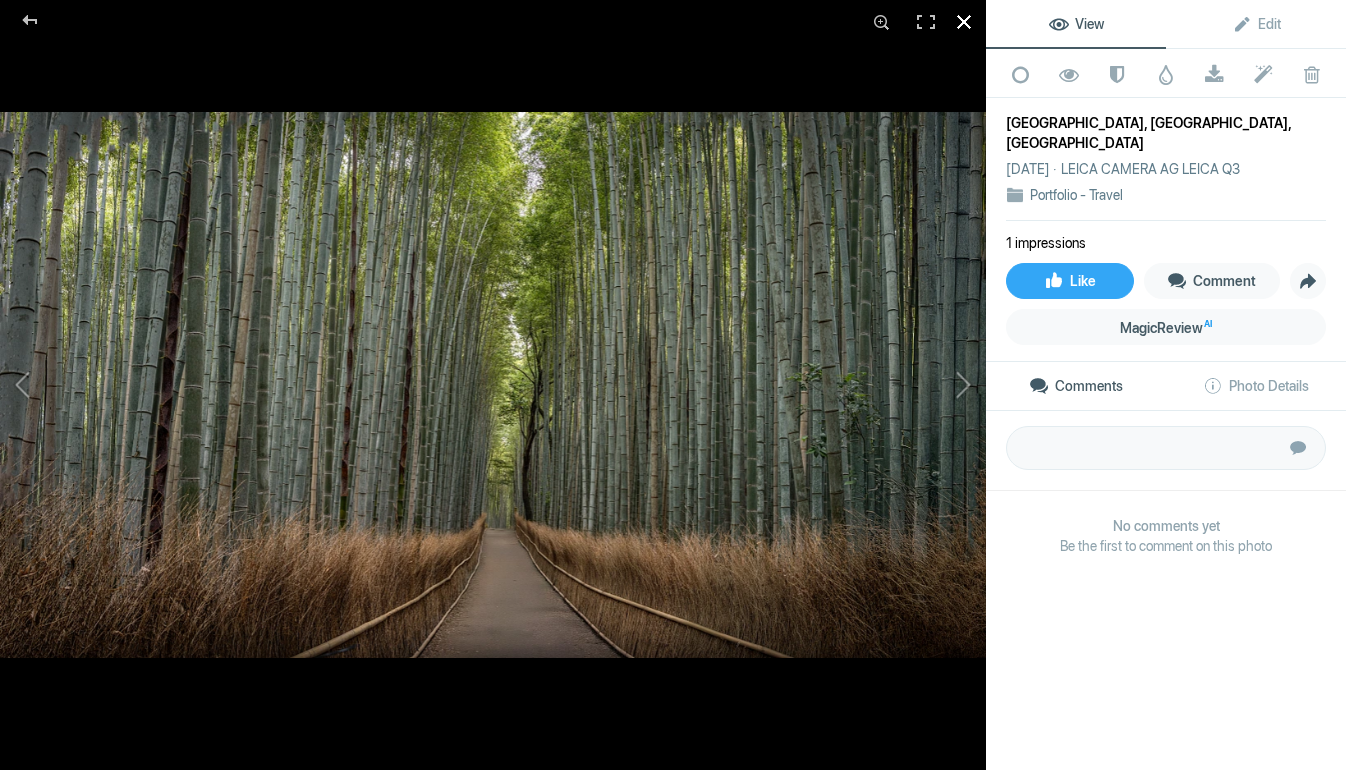 click 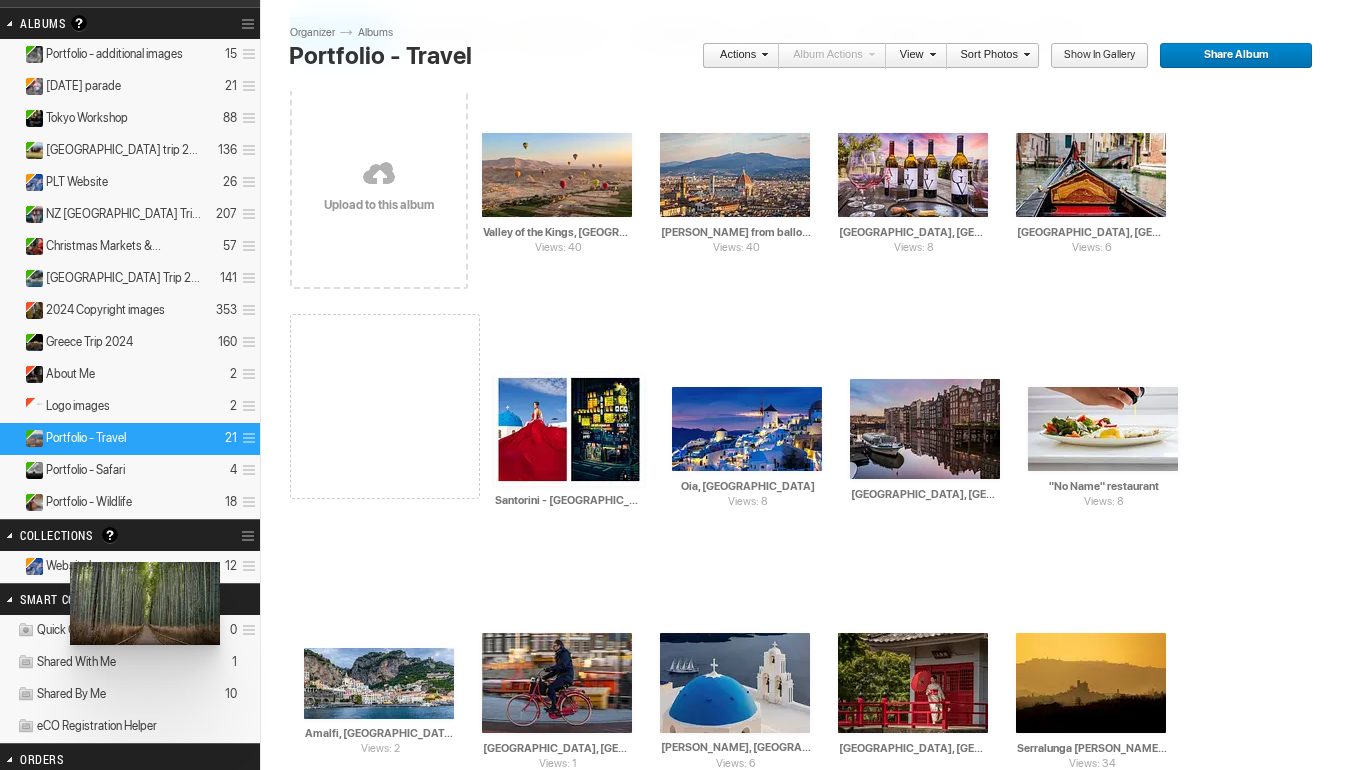 drag, startPoint x: 375, startPoint y: 412, endPoint x: 68, endPoint y: 560, distance: 340.81226 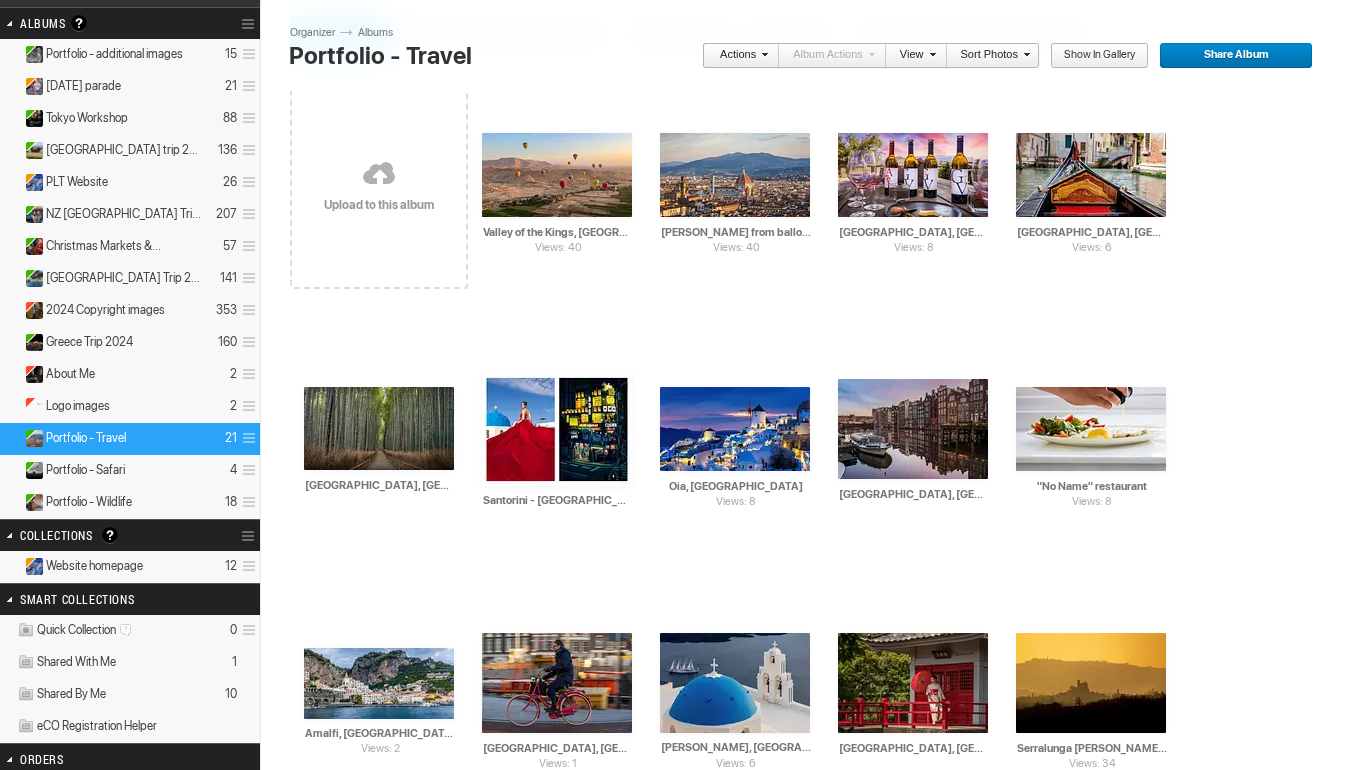 click at bounding box center [246, 566] 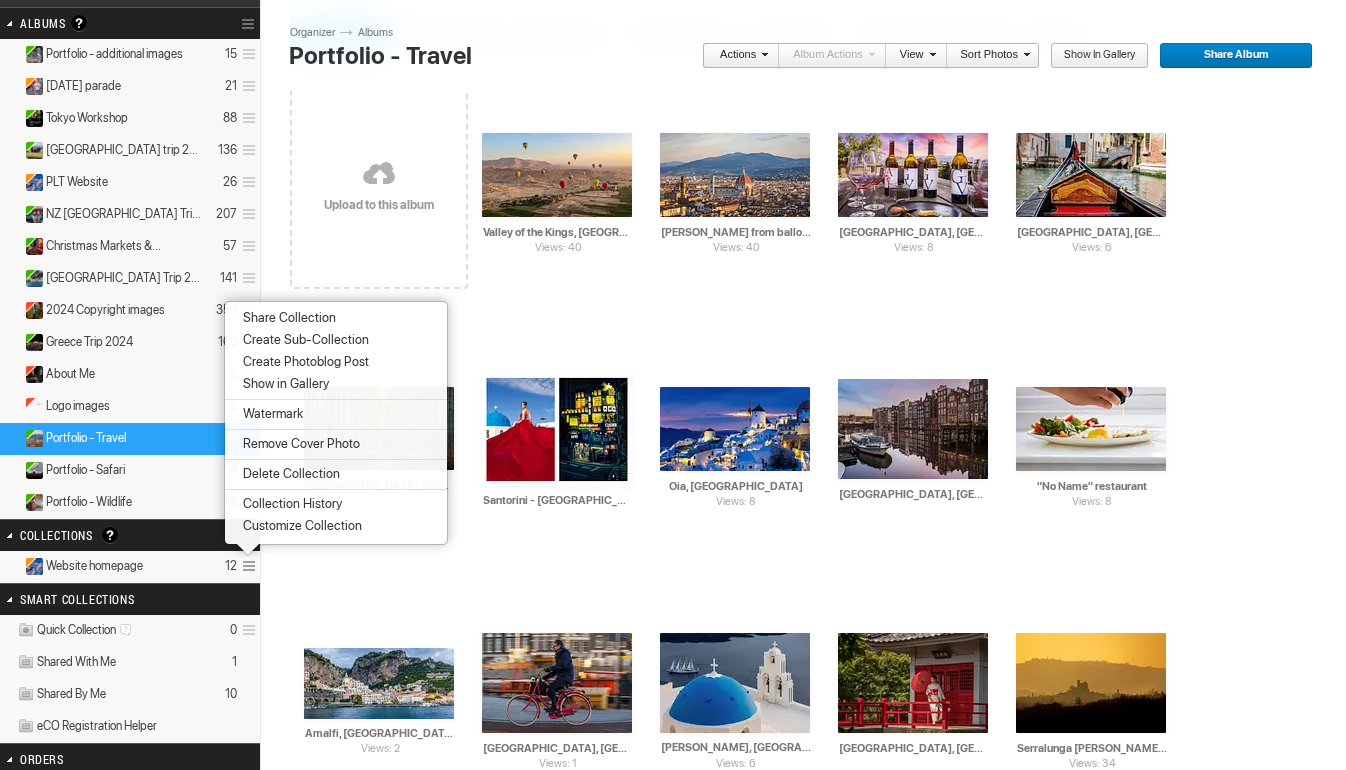 click on "Customize Collection" at bounding box center (299, 526) 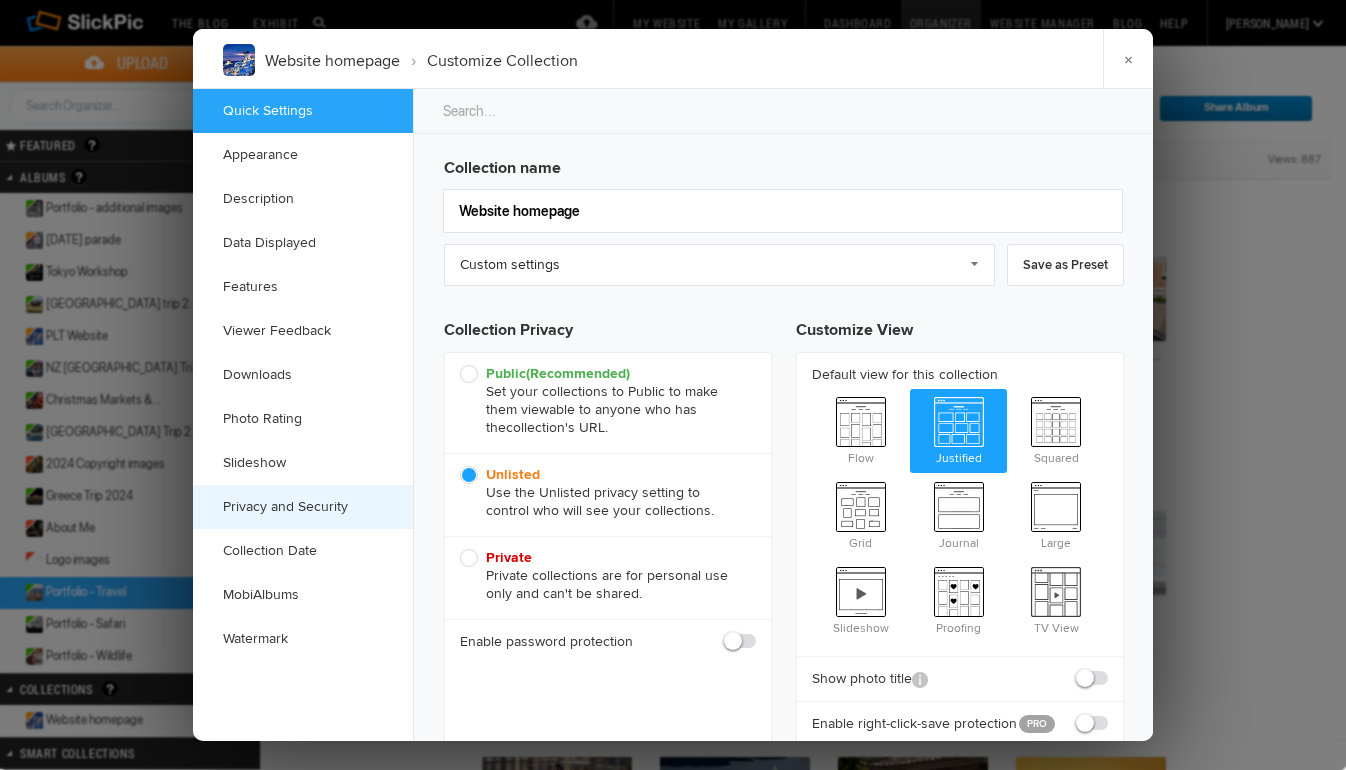 scroll, scrollTop: 0, scrollLeft: 0, axis: both 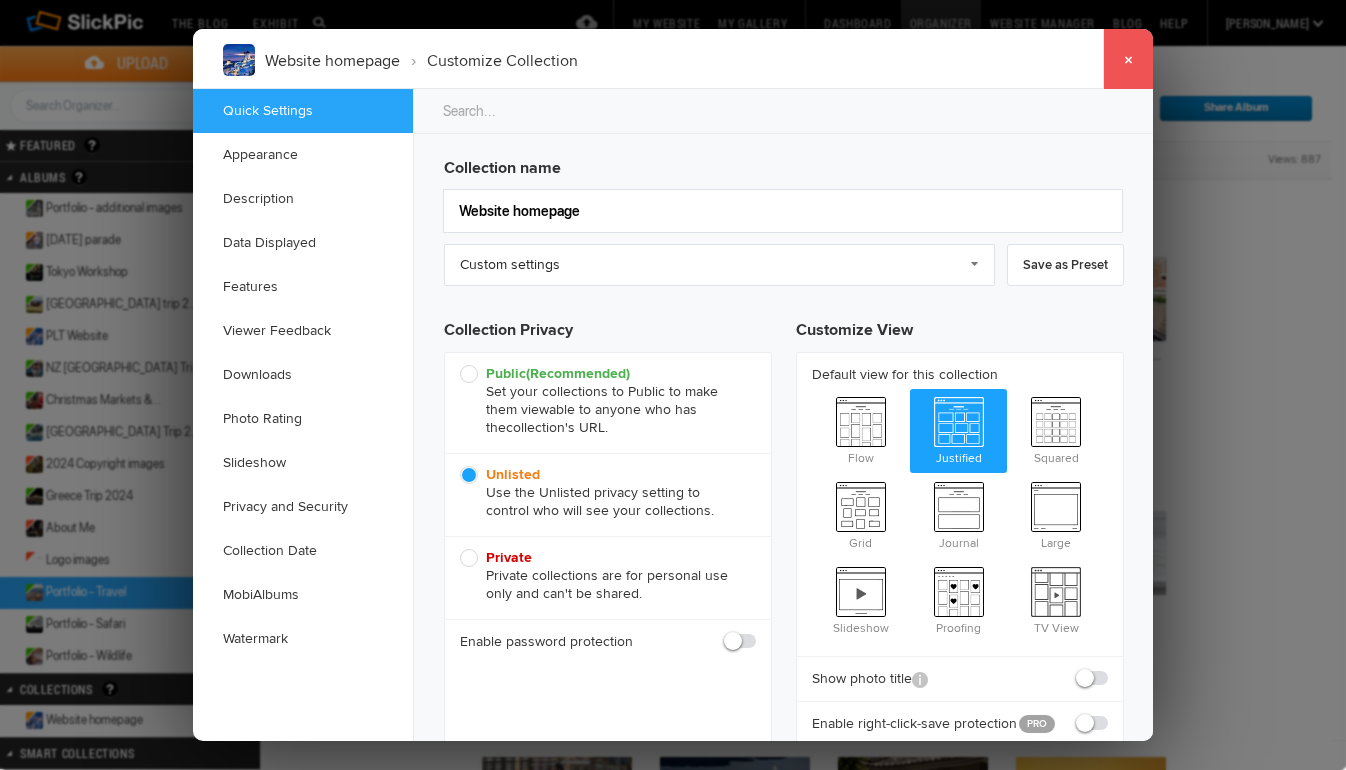 click on "×" 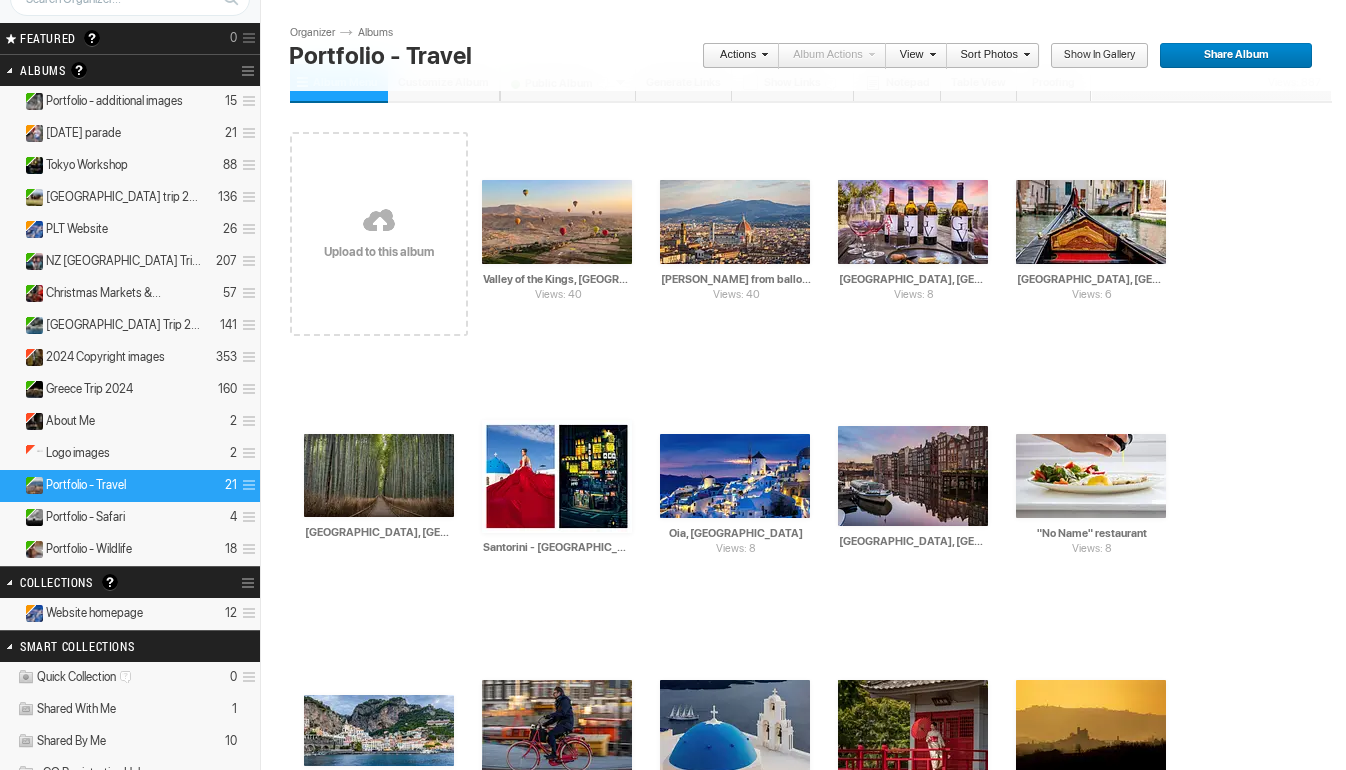 scroll, scrollTop: 113, scrollLeft: 0, axis: vertical 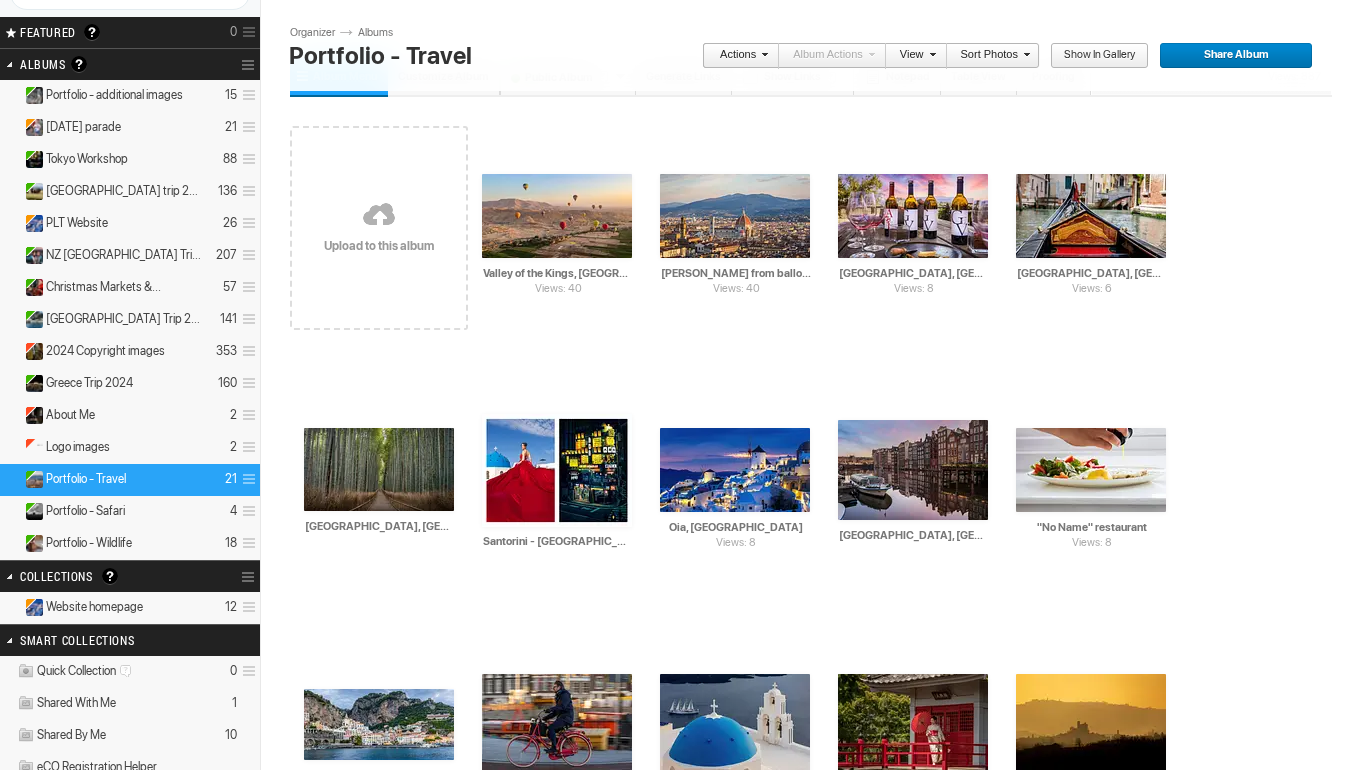 click at bounding box center (31, 604) 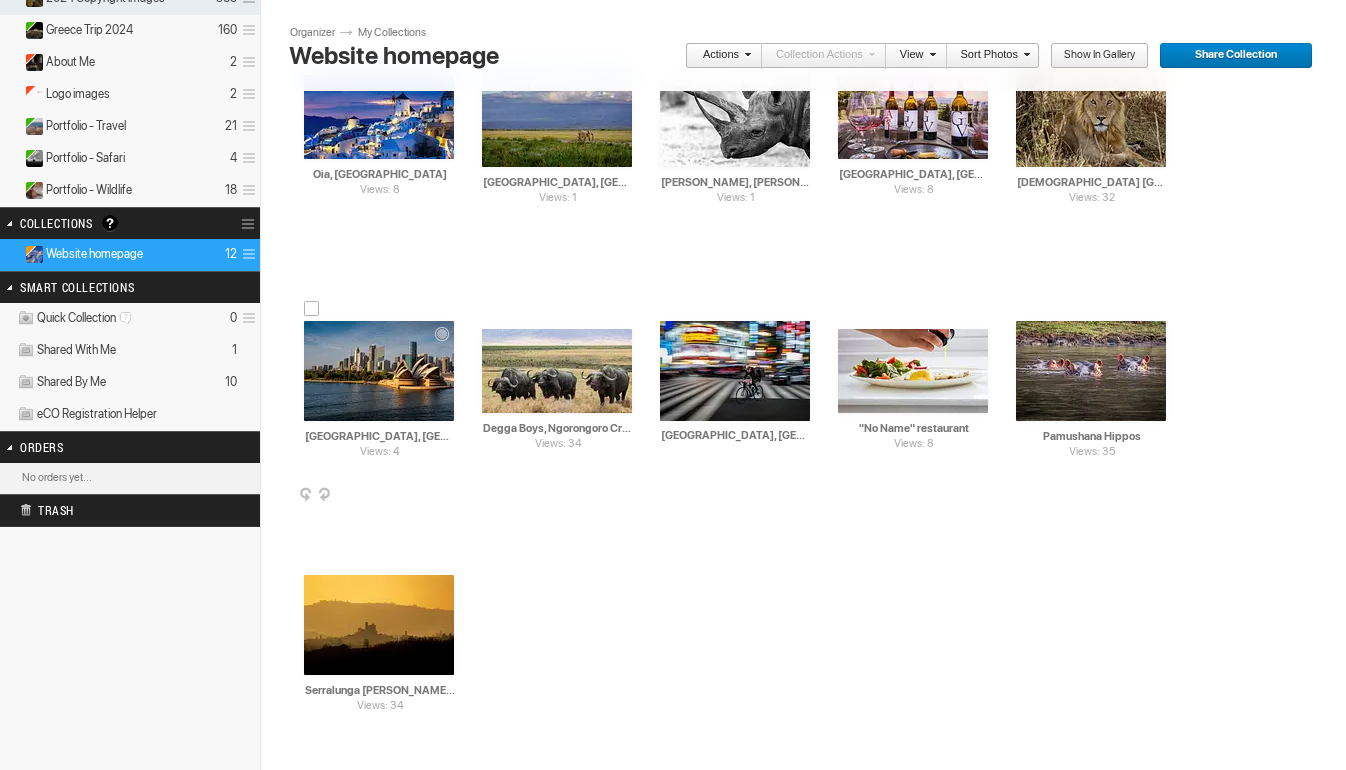 scroll, scrollTop: 477, scrollLeft: 0, axis: vertical 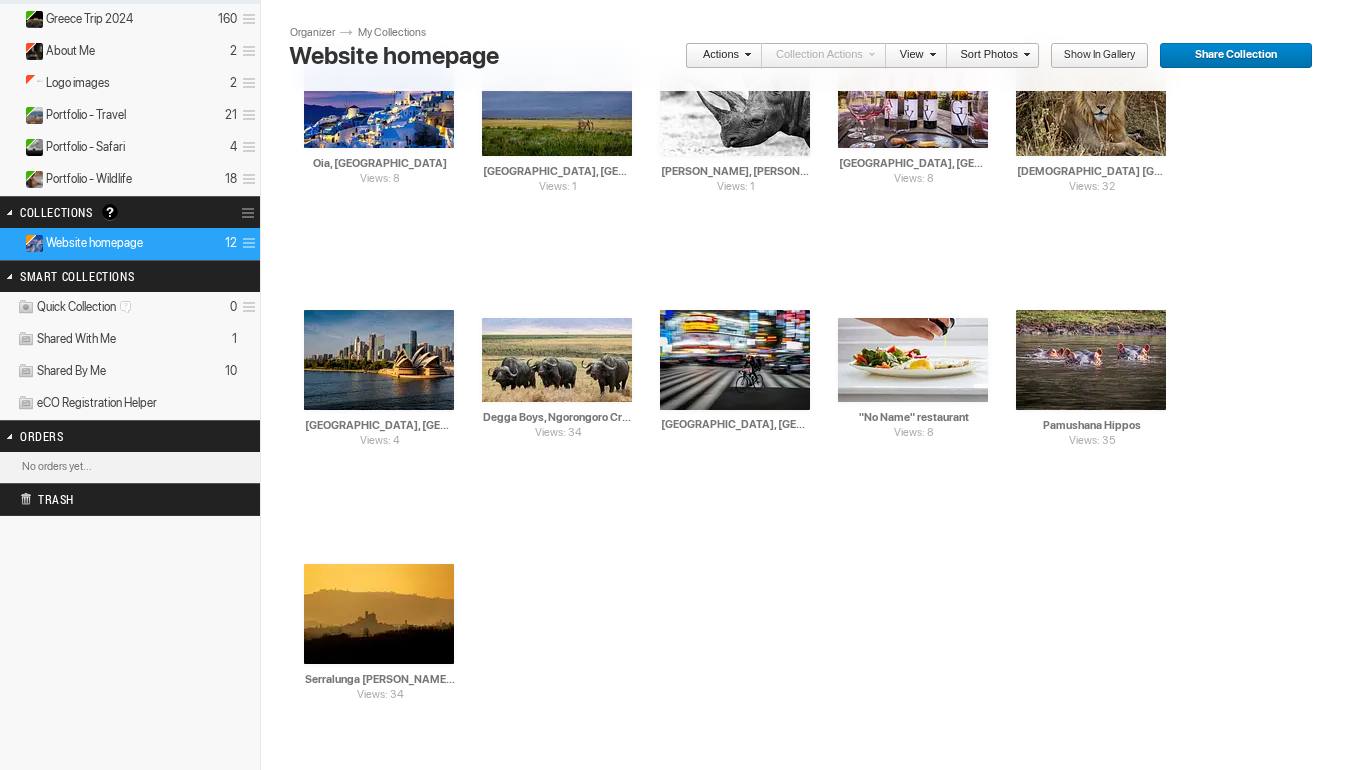 click at bounding box center (745, 54) 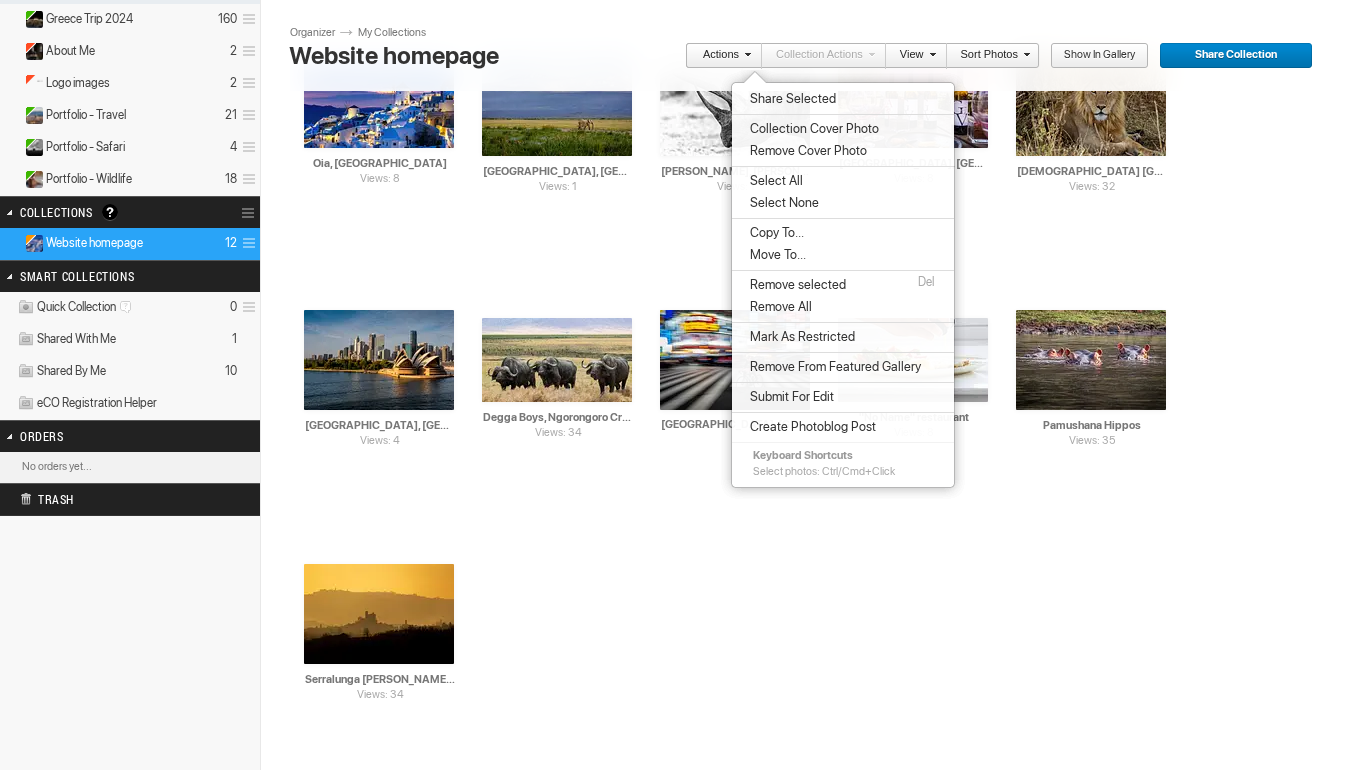 click on "Website homepage" at bounding box center [522, 56] 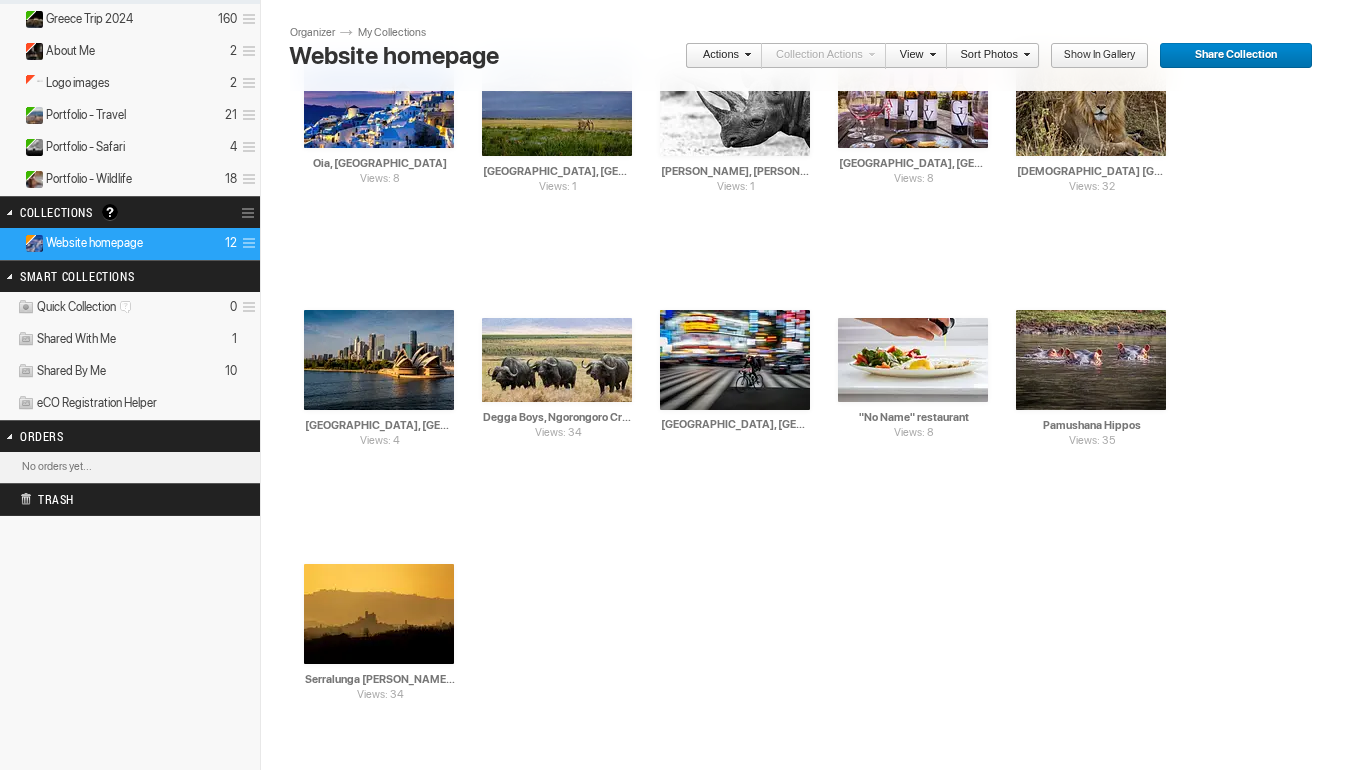 click on "View" at bounding box center (911, 56) 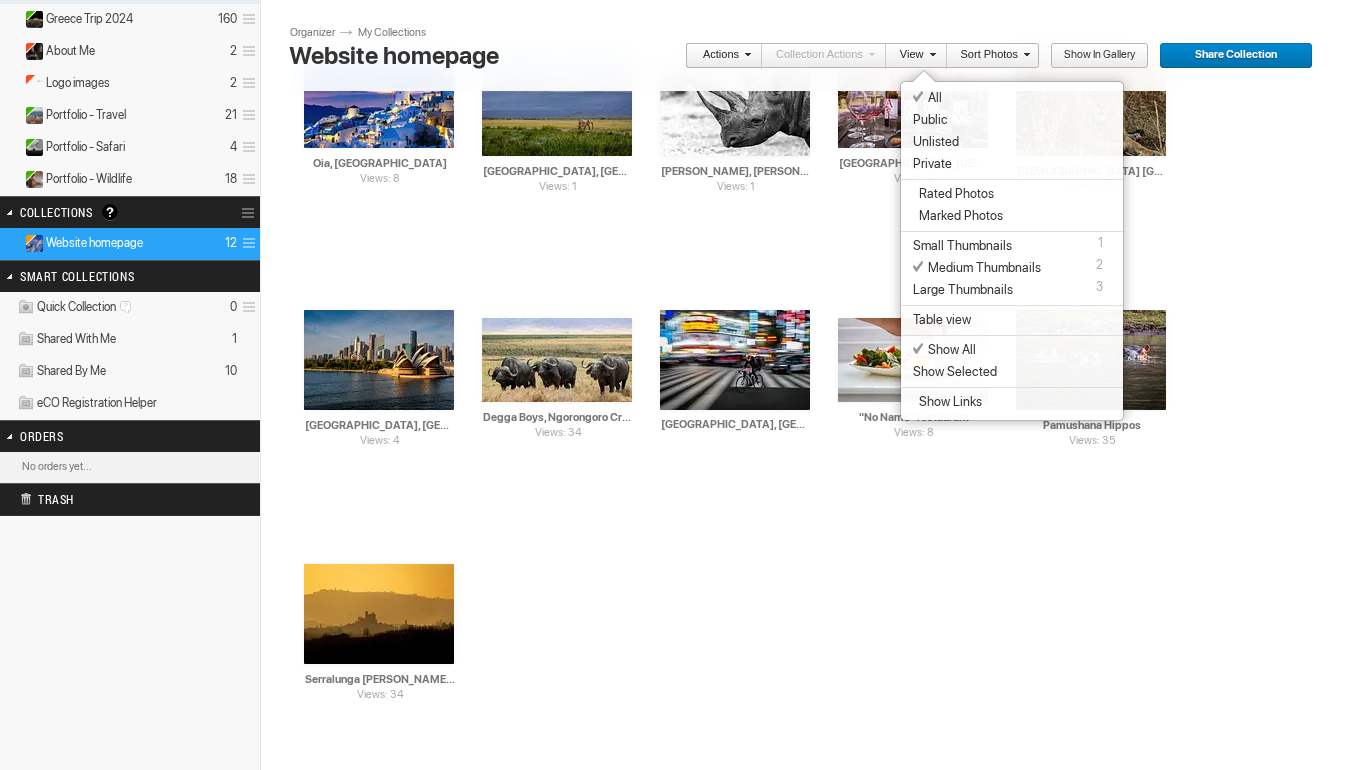 click on "View" at bounding box center [911, 56] 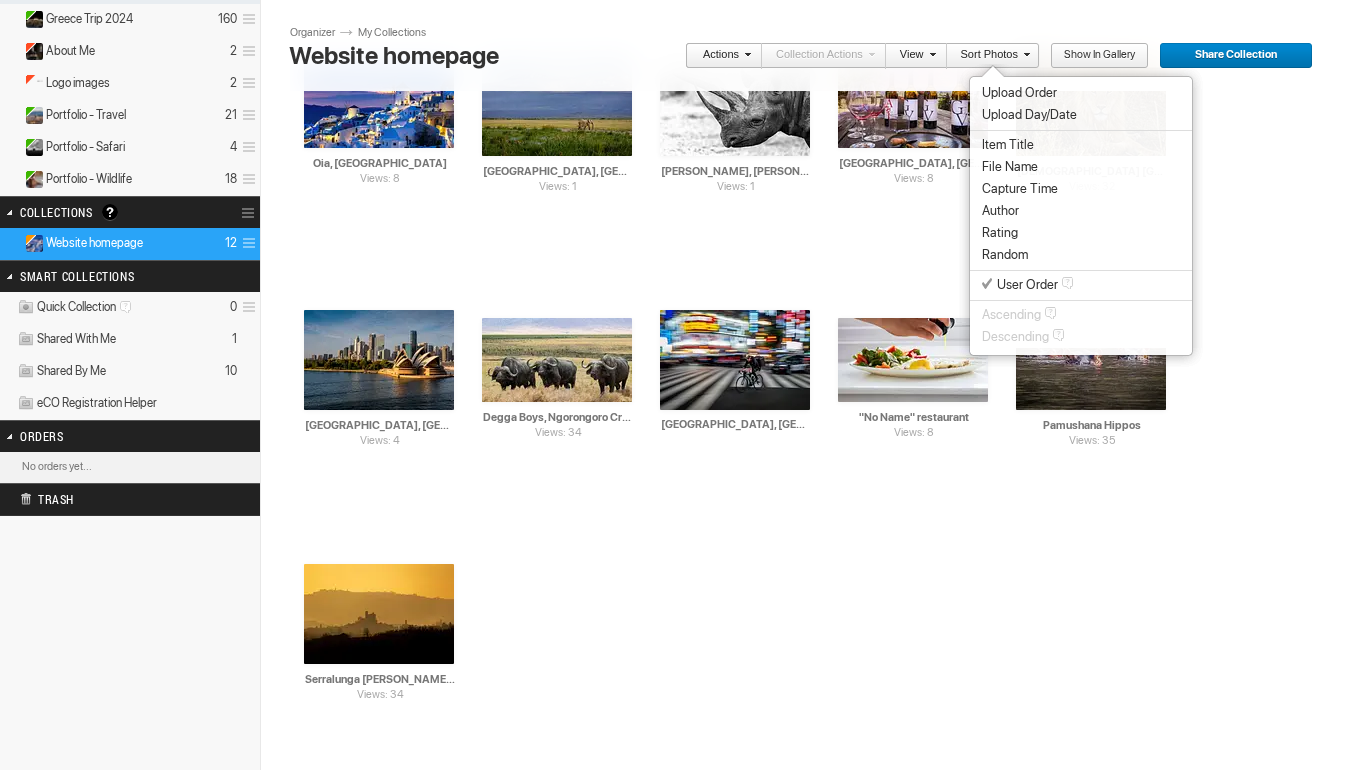 click on "Sort Photos" at bounding box center [988, 56] 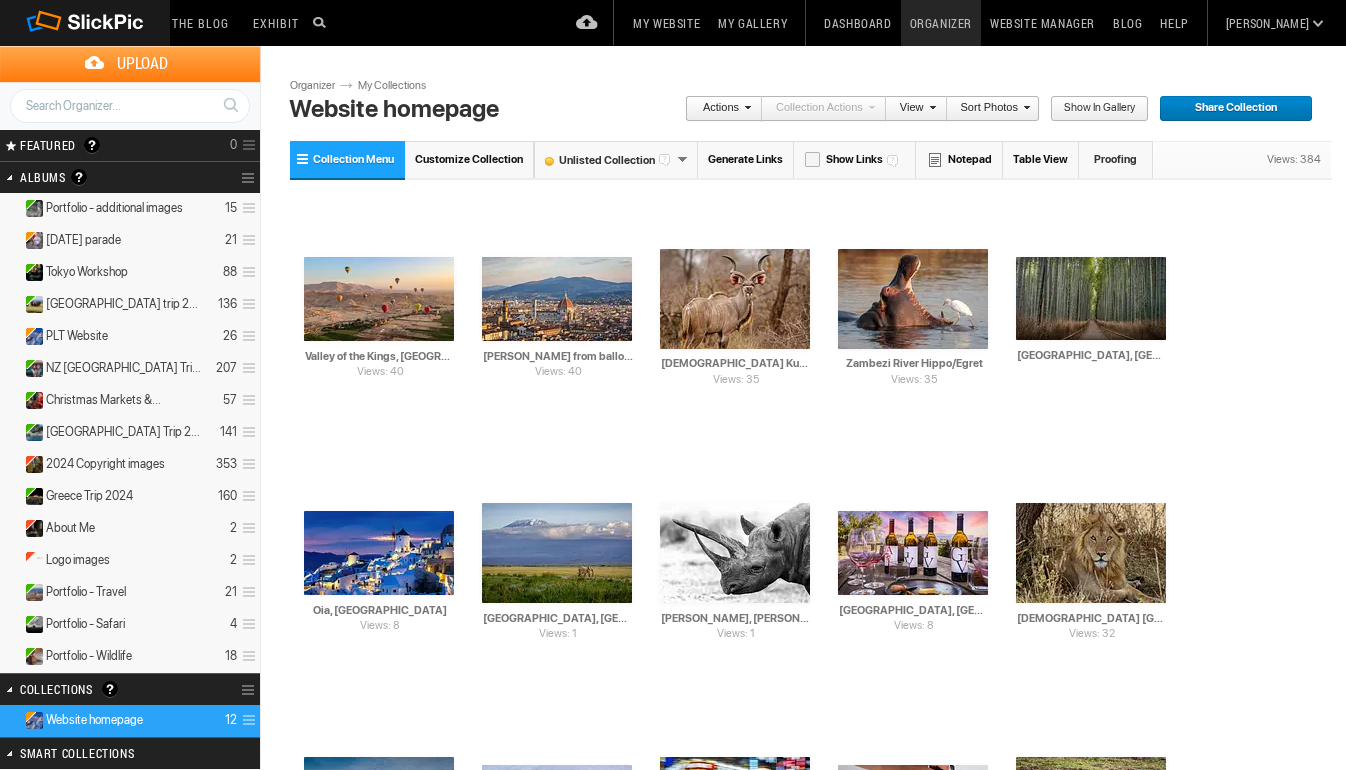 scroll, scrollTop: 0, scrollLeft: 0, axis: both 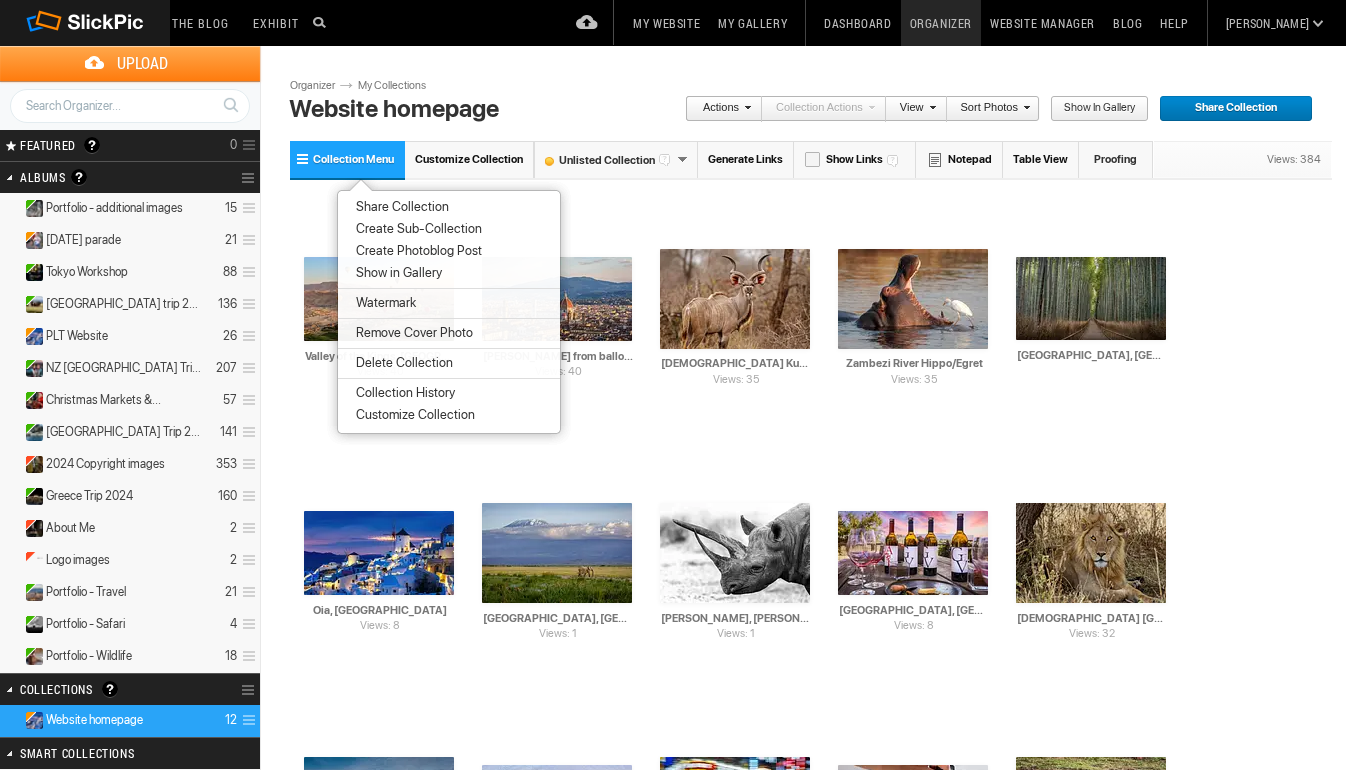 click at bounding box center (9, 689) 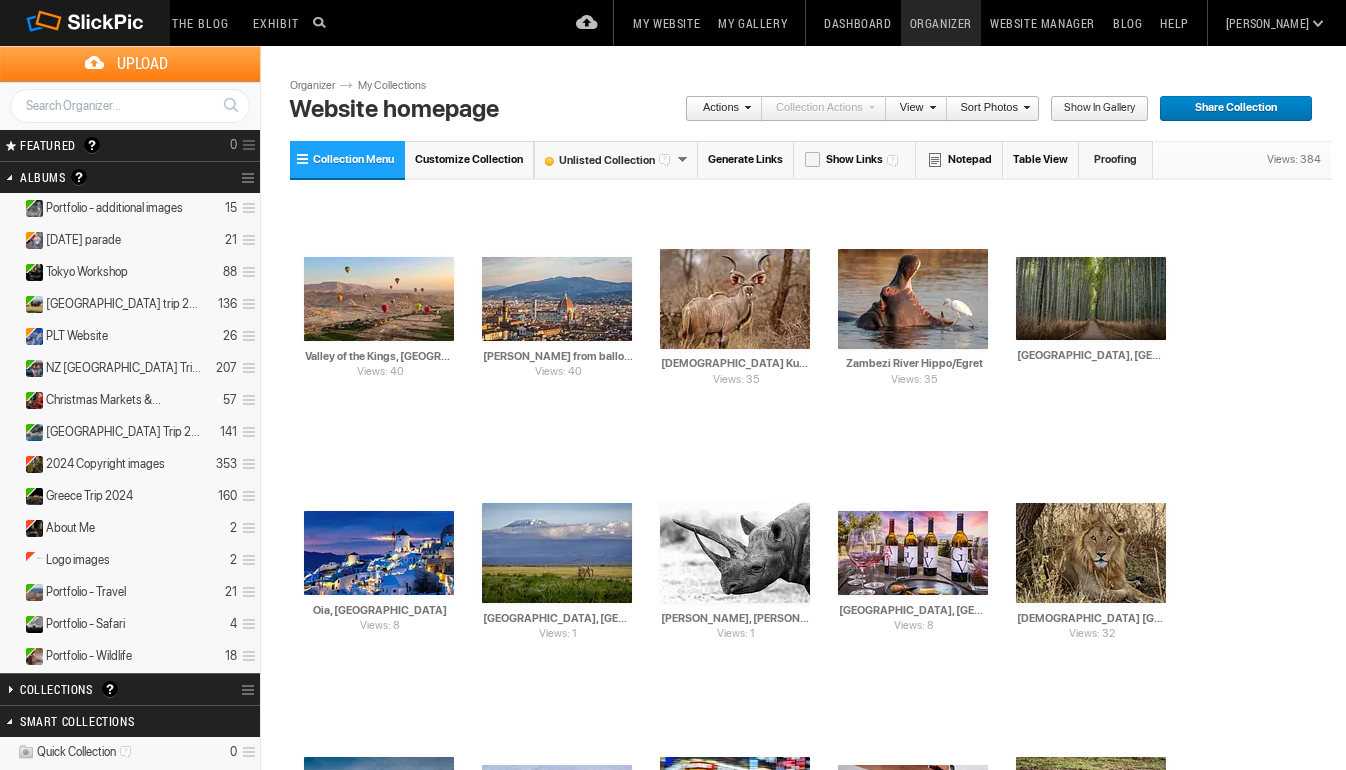 click at bounding box center (9, 689) 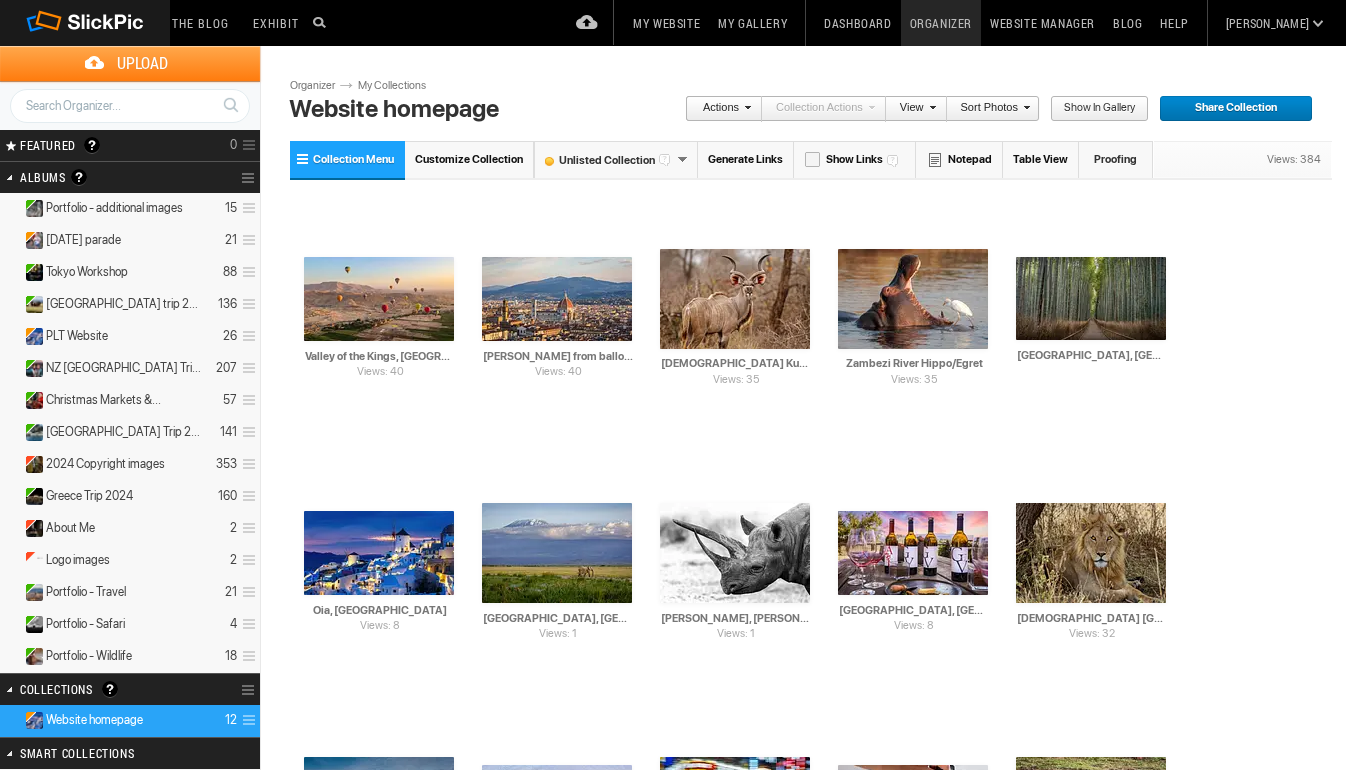 click on "A collection is a great way of grouping your photos. It’s a virtual album (like a playlist for your music). It does not effect any of your existing album structure in SlickPic. It simply connects the selected photos into a group for easy sorting, viewing, and sharing.
Create a collection and drag photos from different albums into it. For example you can place photos of cars from different albums into one collection and share just the “cars” collection. For more help please check the Help page on the top menu." at bounding box center (110, 689) 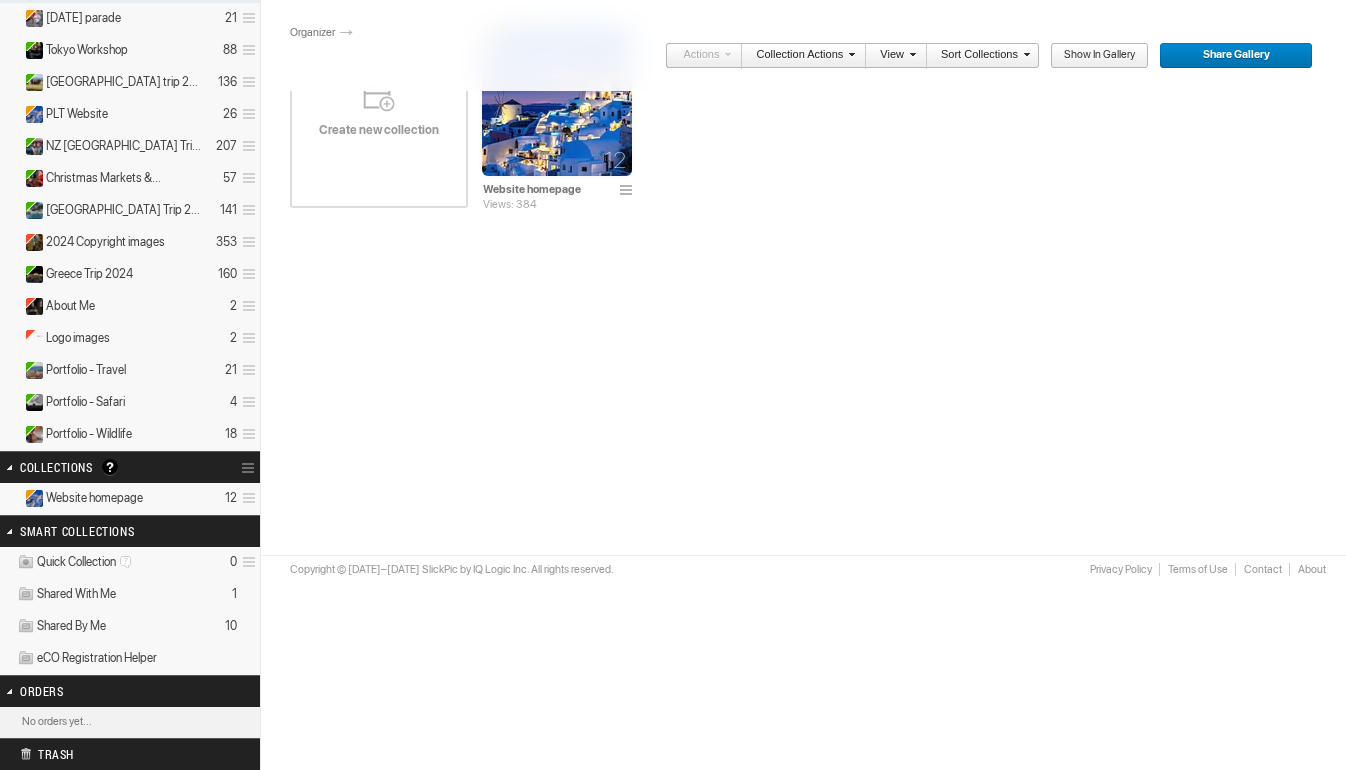 scroll, scrollTop: 224, scrollLeft: 0, axis: vertical 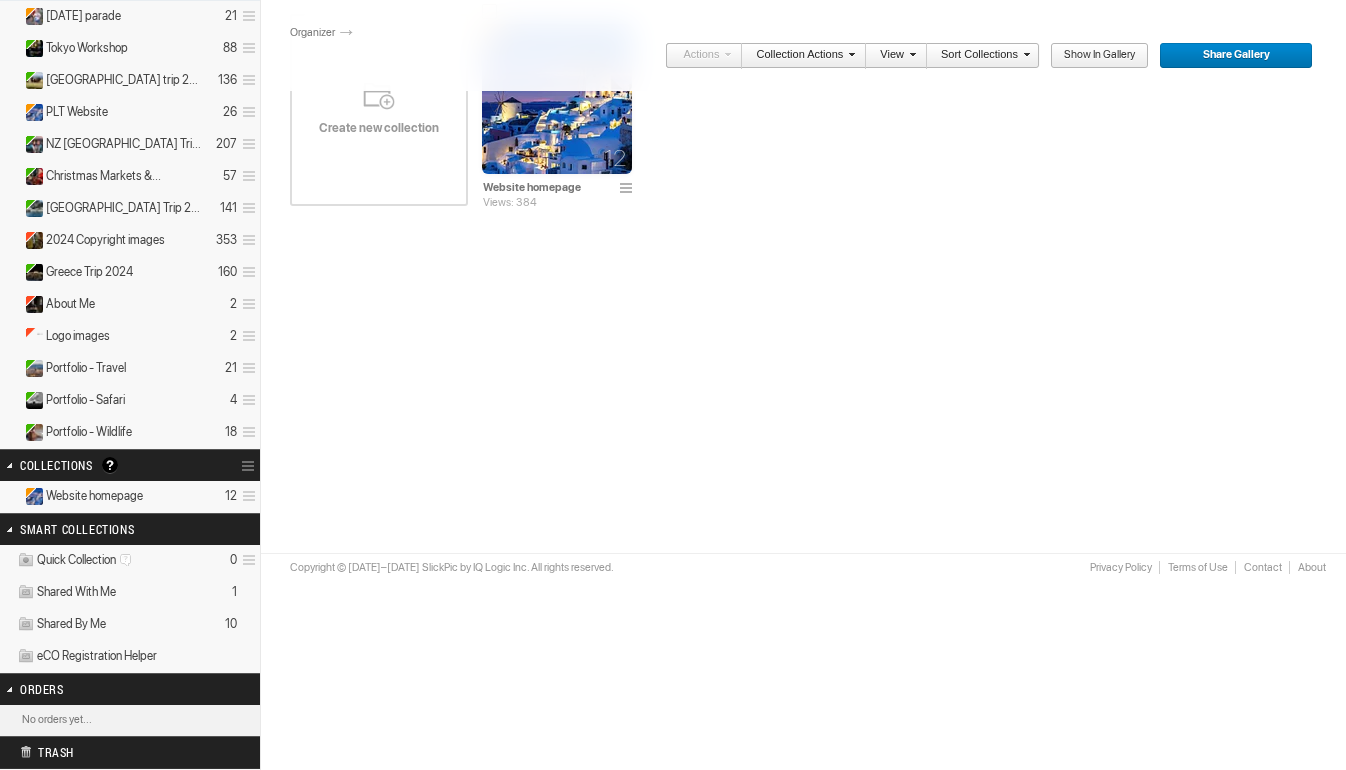 click at bounding box center (629, 189) 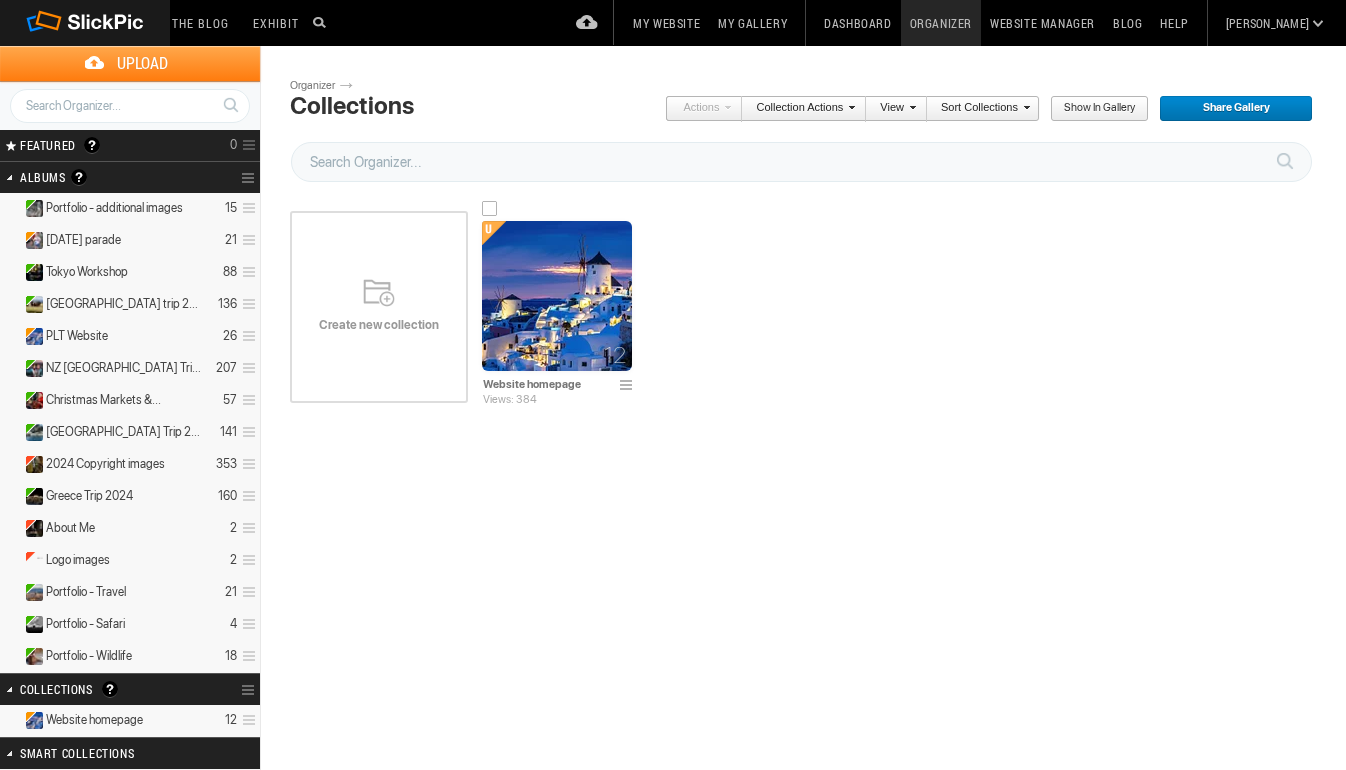 scroll, scrollTop: 0, scrollLeft: 0, axis: both 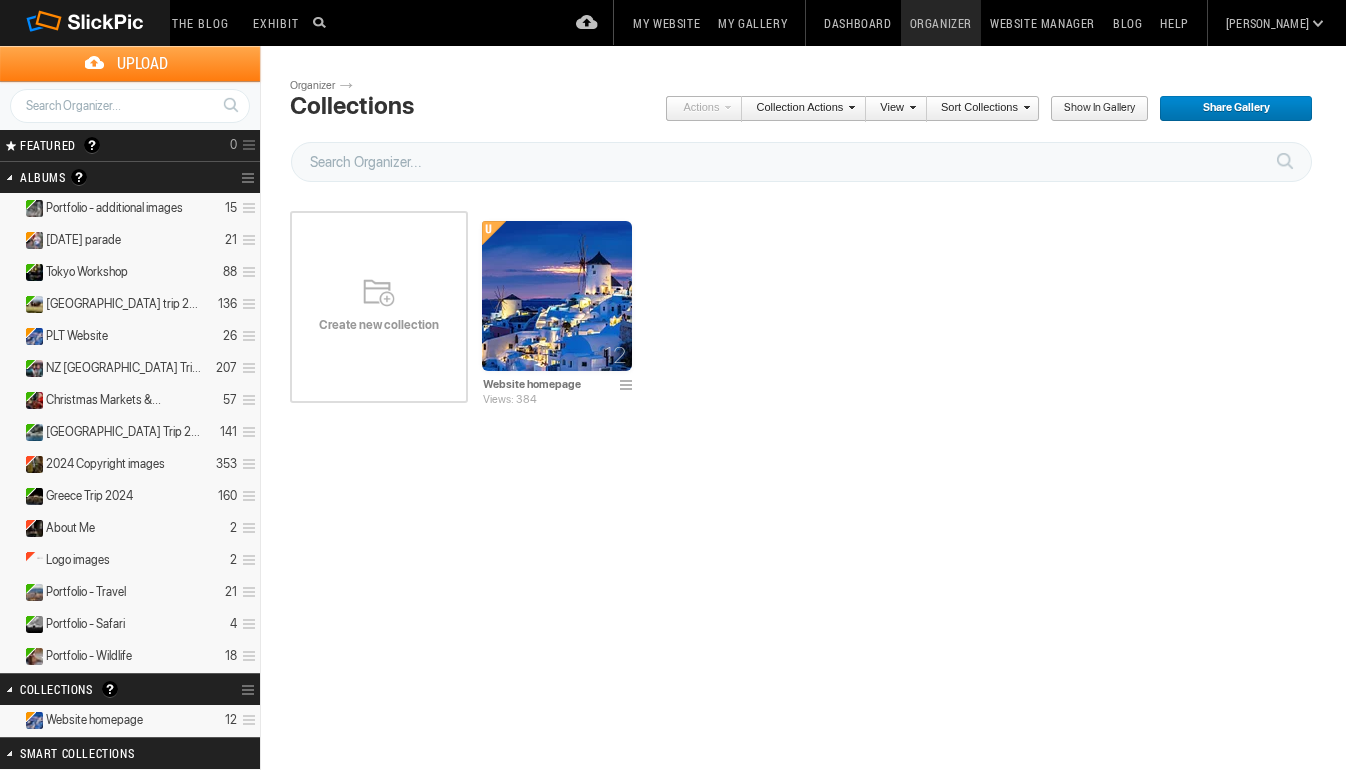 click on "Website Manager" at bounding box center [1042, 23] 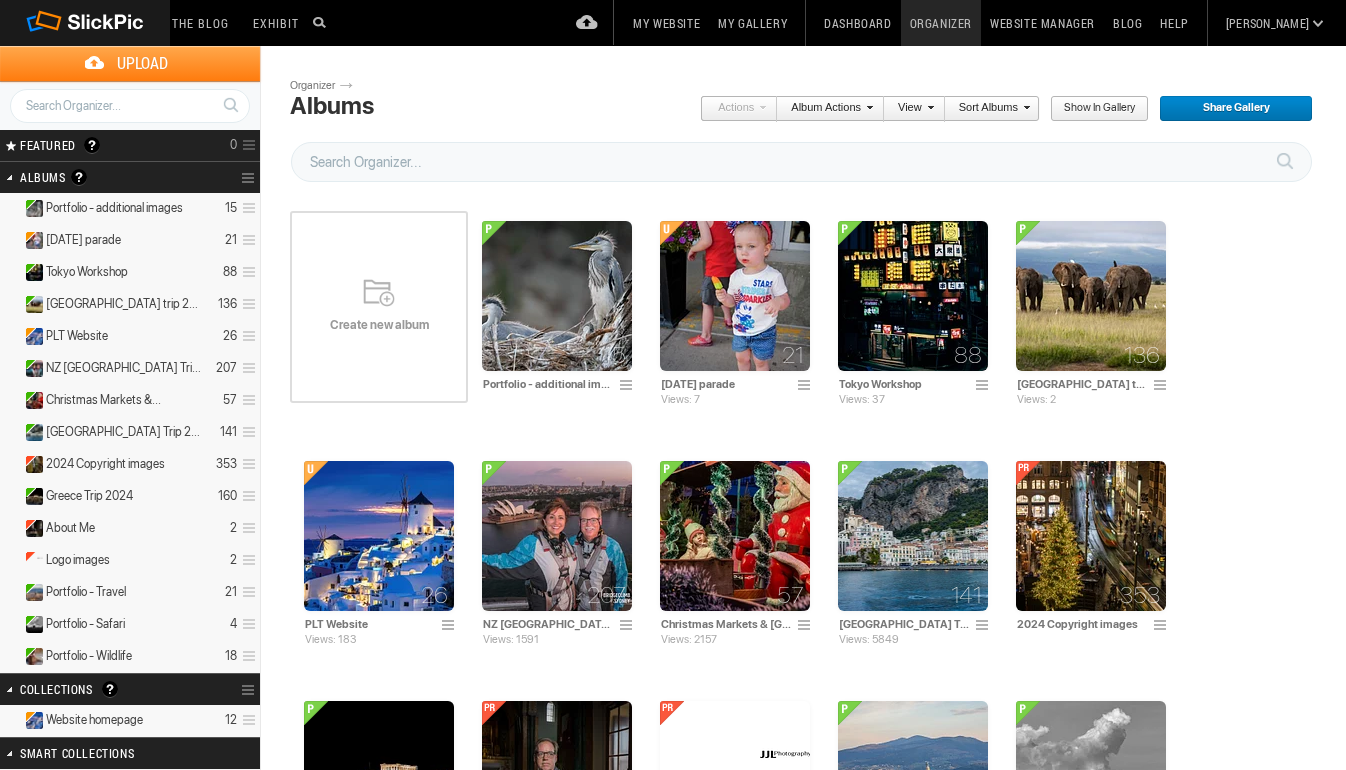scroll, scrollTop: 0, scrollLeft: 0, axis: both 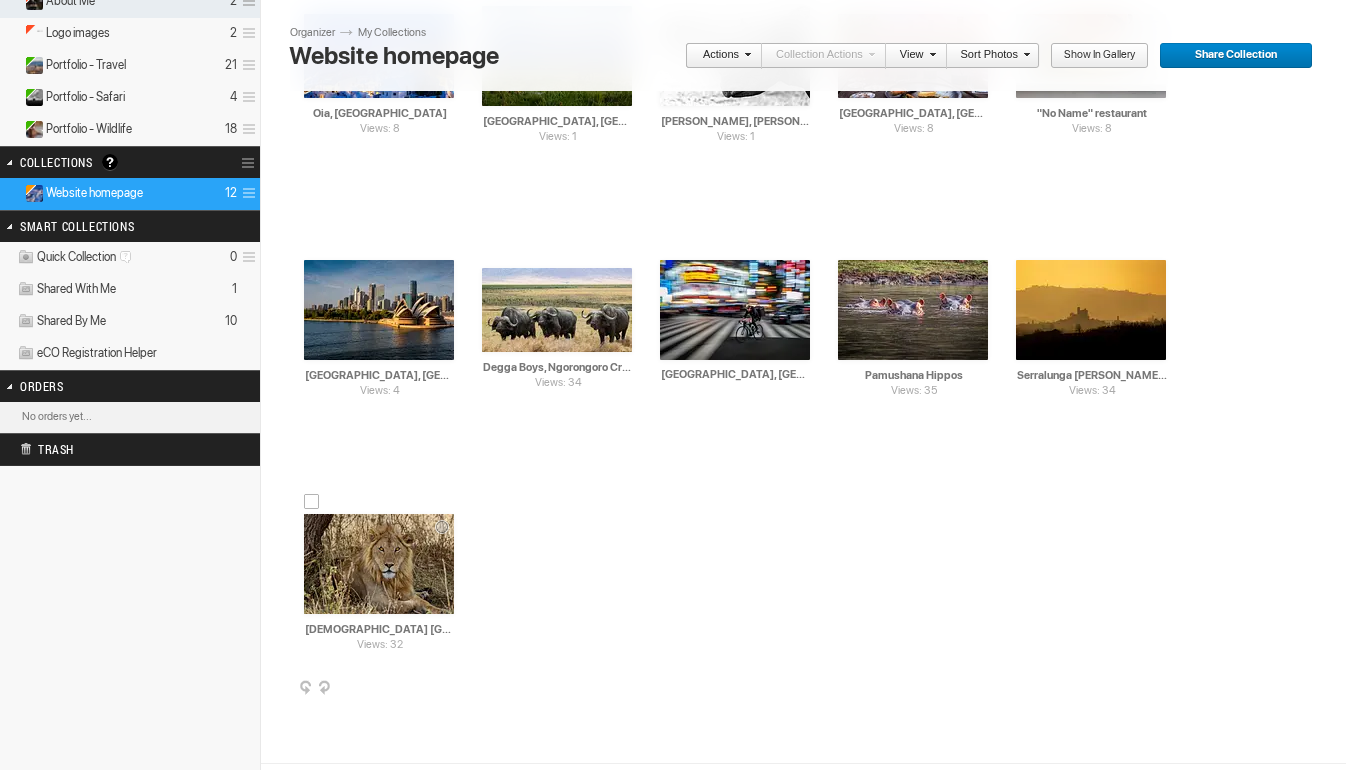 click at bounding box center [379, 564] 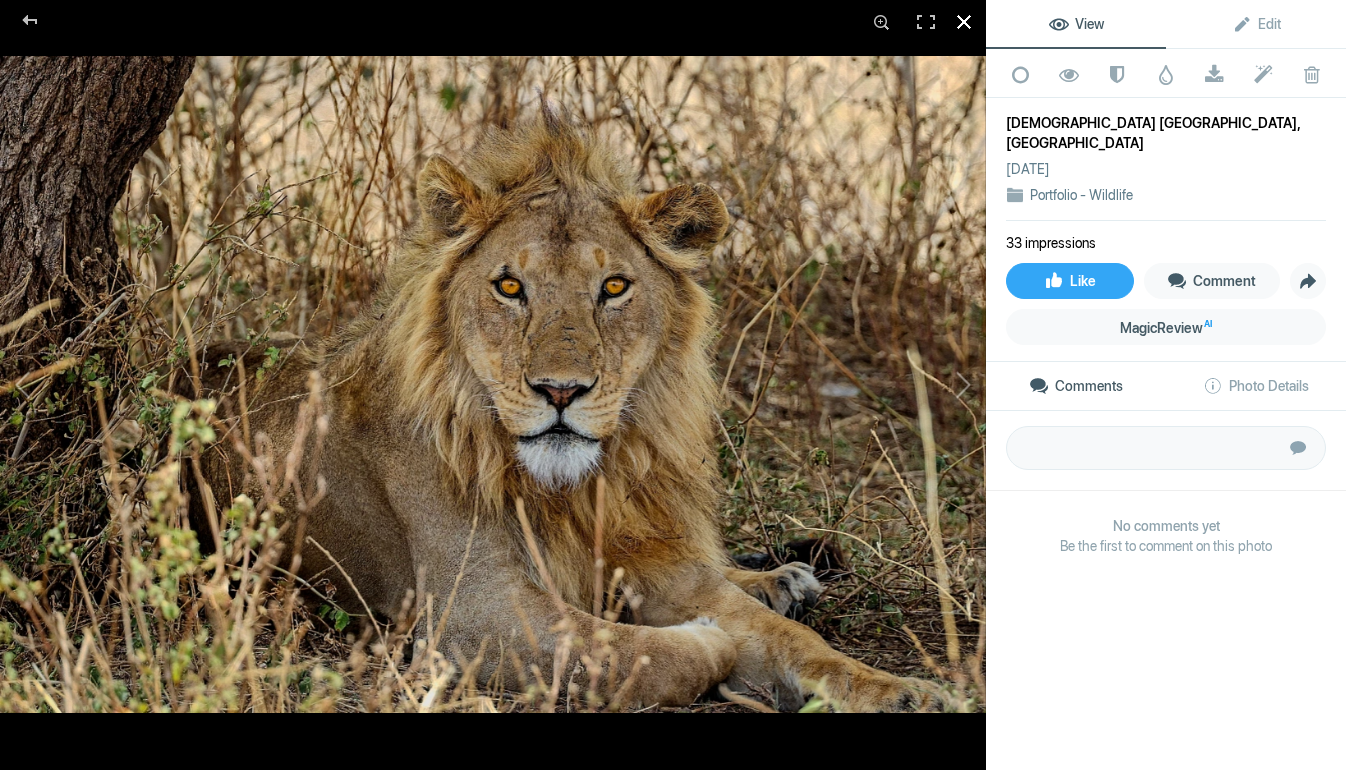 click 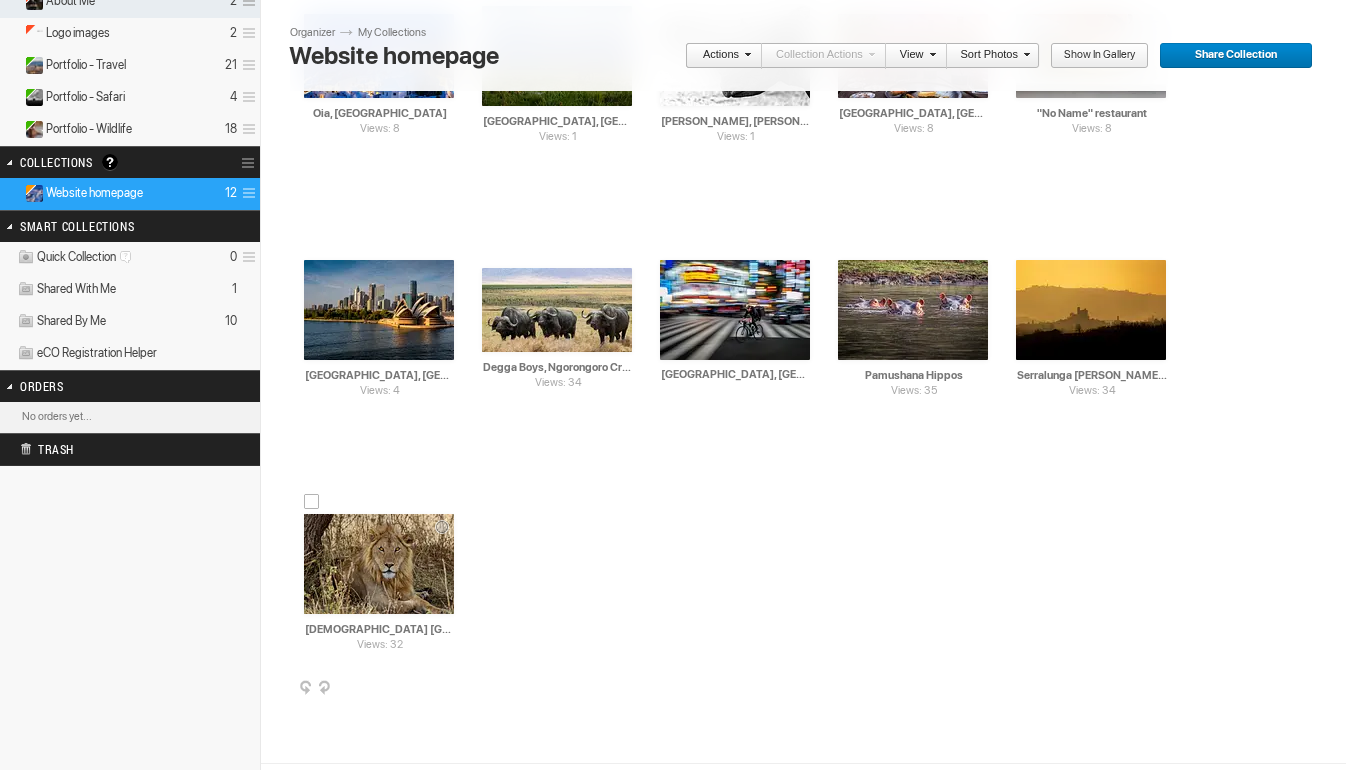 click at bounding box center (452, 689) 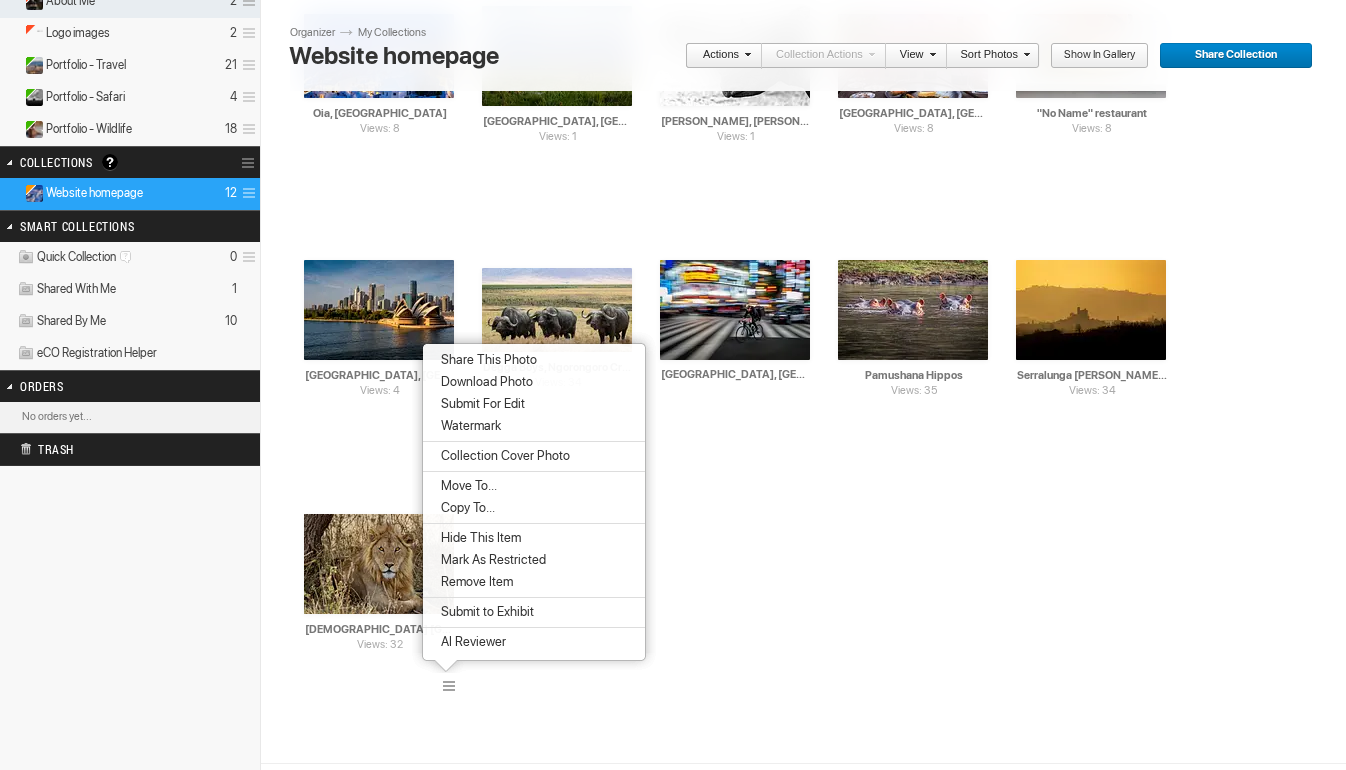 click on "Remove Item" at bounding box center (474, 582) 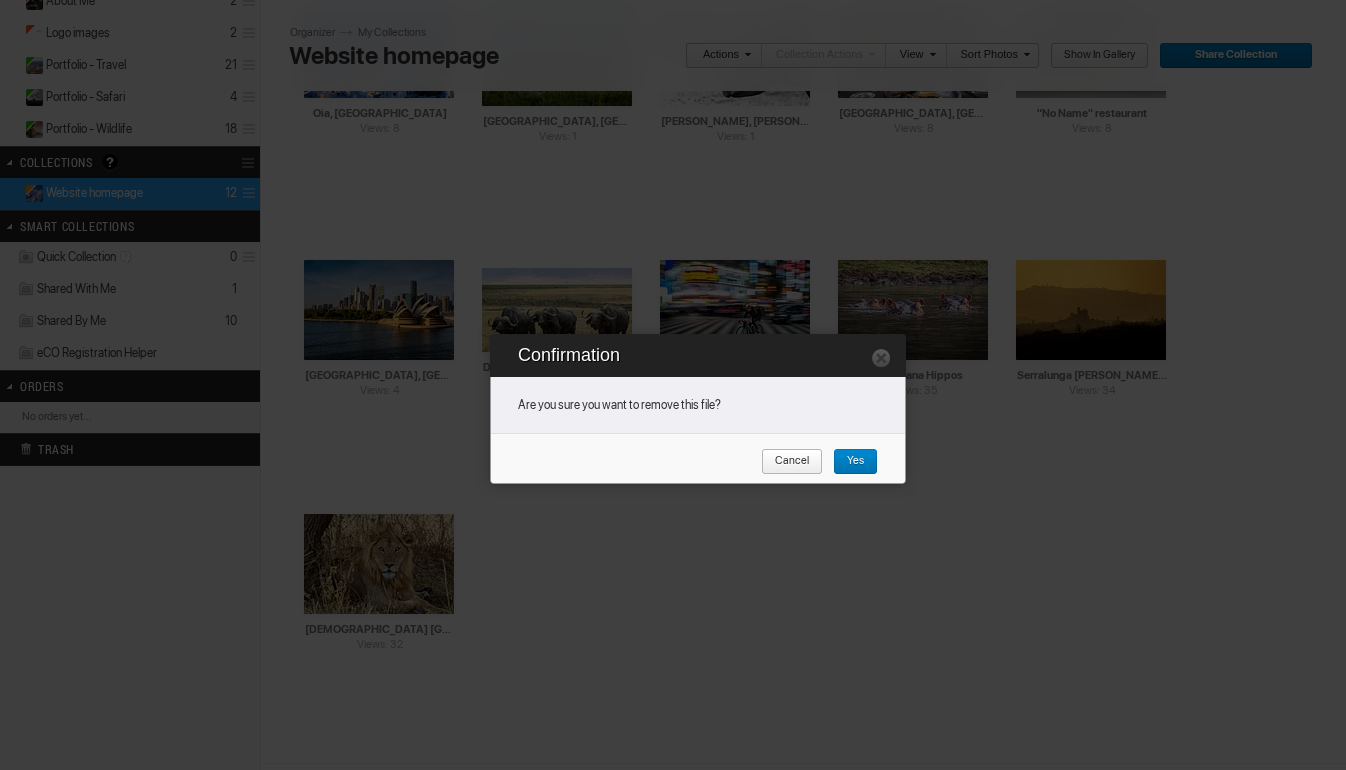 click on "Yes" at bounding box center [848, 462] 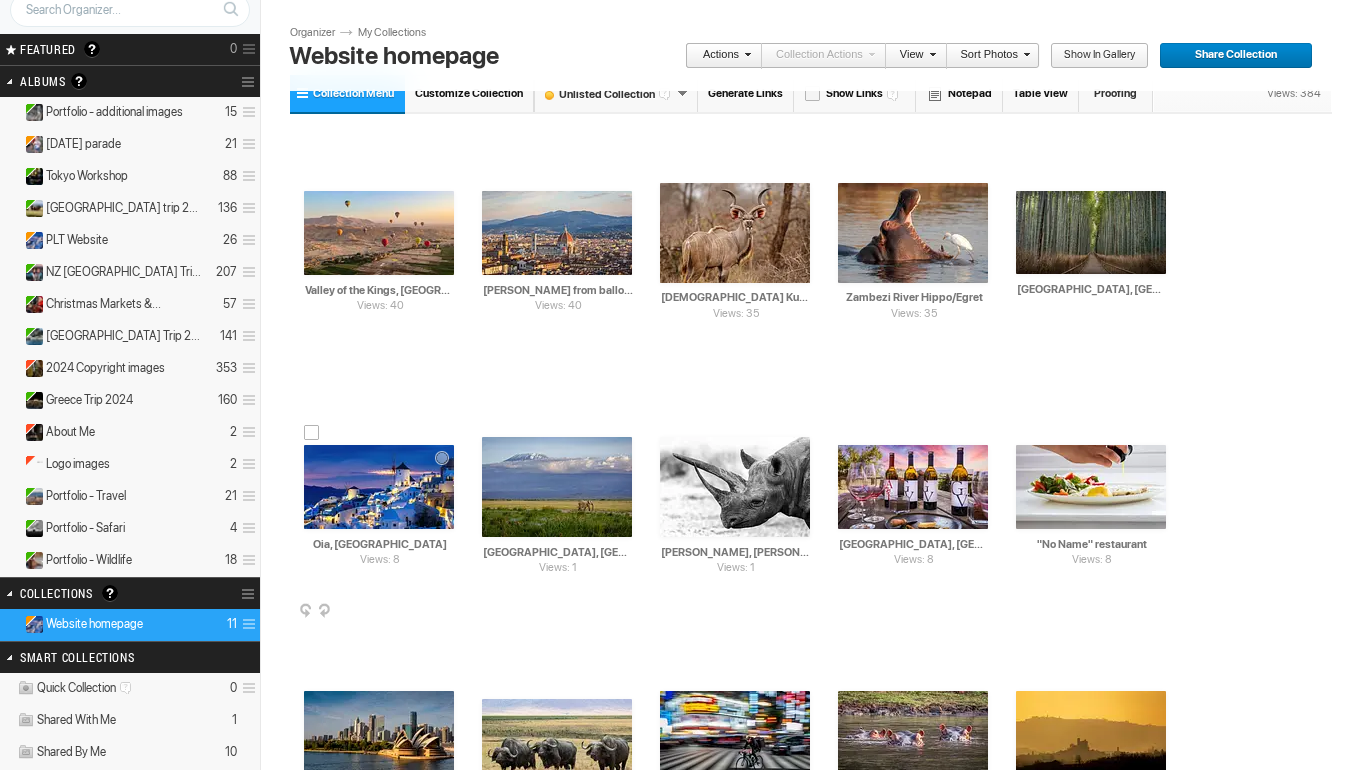 scroll, scrollTop: 58, scrollLeft: 0, axis: vertical 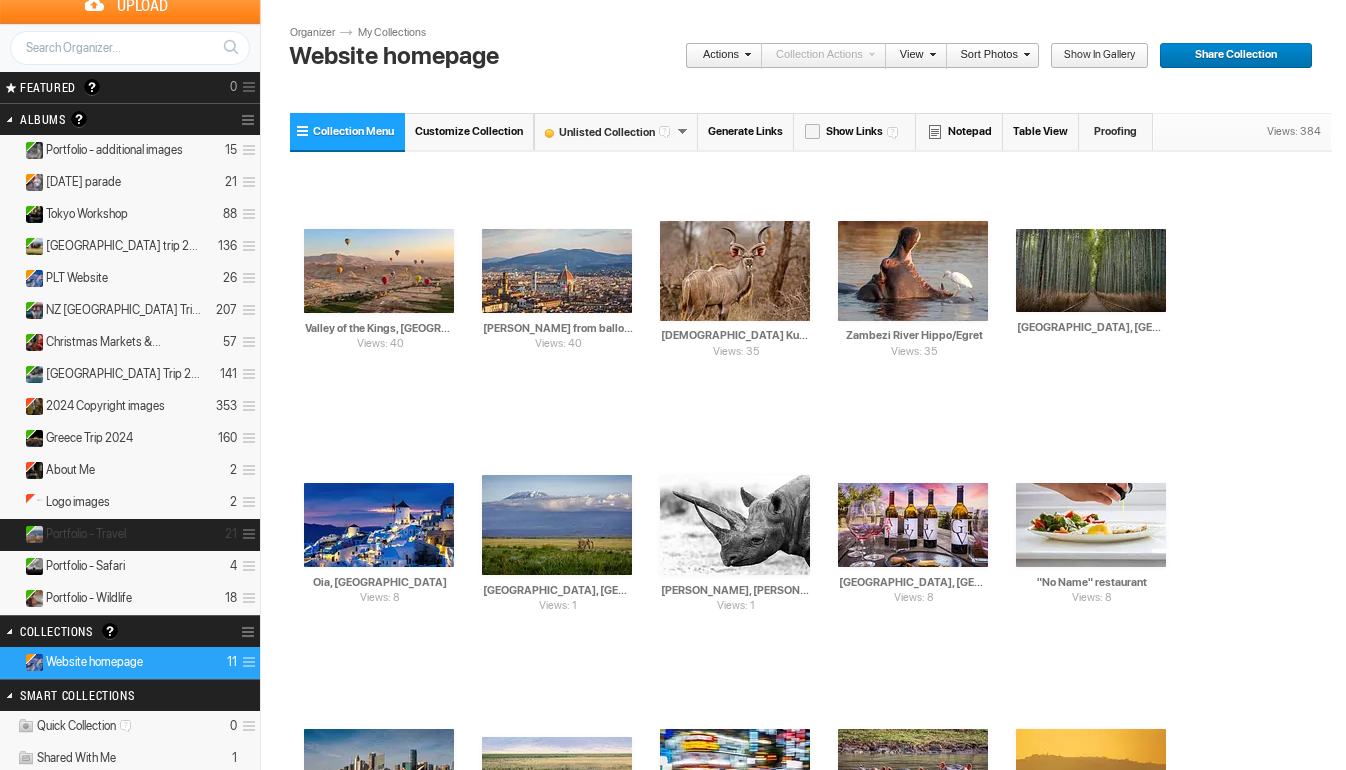 click on "Portfolio - Travel
21" at bounding box center (130, 535) 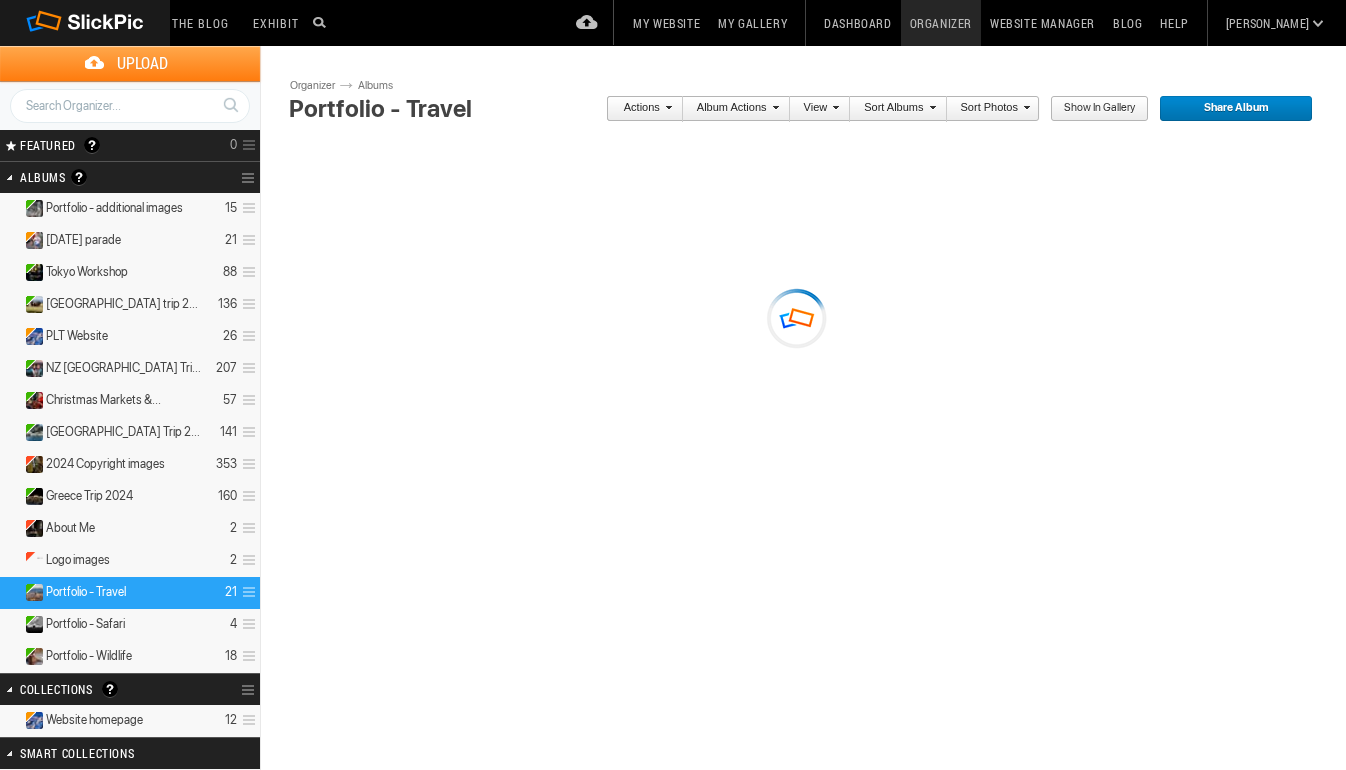scroll, scrollTop: 0, scrollLeft: 0, axis: both 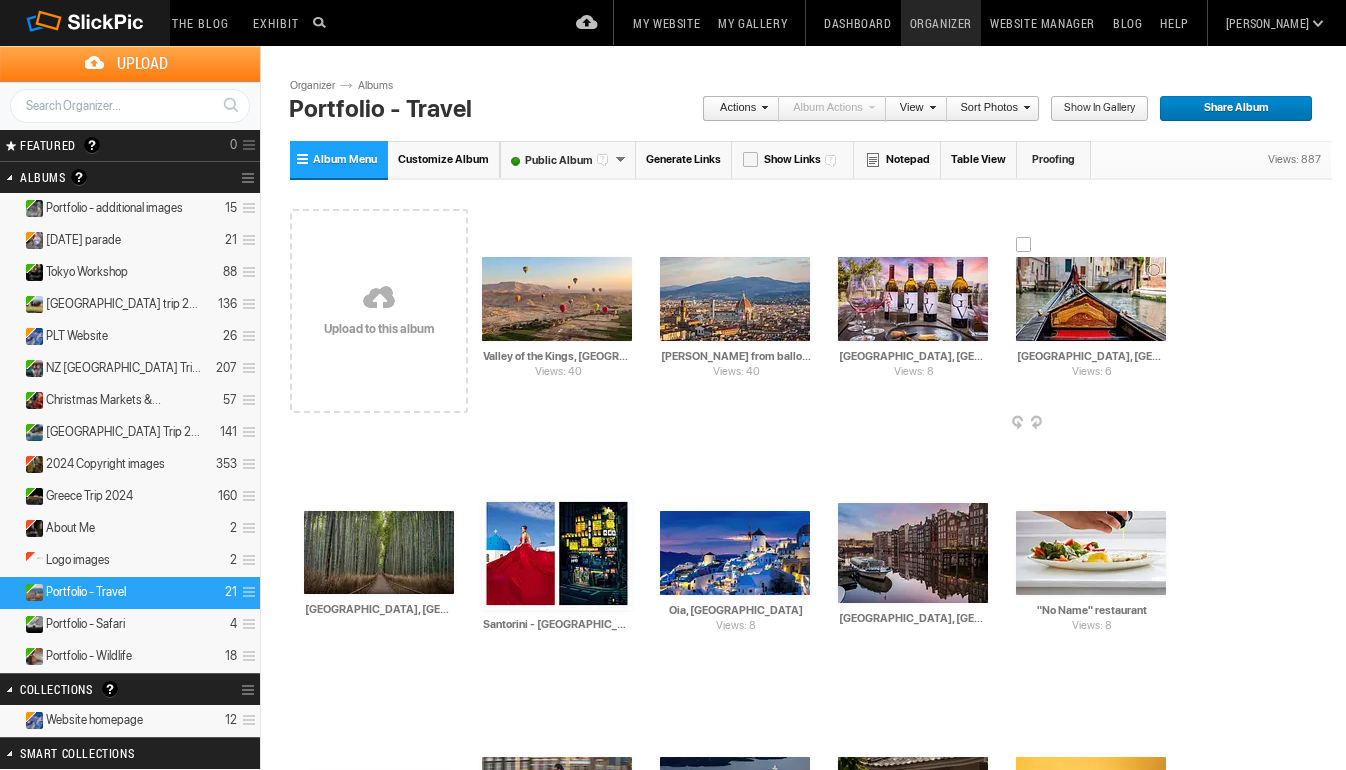 click at bounding box center (1091, 299) 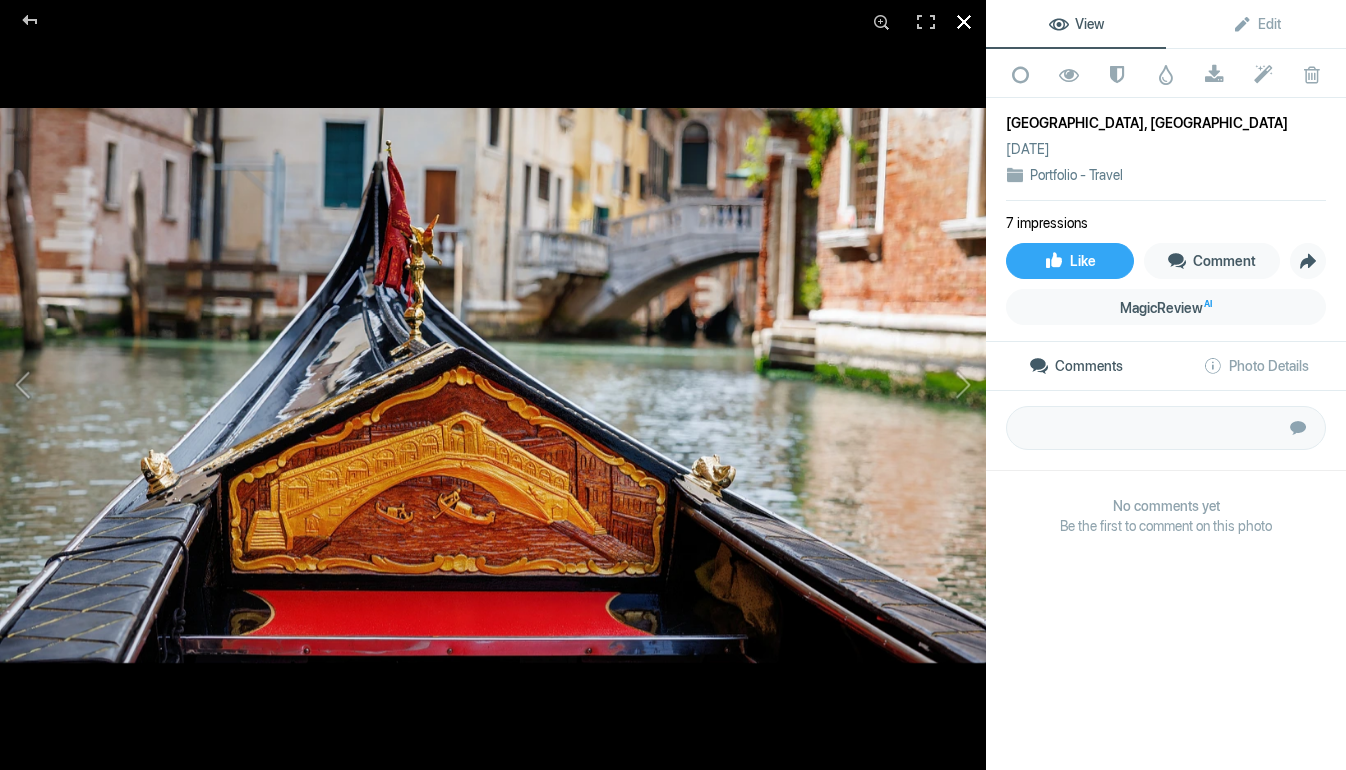 click 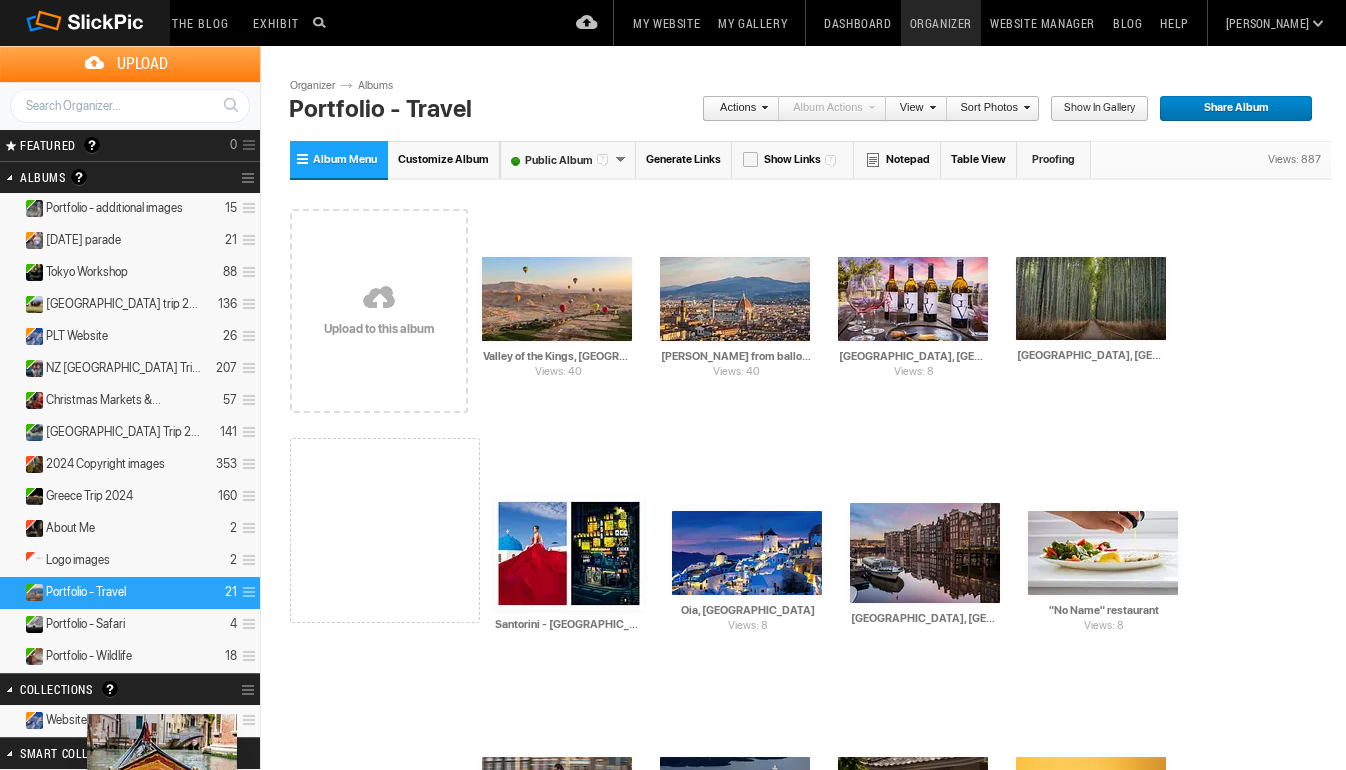 drag, startPoint x: 1060, startPoint y: 282, endPoint x: 85, endPoint y: 713, distance: 1066.014 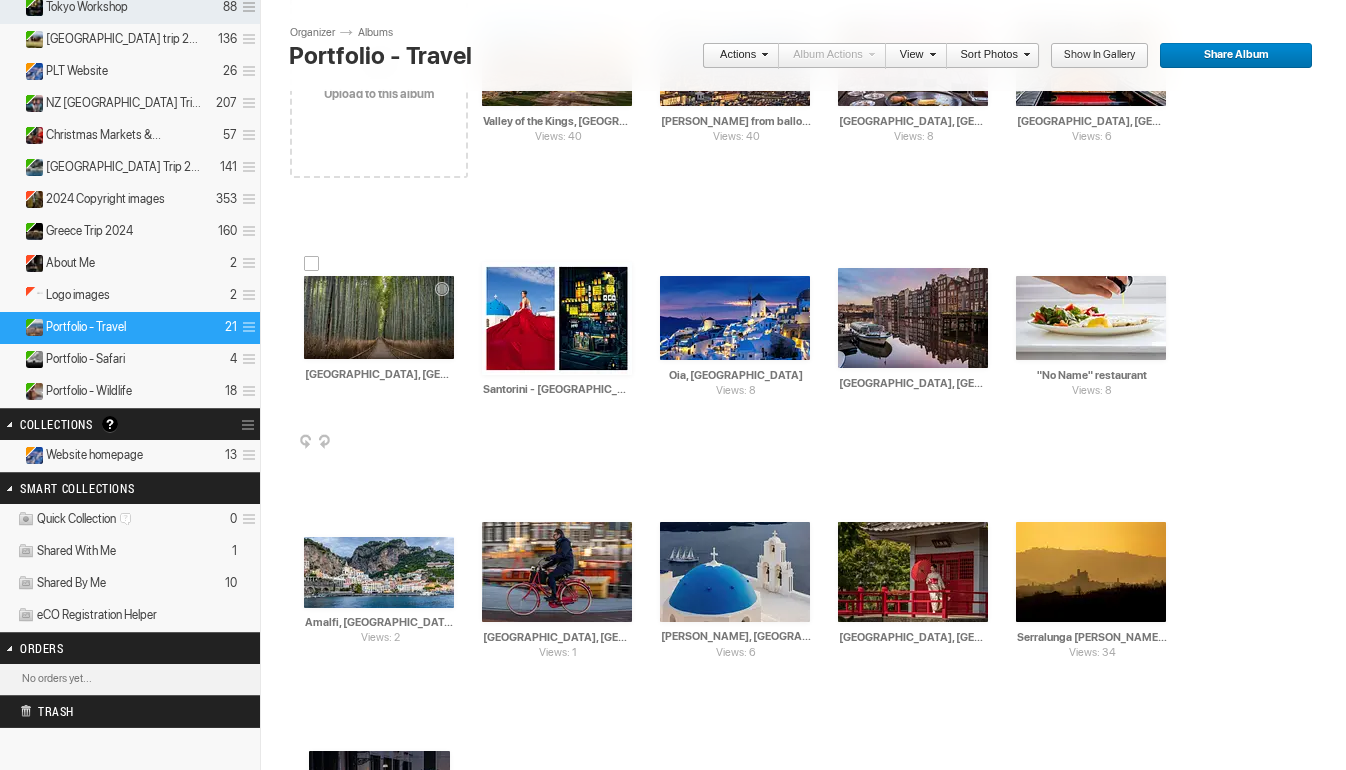 scroll, scrollTop: 279, scrollLeft: 0, axis: vertical 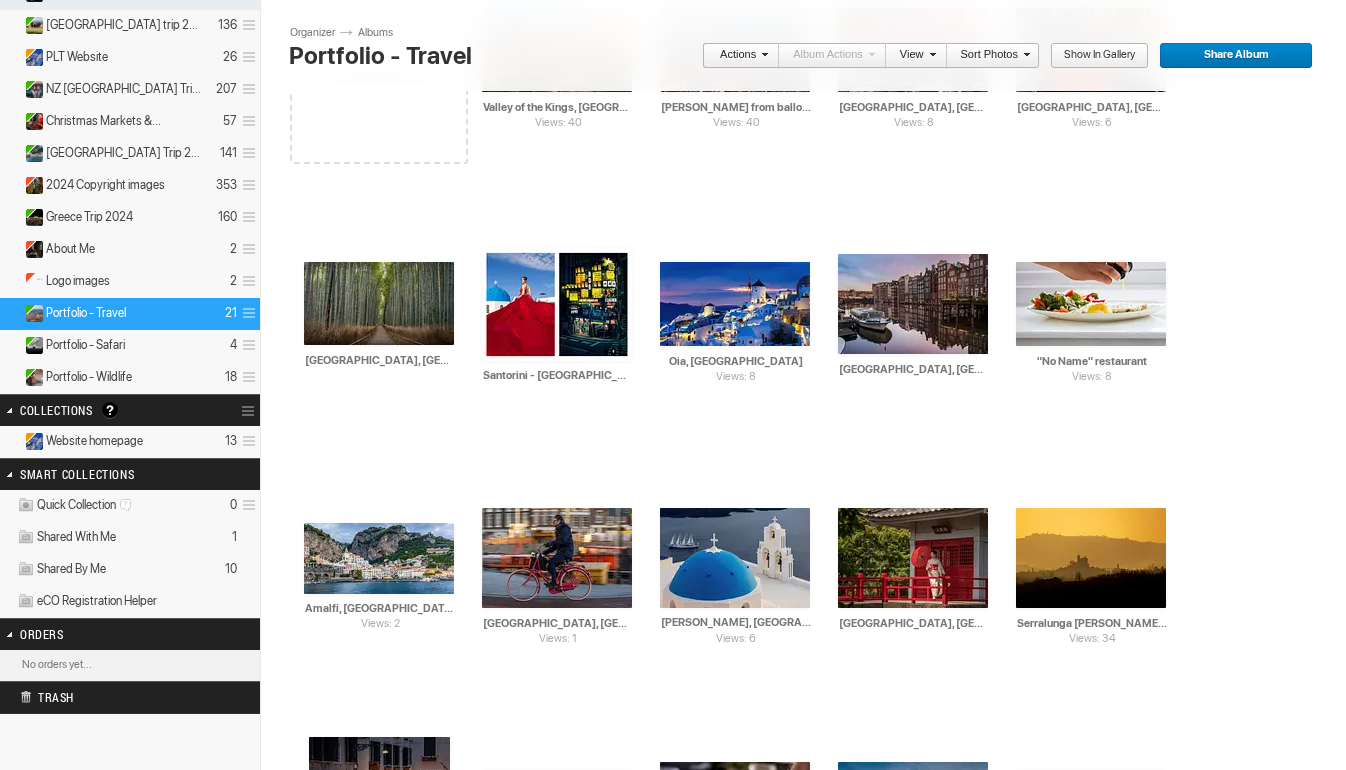 click on "Website homepage
13" at bounding box center (130, 442) 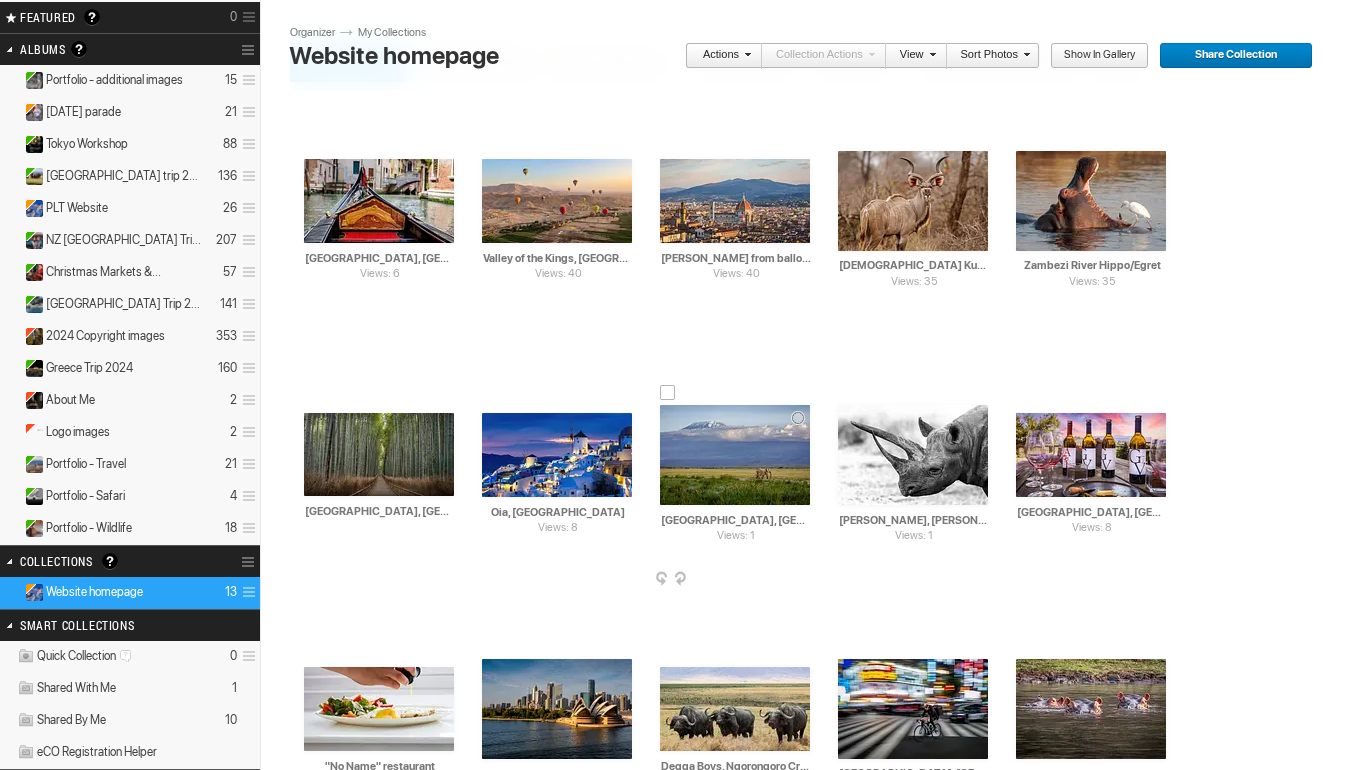 scroll, scrollTop: 120, scrollLeft: 0, axis: vertical 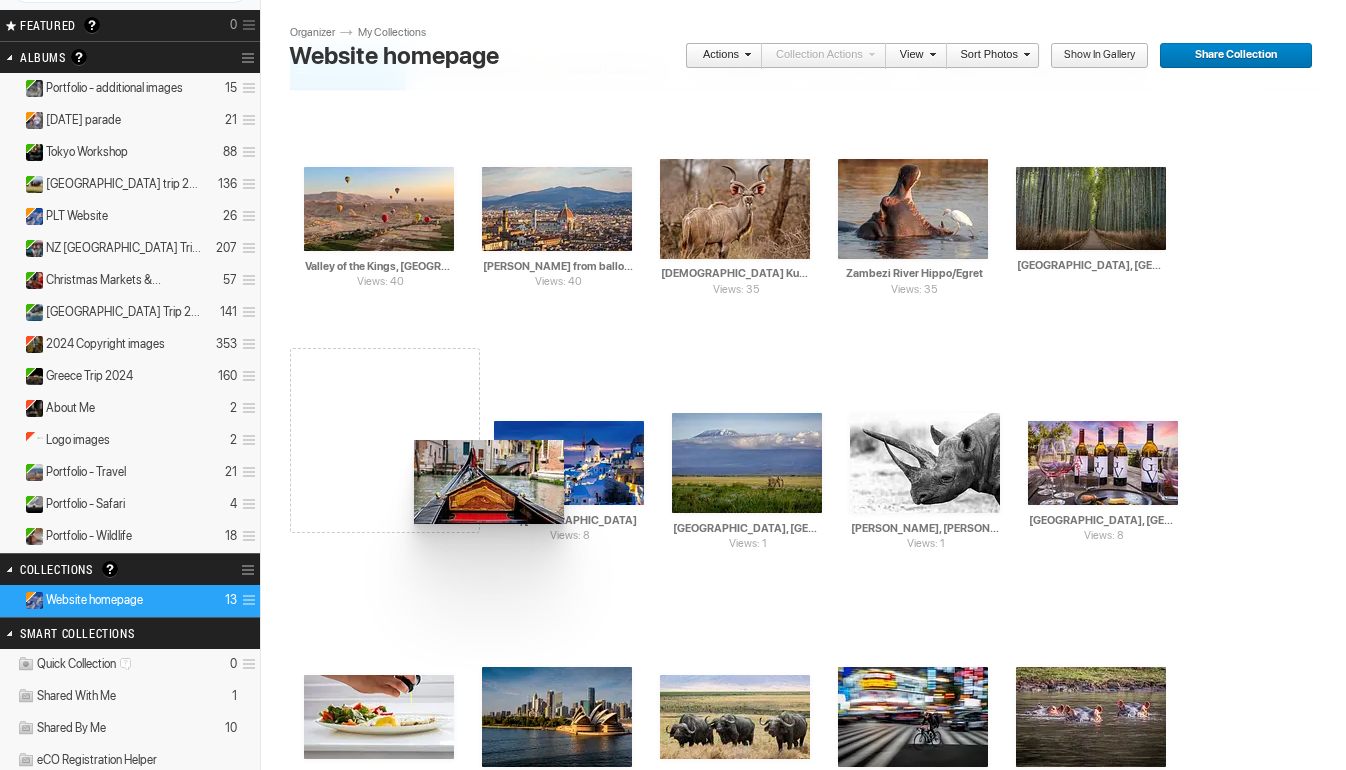 drag, startPoint x: 394, startPoint y: 210, endPoint x: 412, endPoint y: 439, distance: 229.70633 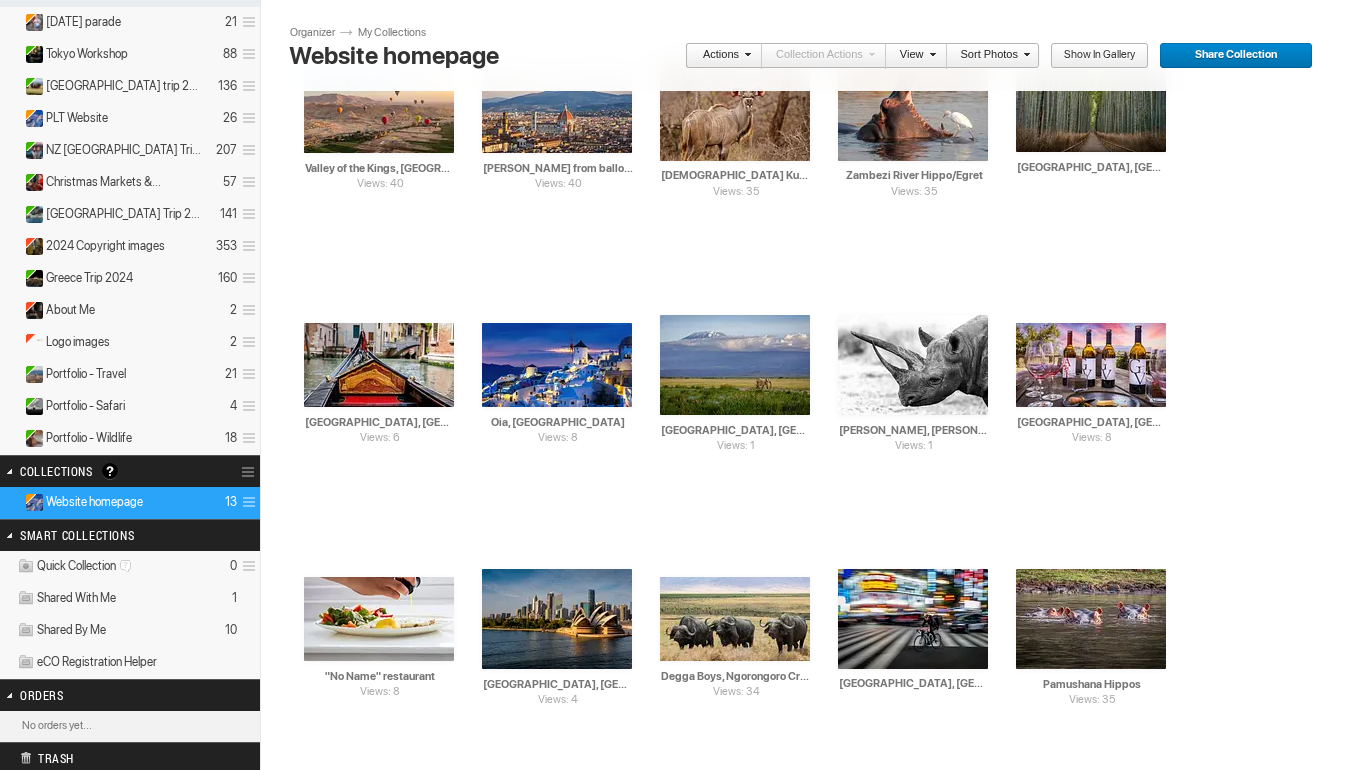 scroll, scrollTop: 225, scrollLeft: 0, axis: vertical 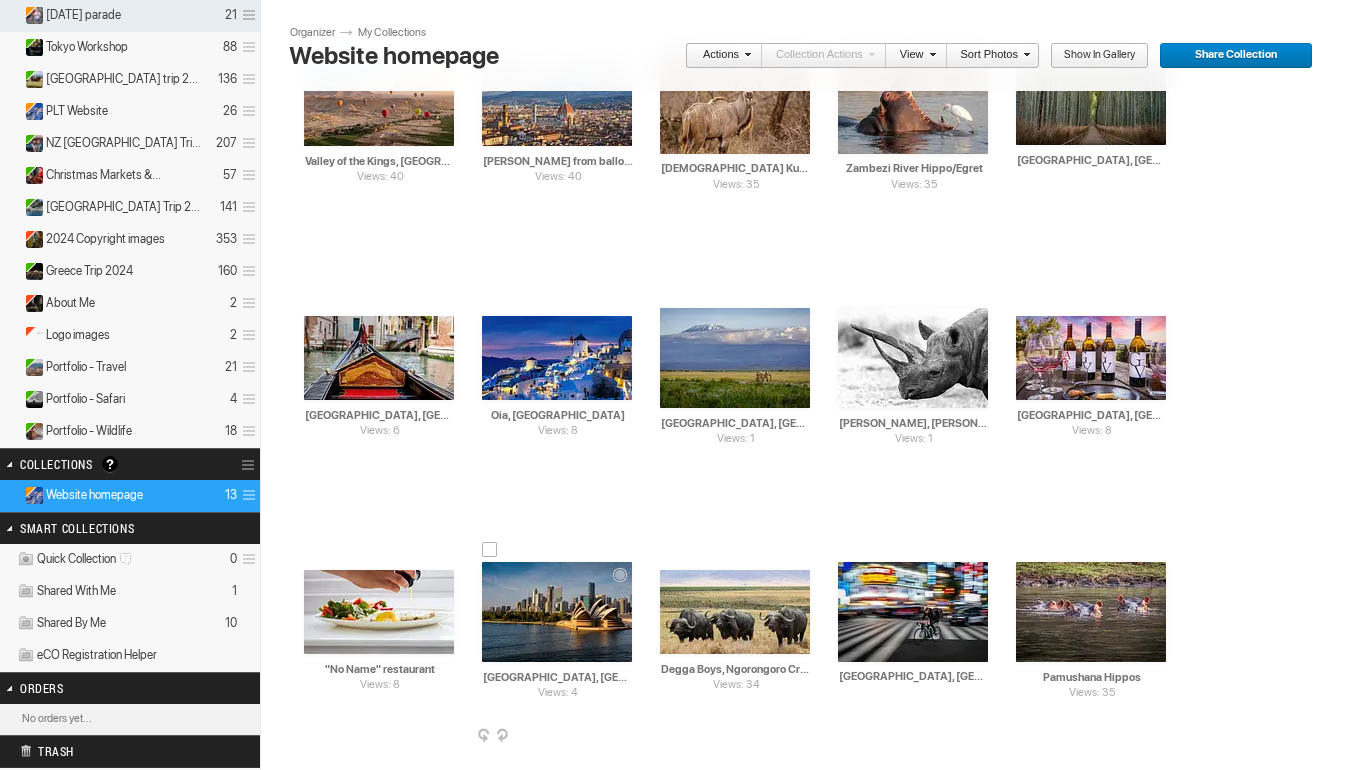 click at bounding box center (630, 737) 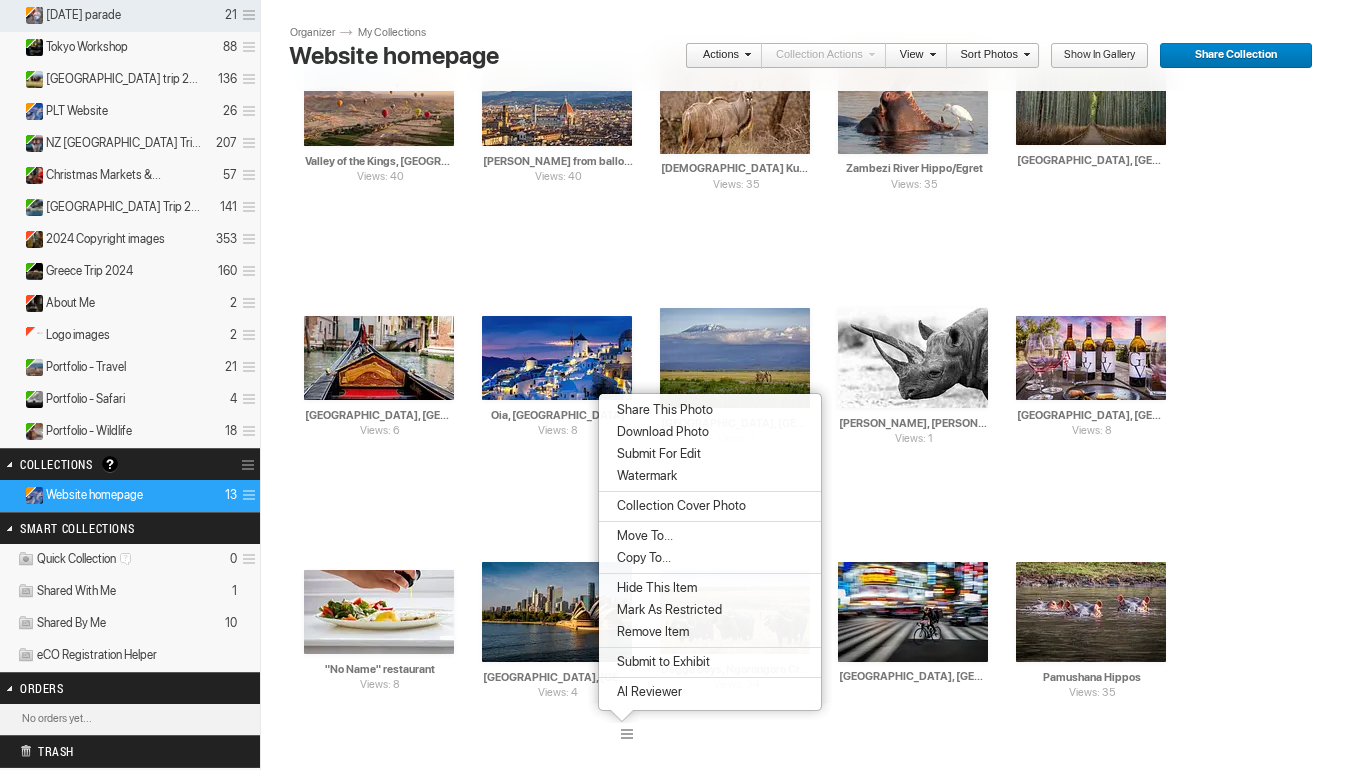 click on "Remove Item" at bounding box center (650, 632) 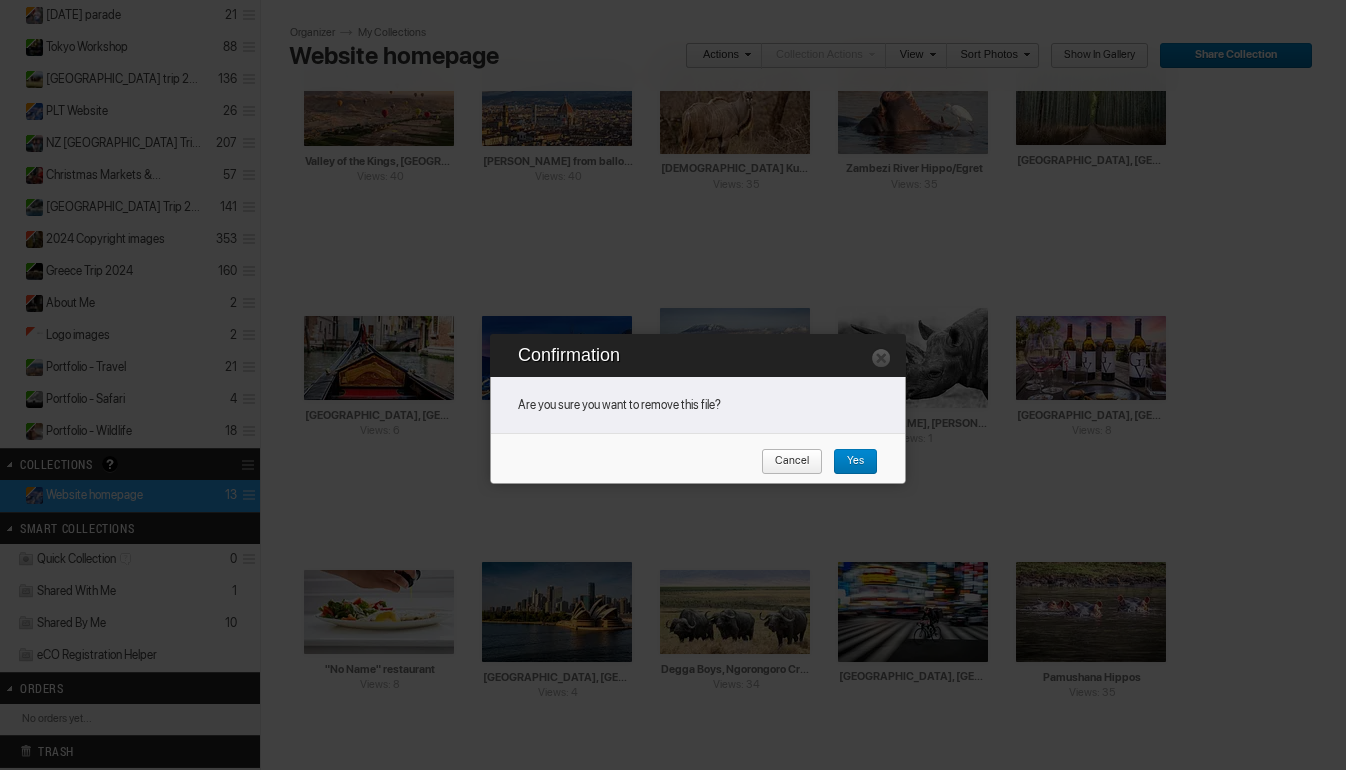 click on "Yes" at bounding box center [848, 462] 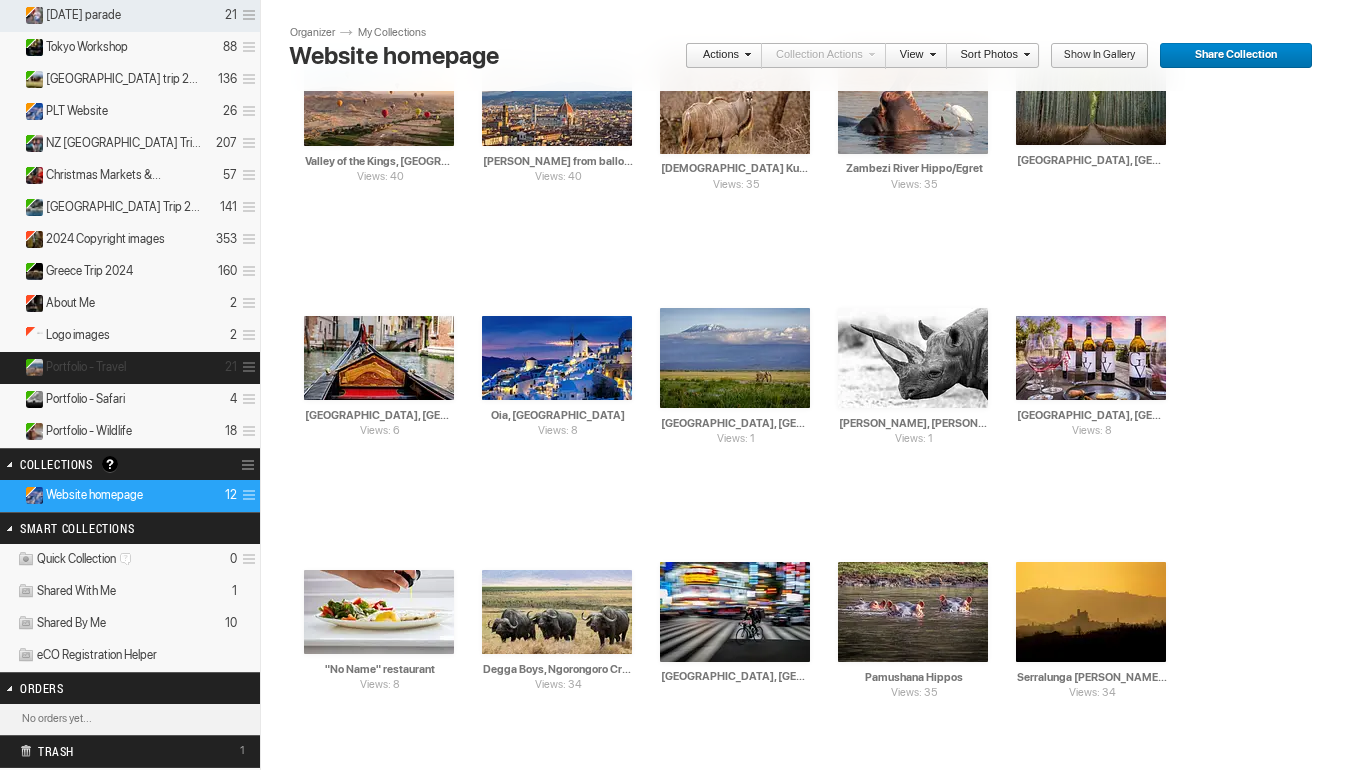 click on "Portfolio - Travel" at bounding box center (86, 367) 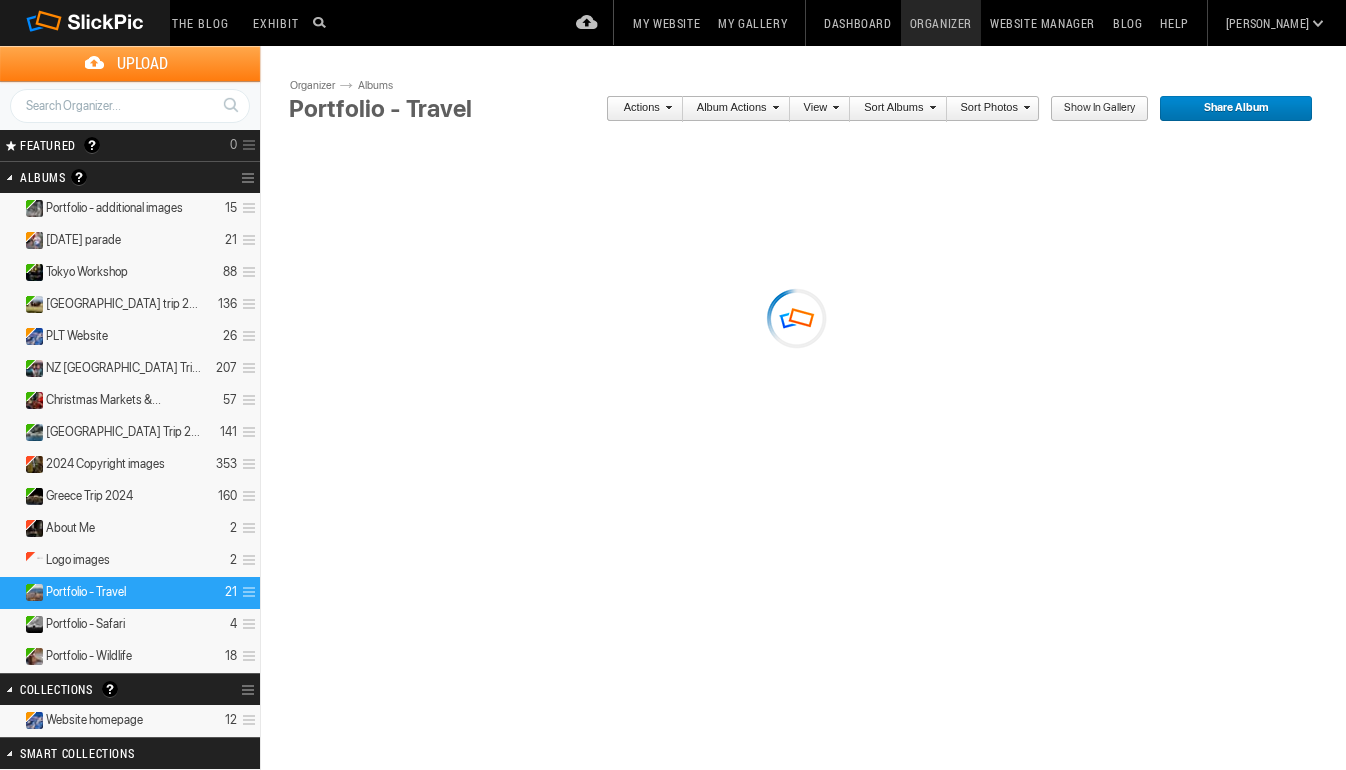 scroll, scrollTop: 0, scrollLeft: 0, axis: both 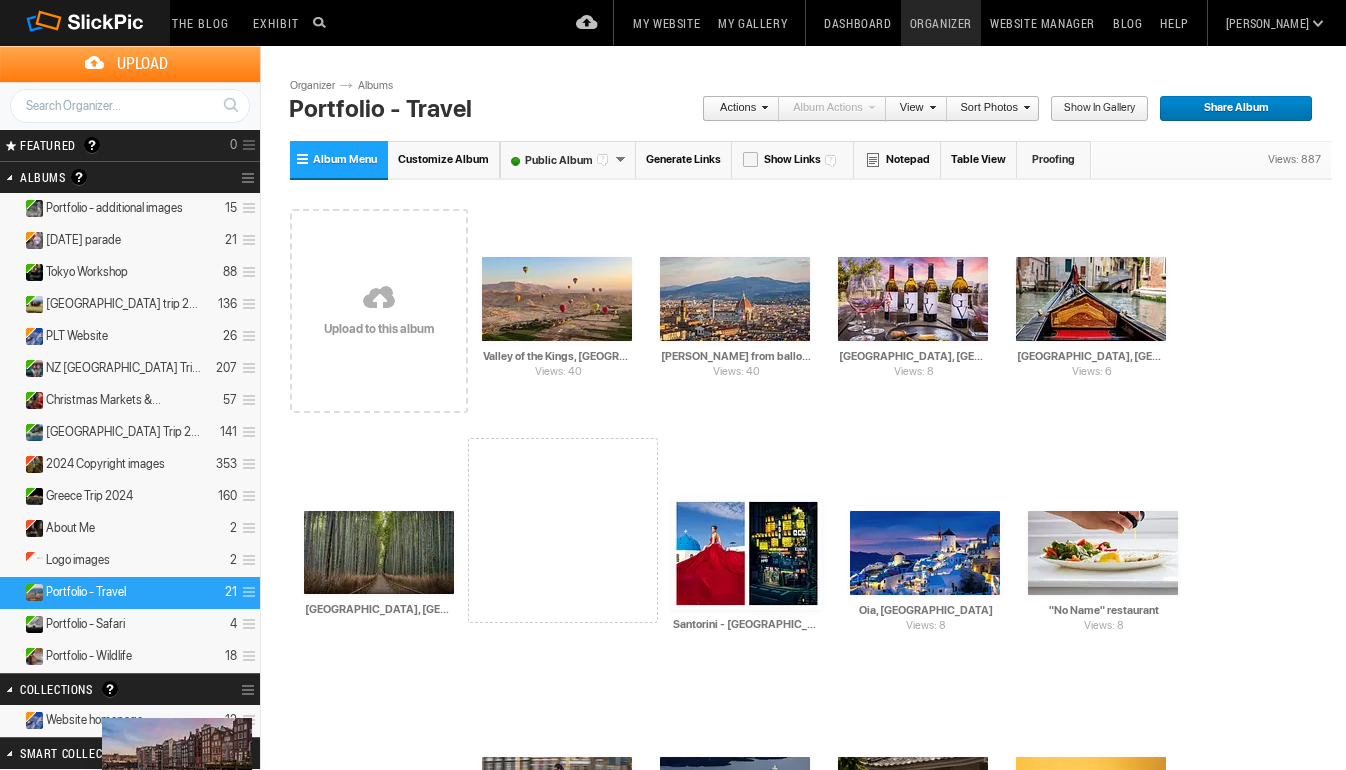 drag, startPoint x: 938, startPoint y: 533, endPoint x: 100, endPoint y: 718, distance: 858.17773 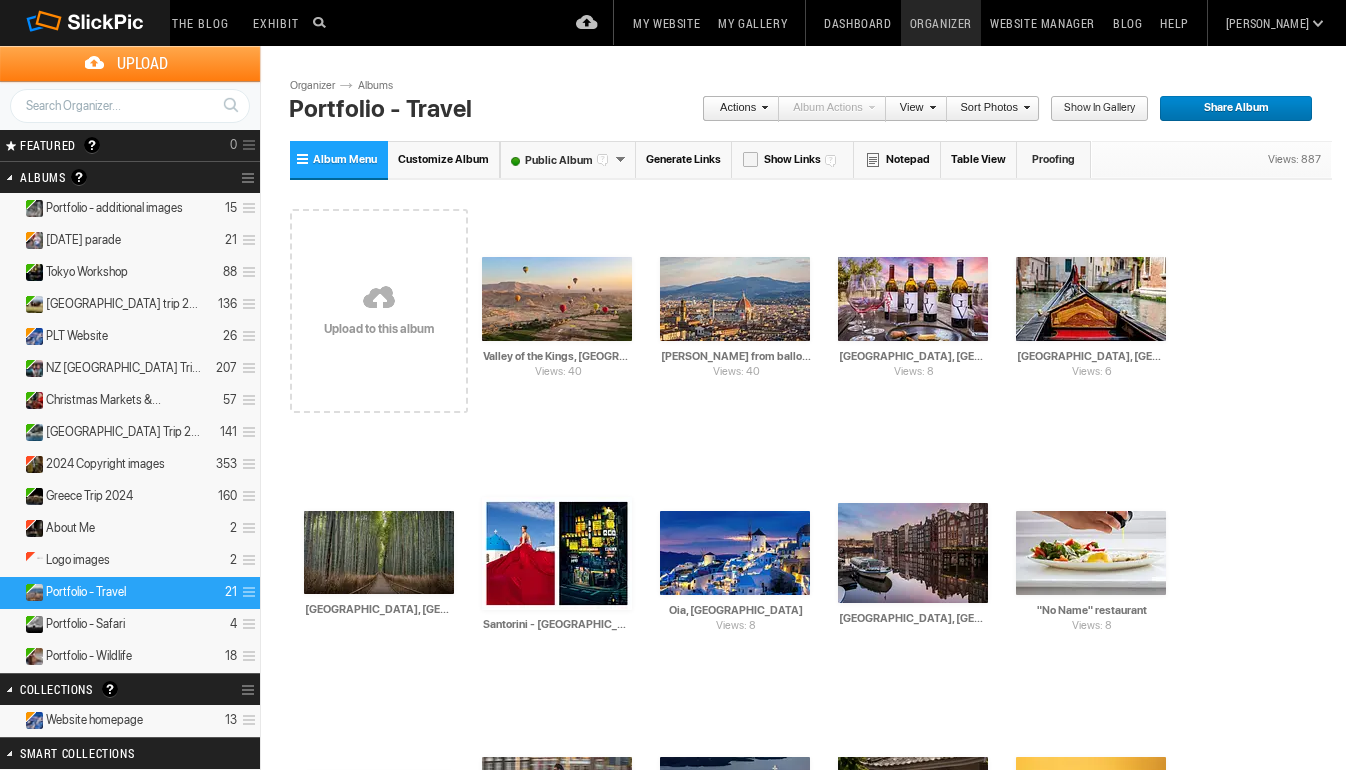 click on "Website homepage" at bounding box center (94, 720) 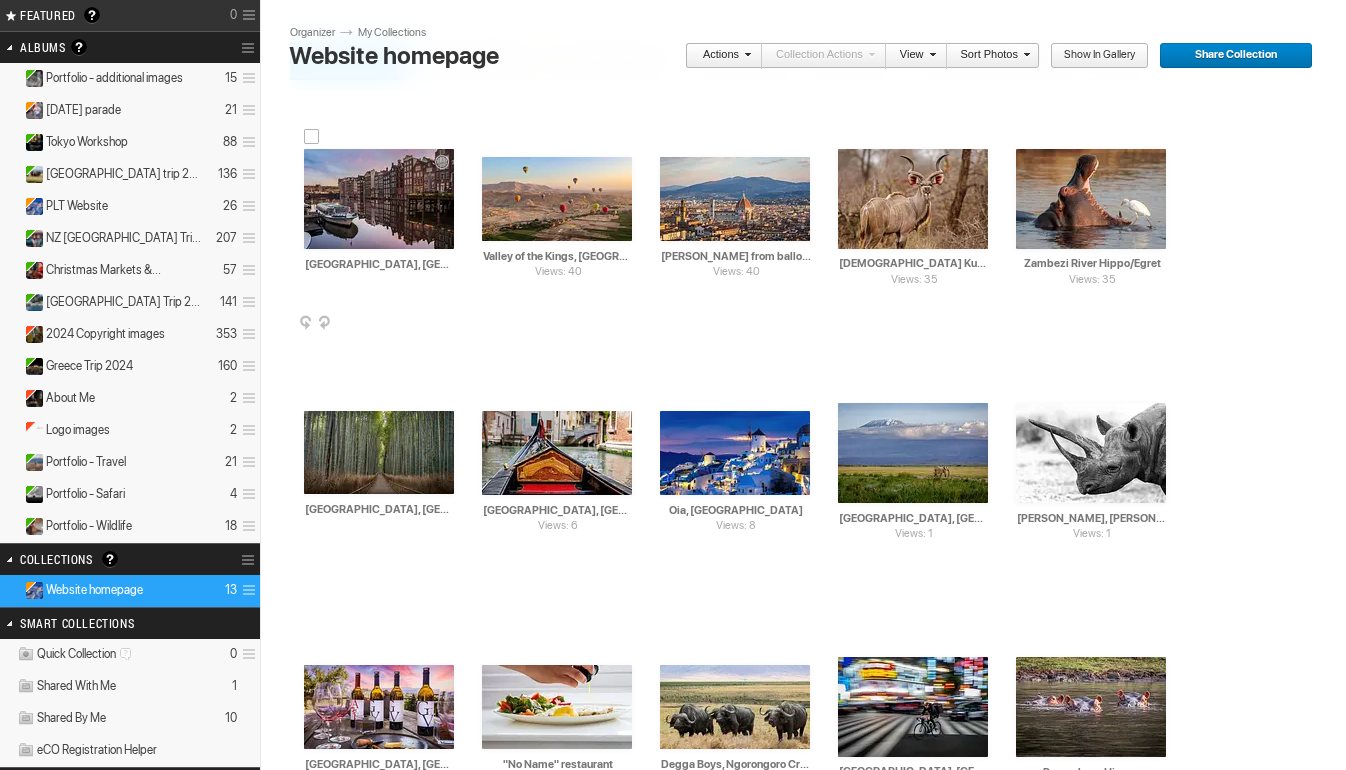scroll, scrollTop: 131, scrollLeft: 0, axis: vertical 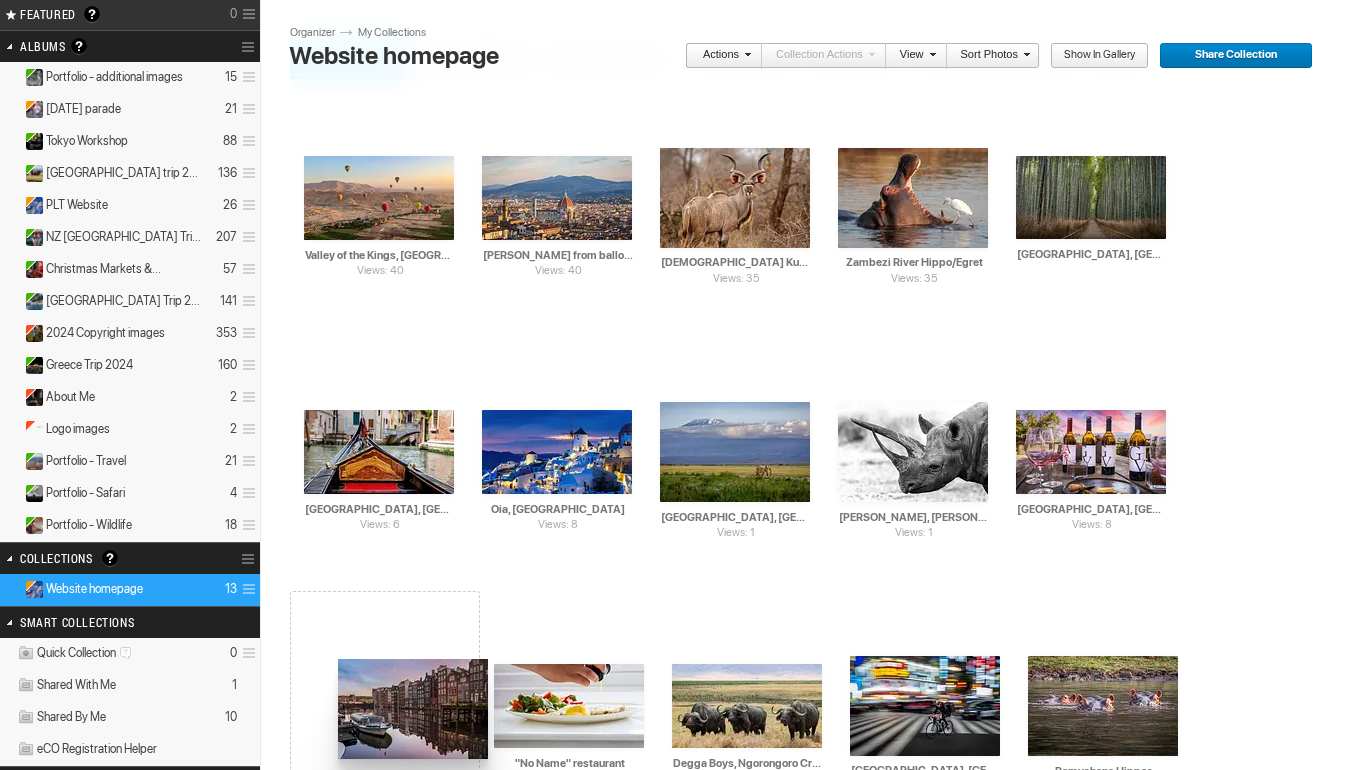 drag, startPoint x: 376, startPoint y: 189, endPoint x: 319, endPoint y: 661, distance: 475.4293 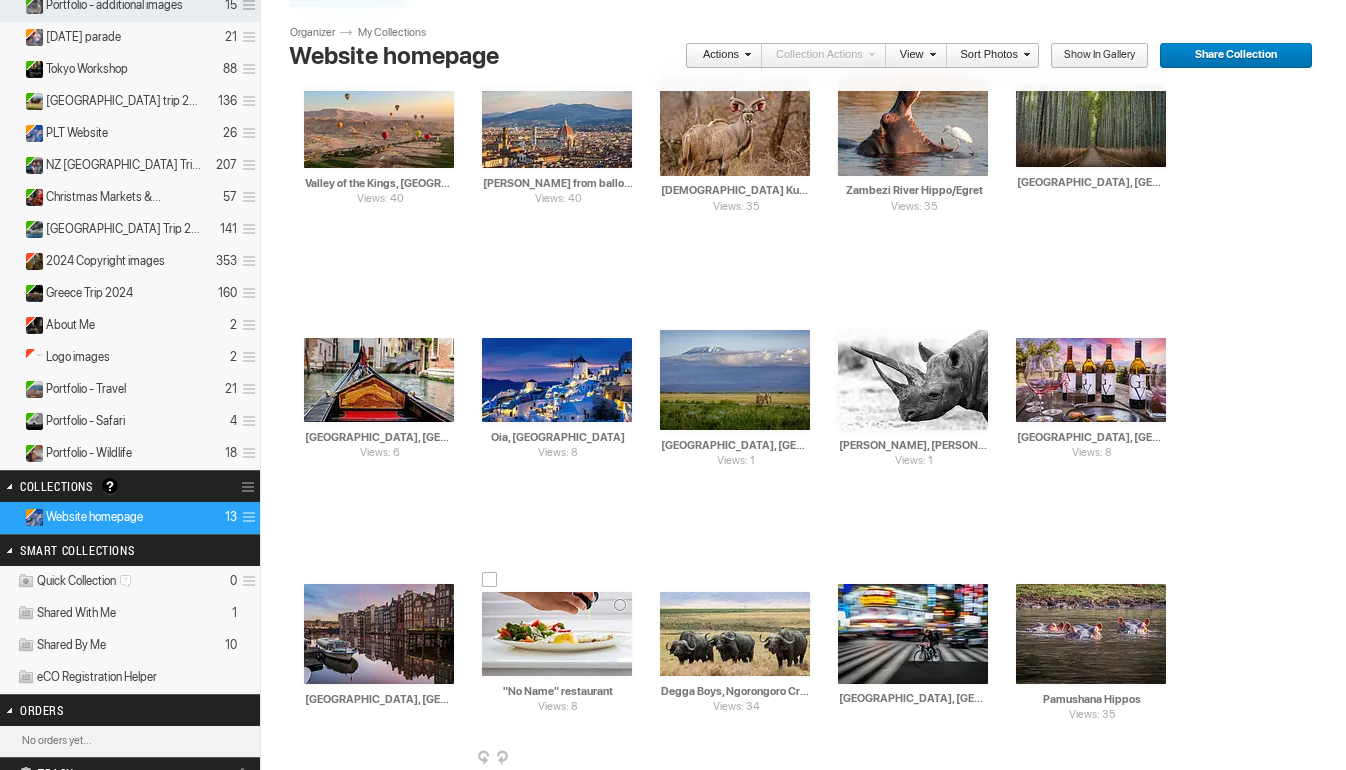 scroll, scrollTop: 201, scrollLeft: 0, axis: vertical 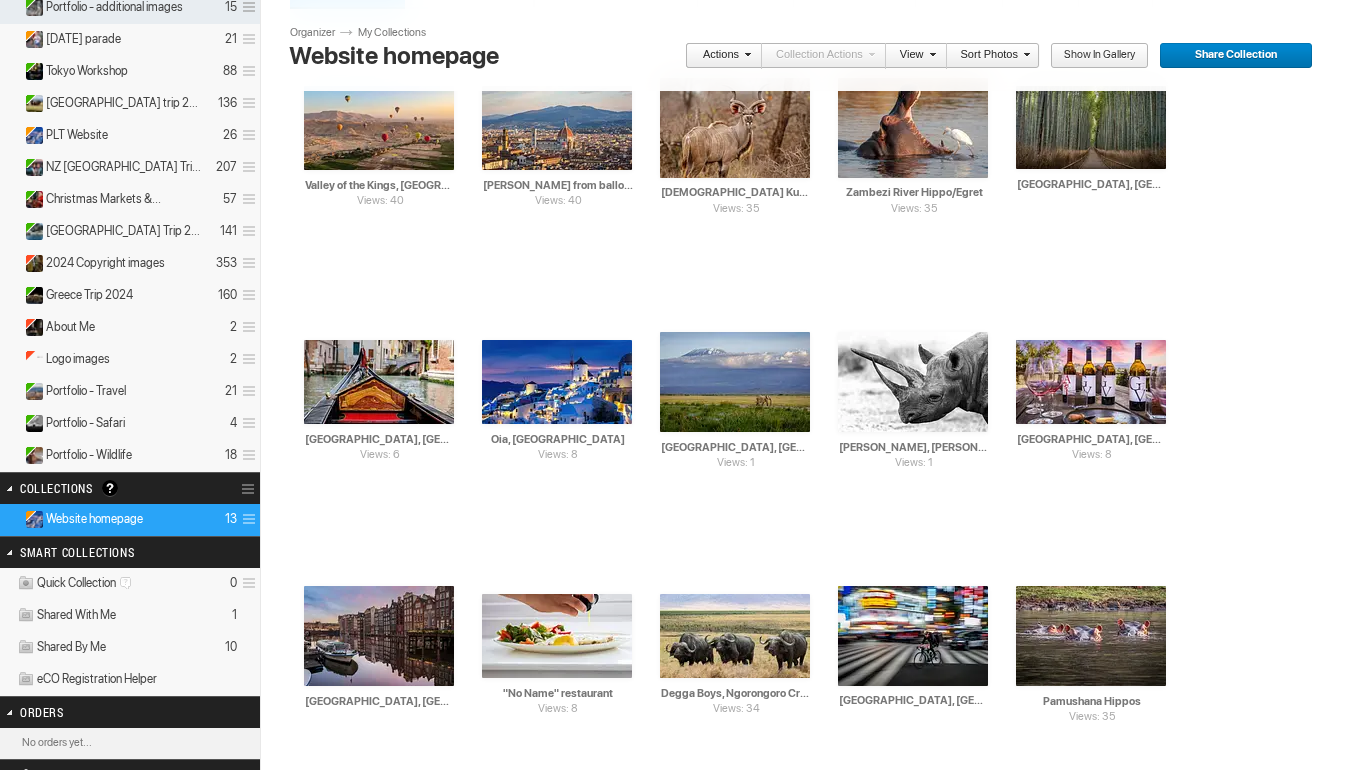 click on "Share Collection" at bounding box center [1229, 56] 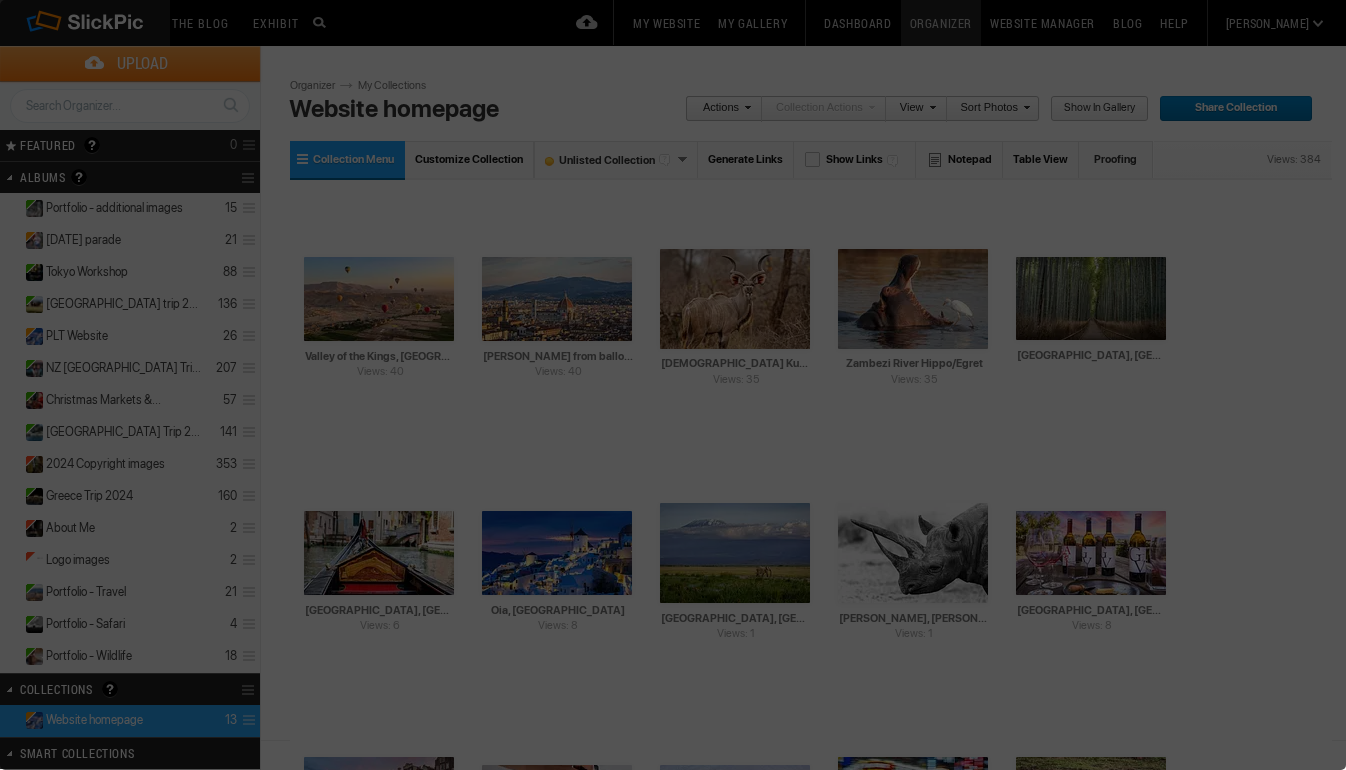 scroll, scrollTop: 0, scrollLeft: 0, axis: both 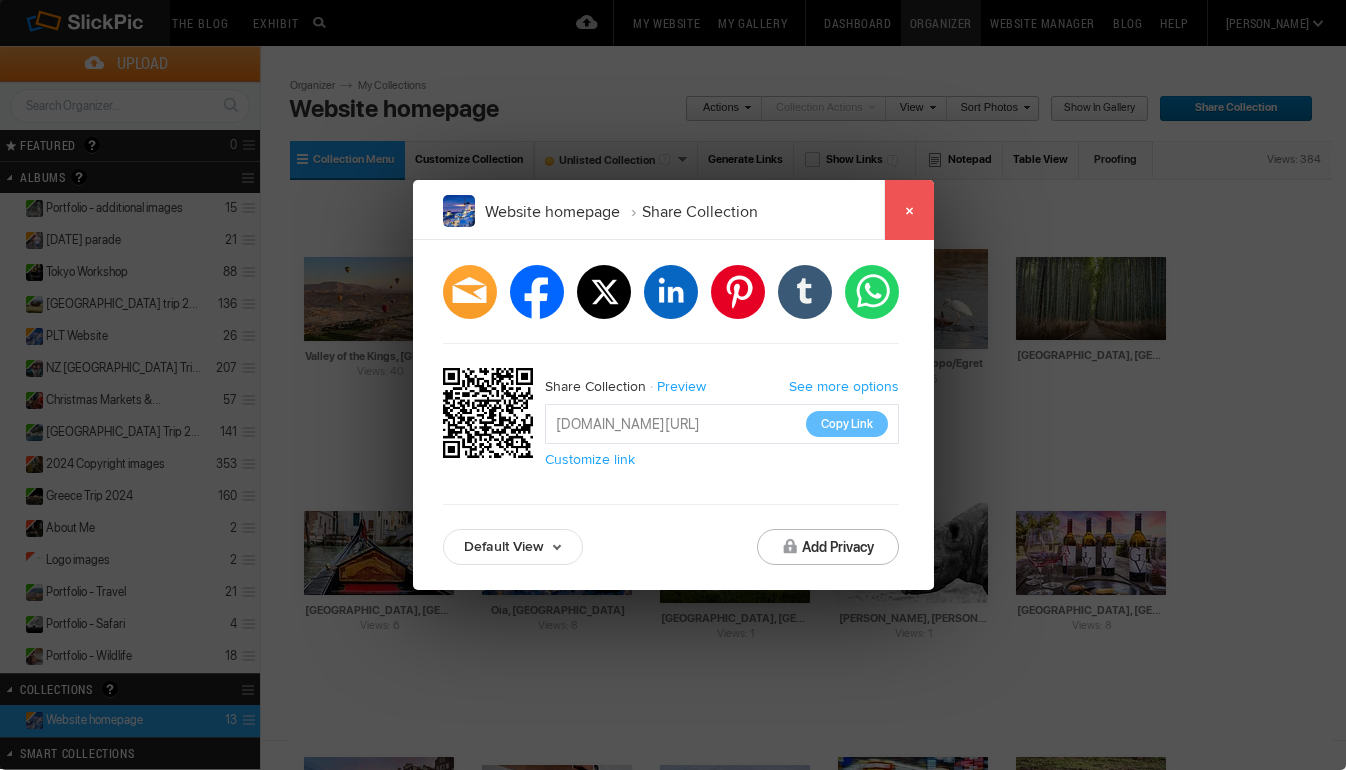 click on "×" 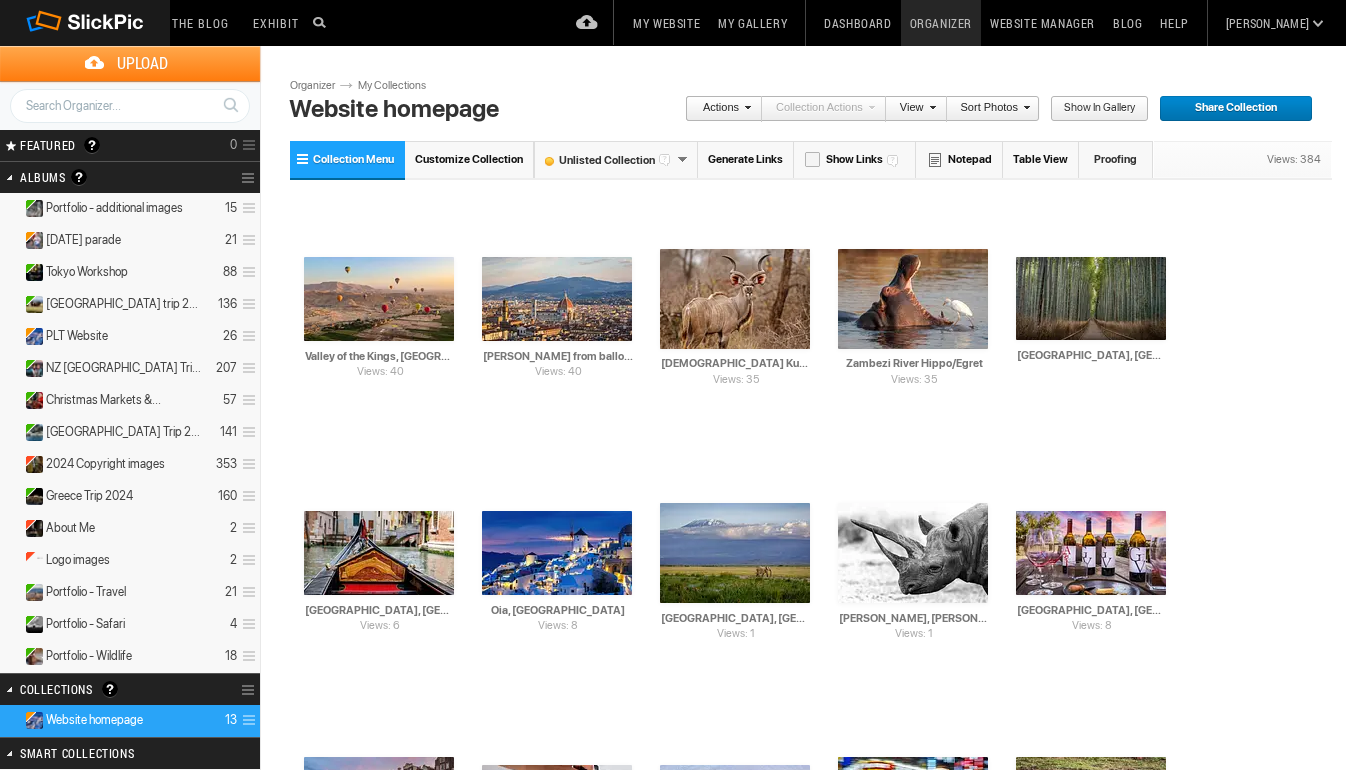 click on "Website Manager" at bounding box center (1042, 23) 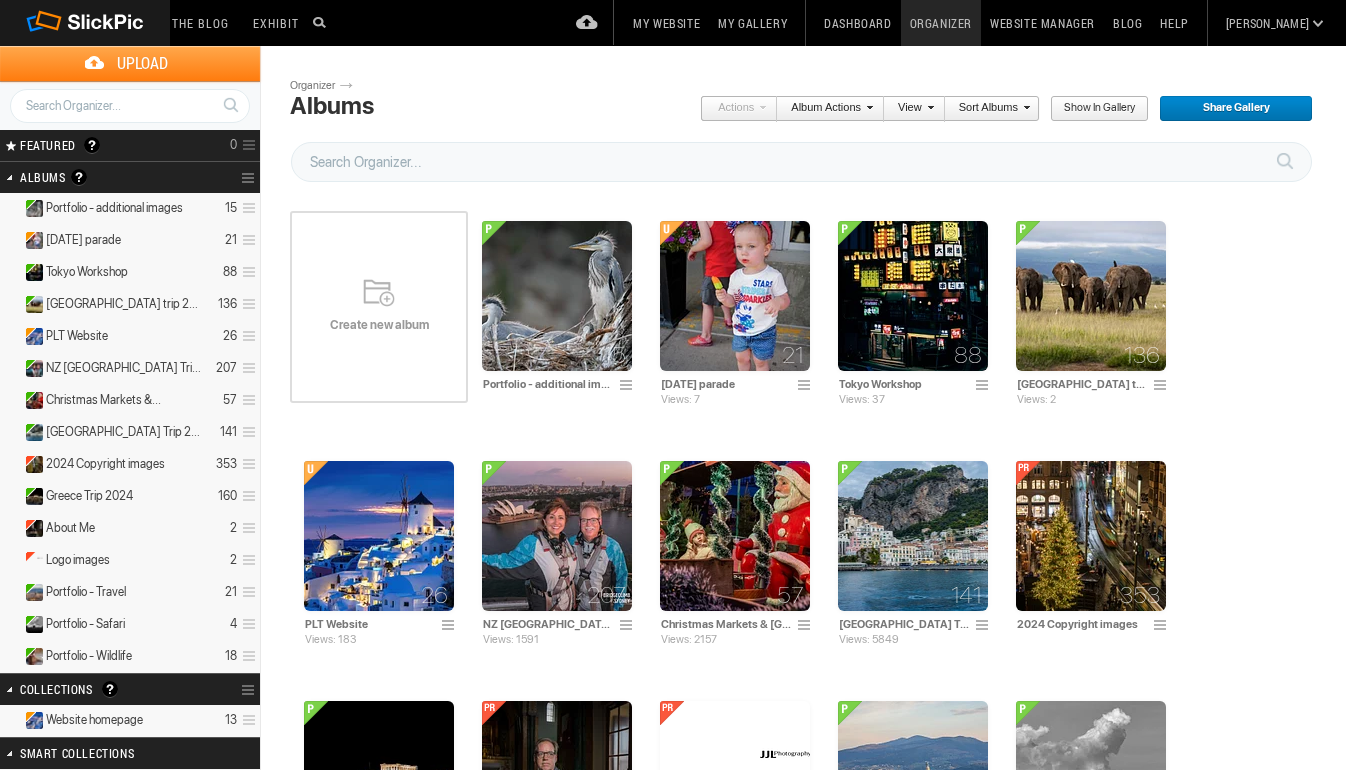 scroll, scrollTop: 0, scrollLeft: 0, axis: both 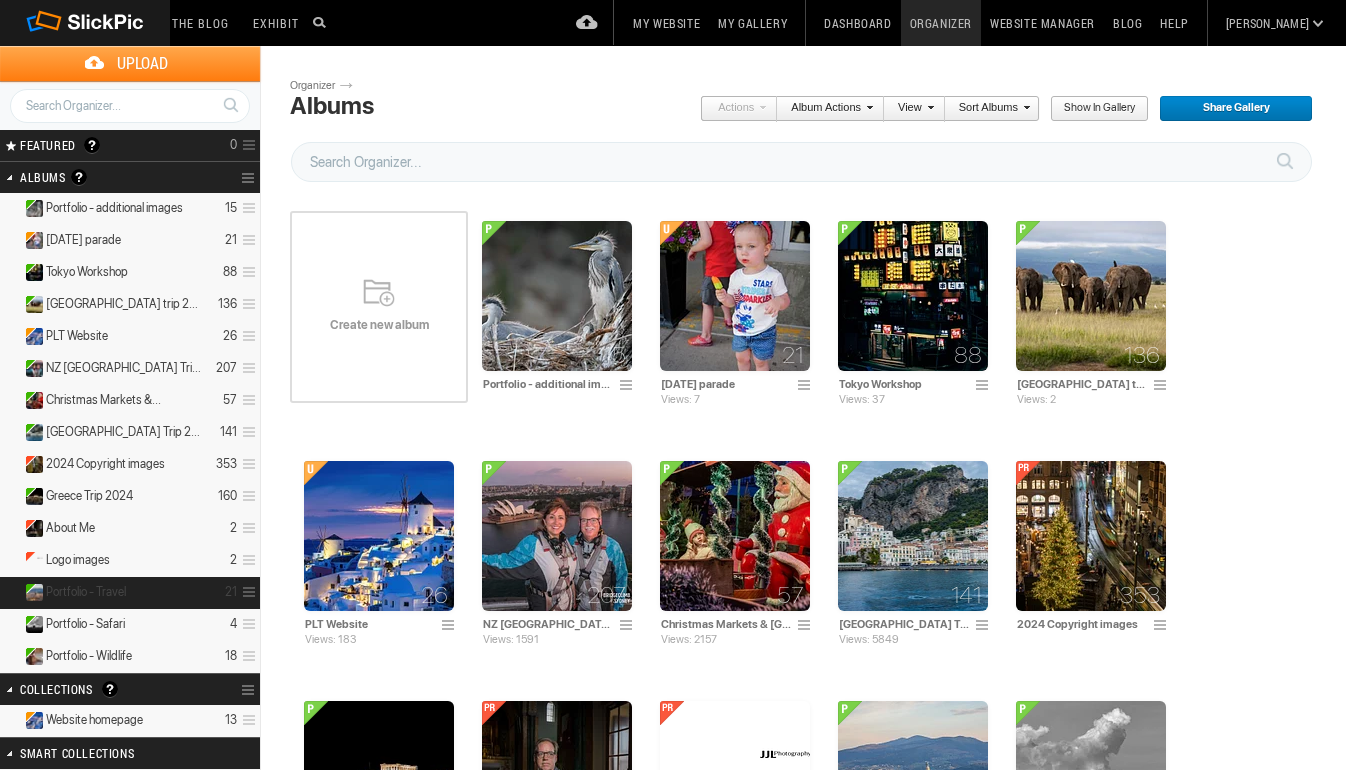 click on "Portfolio - Travel
21" at bounding box center (130, 593) 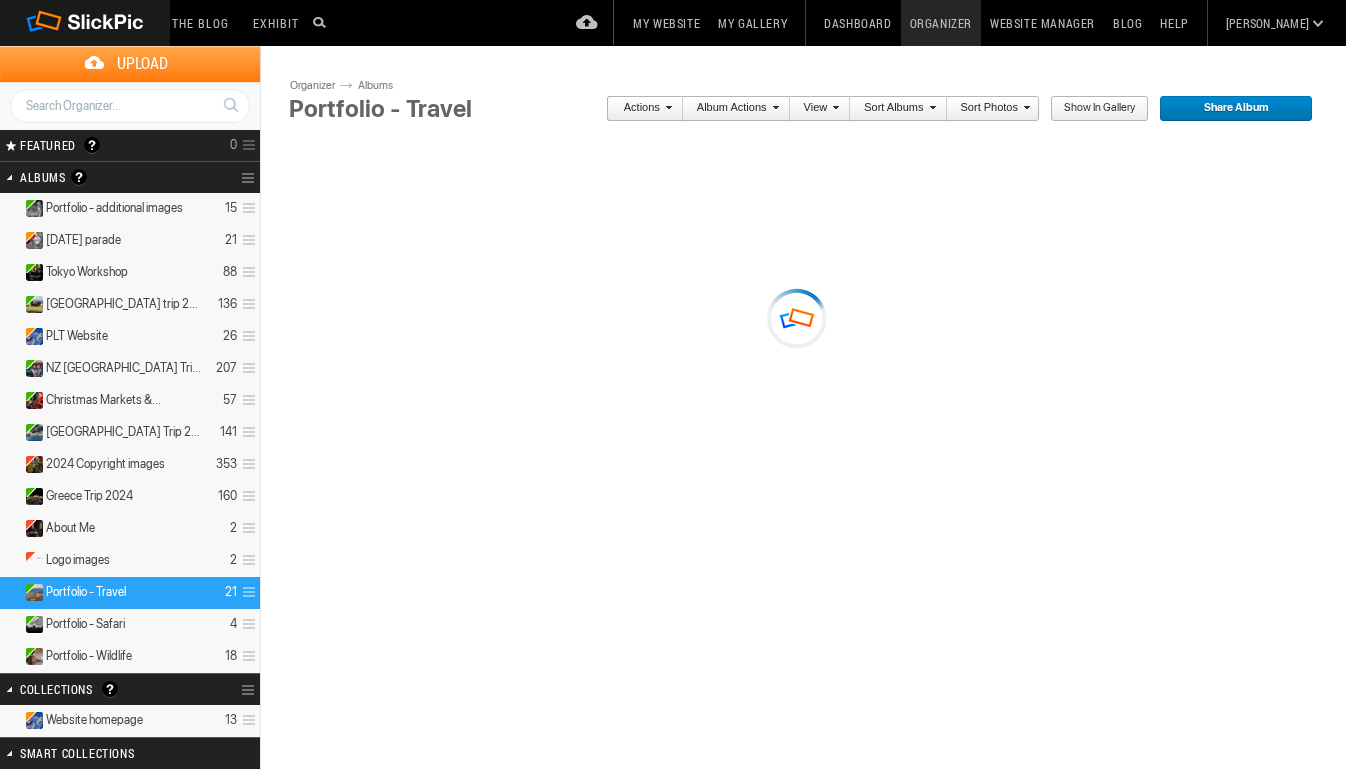 scroll, scrollTop: 0, scrollLeft: 0, axis: both 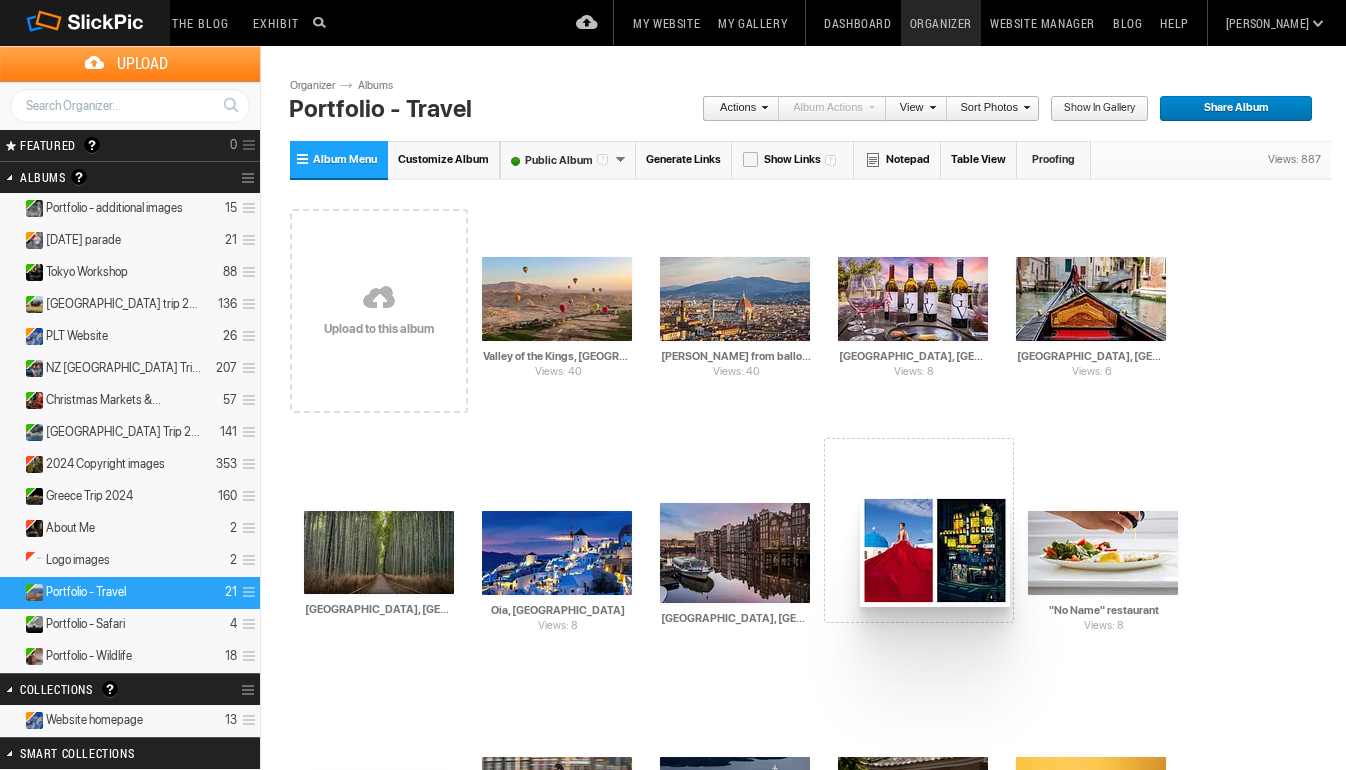 drag, startPoint x: 571, startPoint y: 563, endPoint x: 857, endPoint y: 494, distance: 294.20572 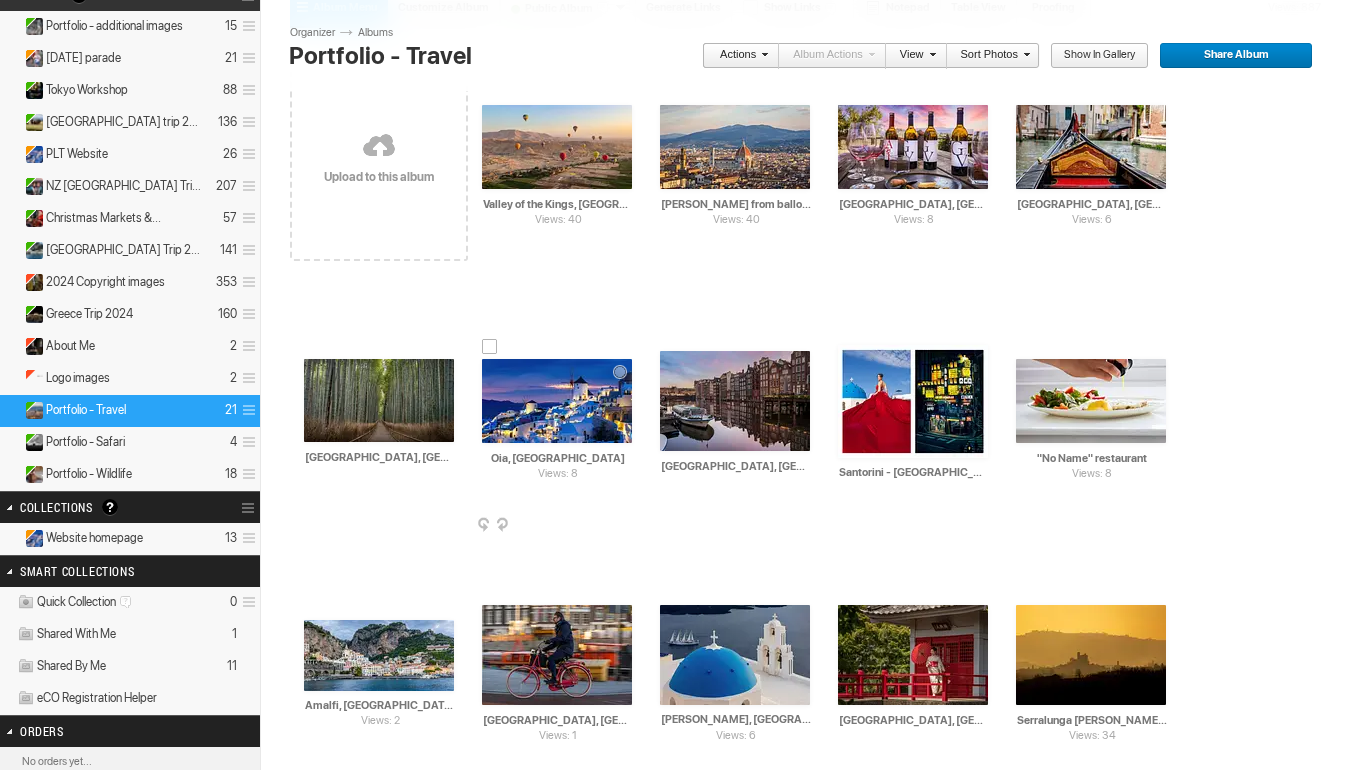 scroll, scrollTop: 183, scrollLeft: 0, axis: vertical 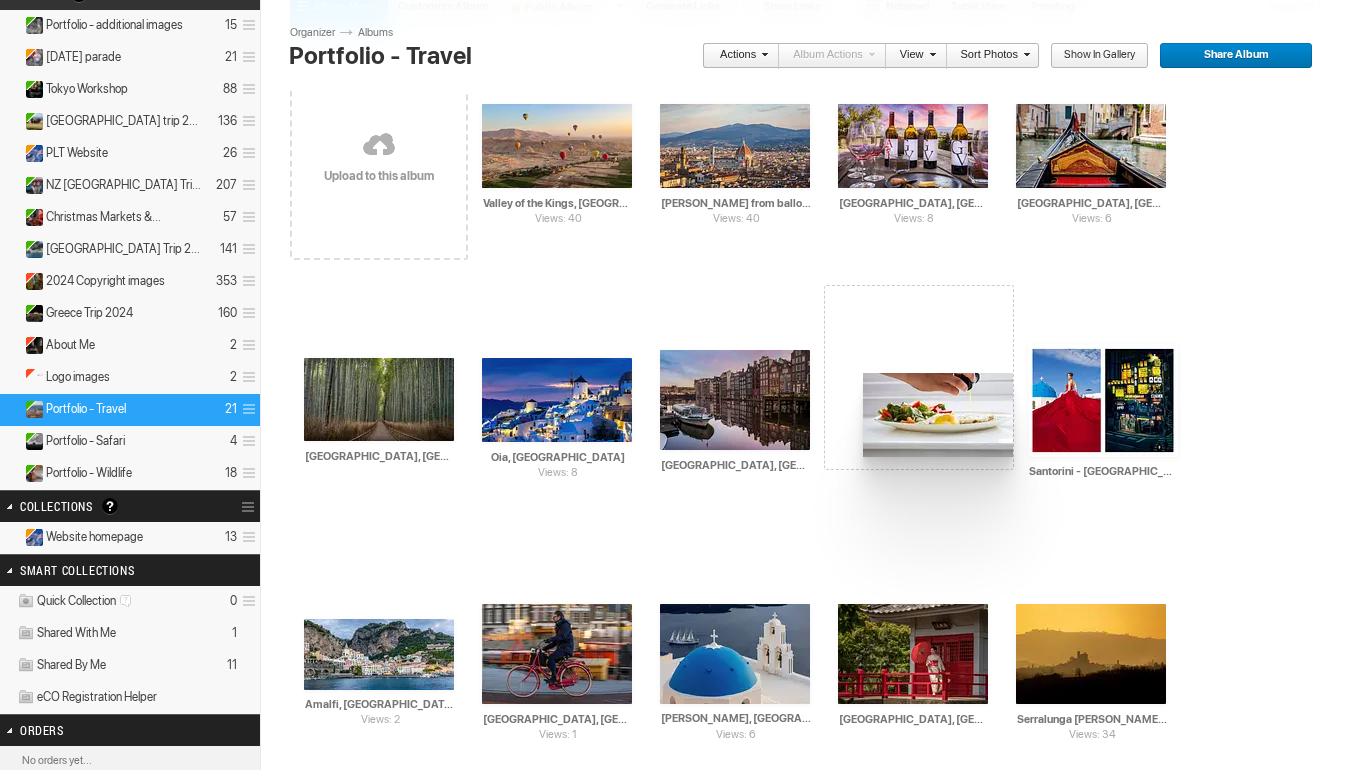 drag, startPoint x: 1070, startPoint y: 392, endPoint x: 861, endPoint y: 373, distance: 209.86186 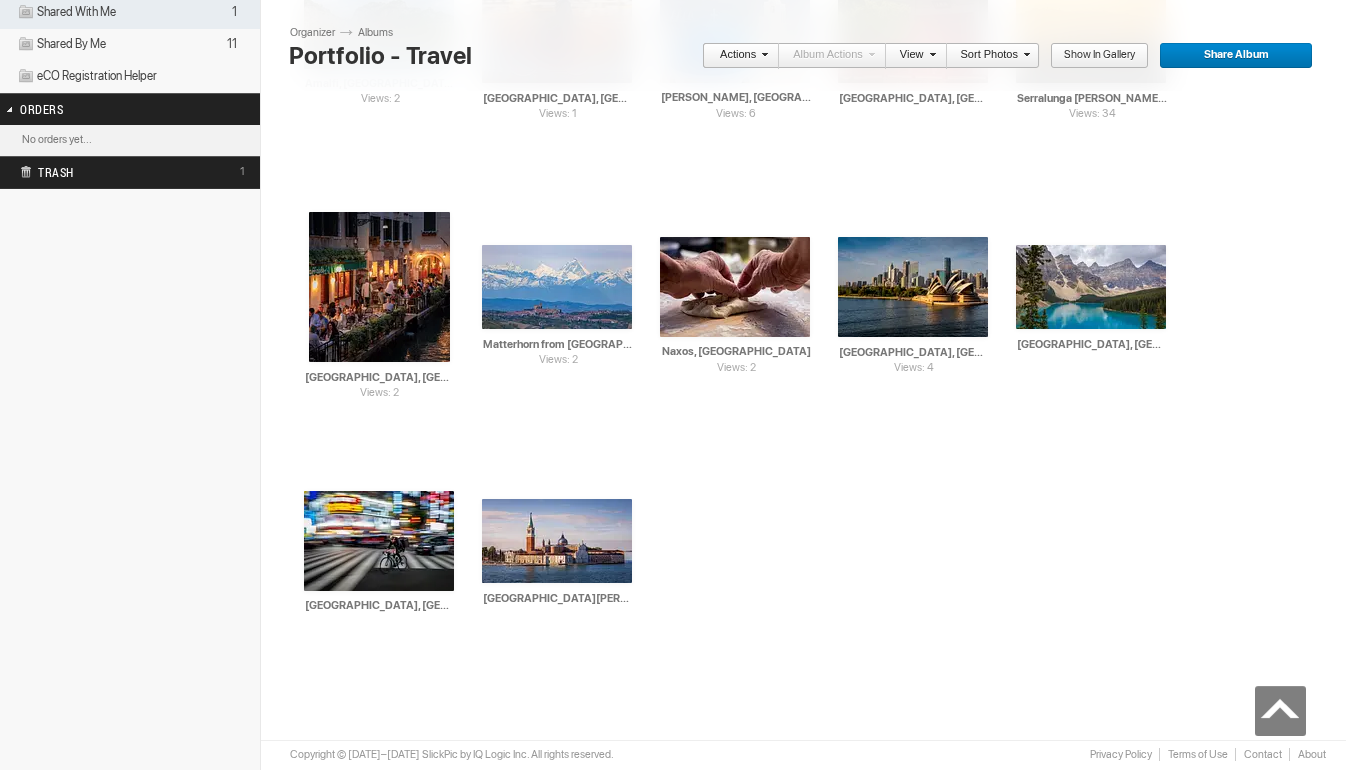 scroll, scrollTop: 804, scrollLeft: 0, axis: vertical 